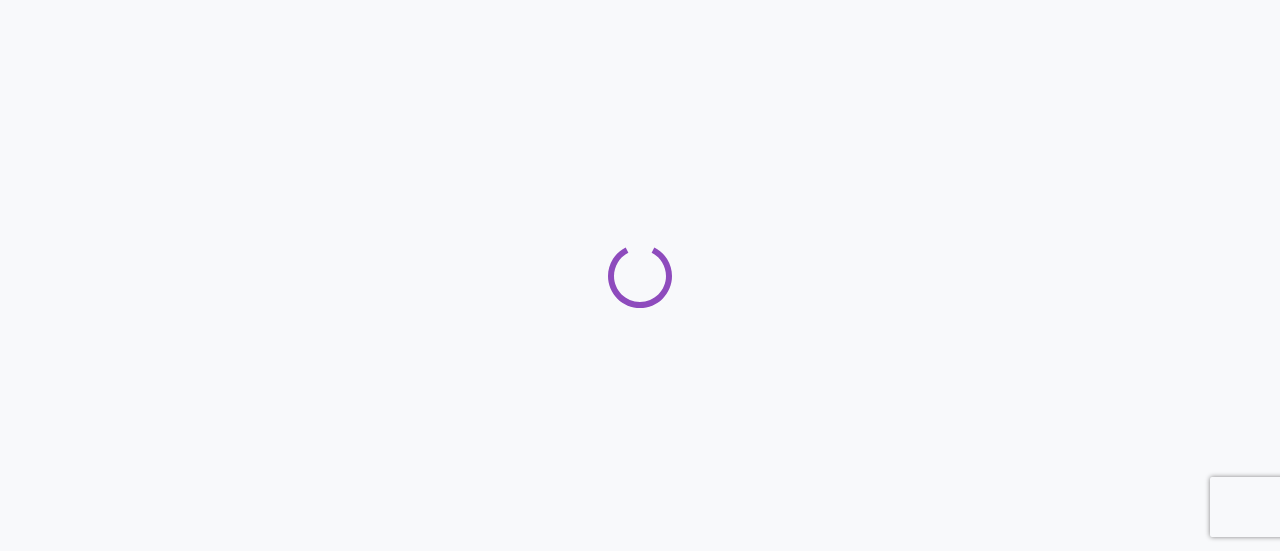 scroll, scrollTop: 0, scrollLeft: 0, axis: both 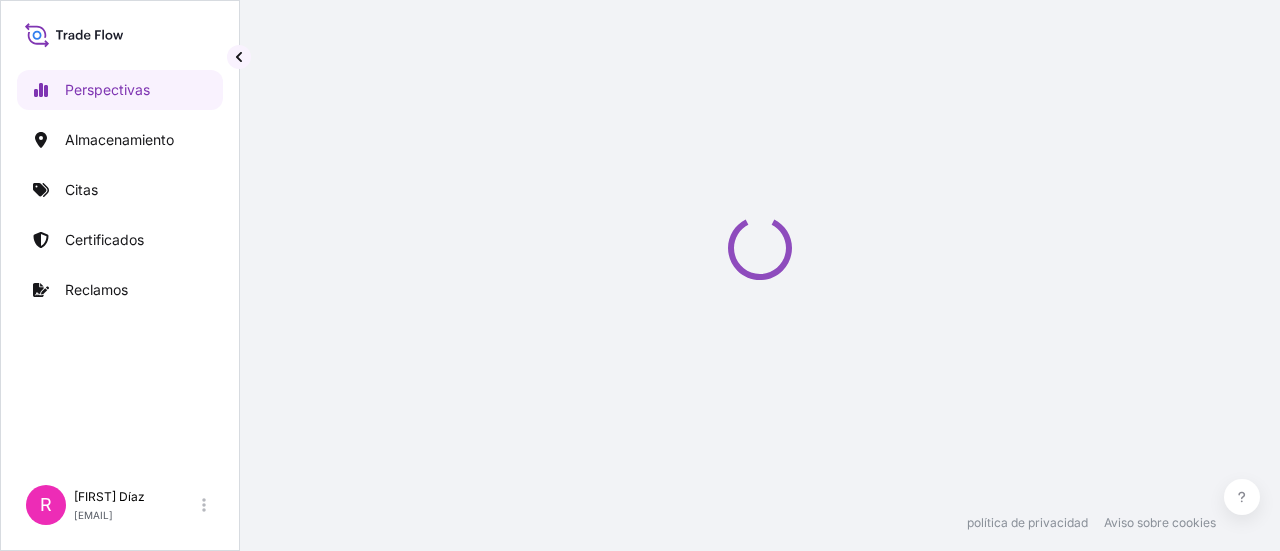 select on "2025" 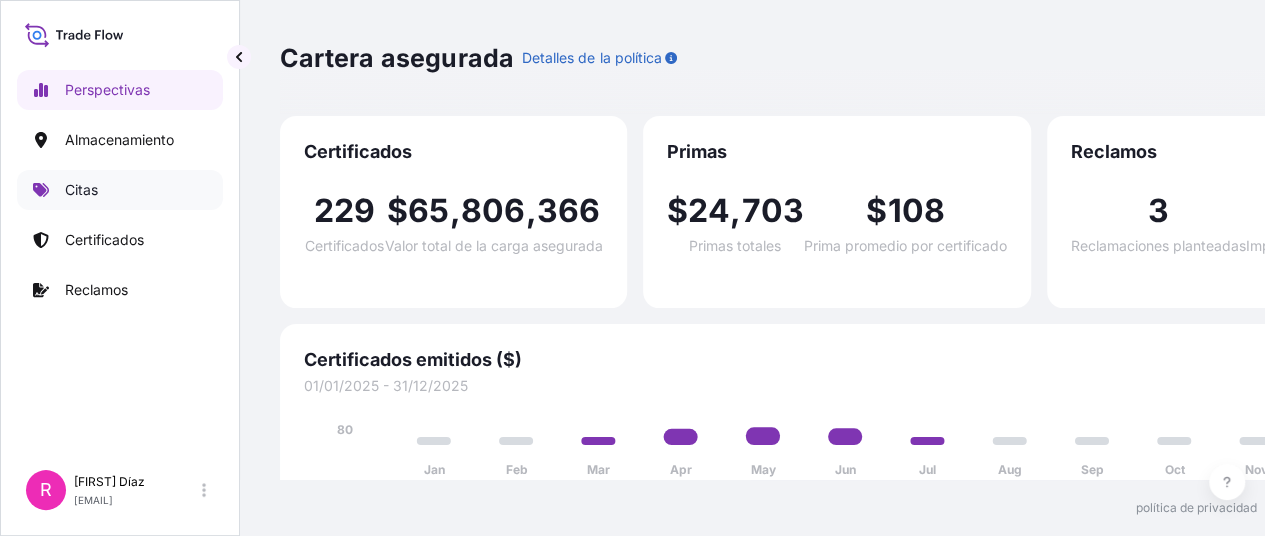 click on "Citas" at bounding box center [81, 189] 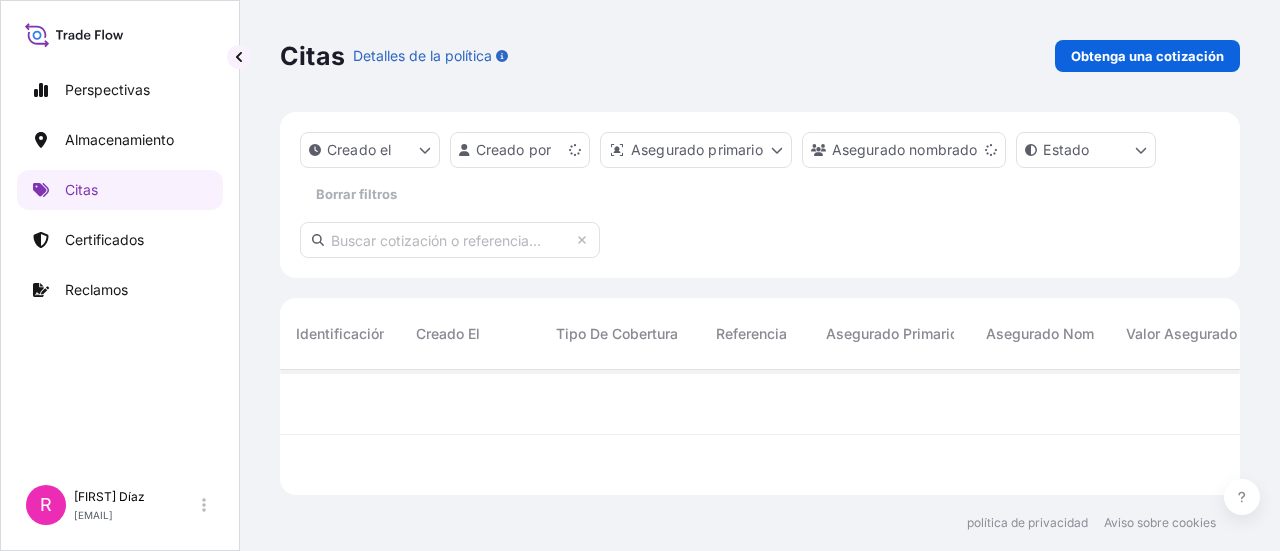 scroll, scrollTop: 16, scrollLeft: 16, axis: both 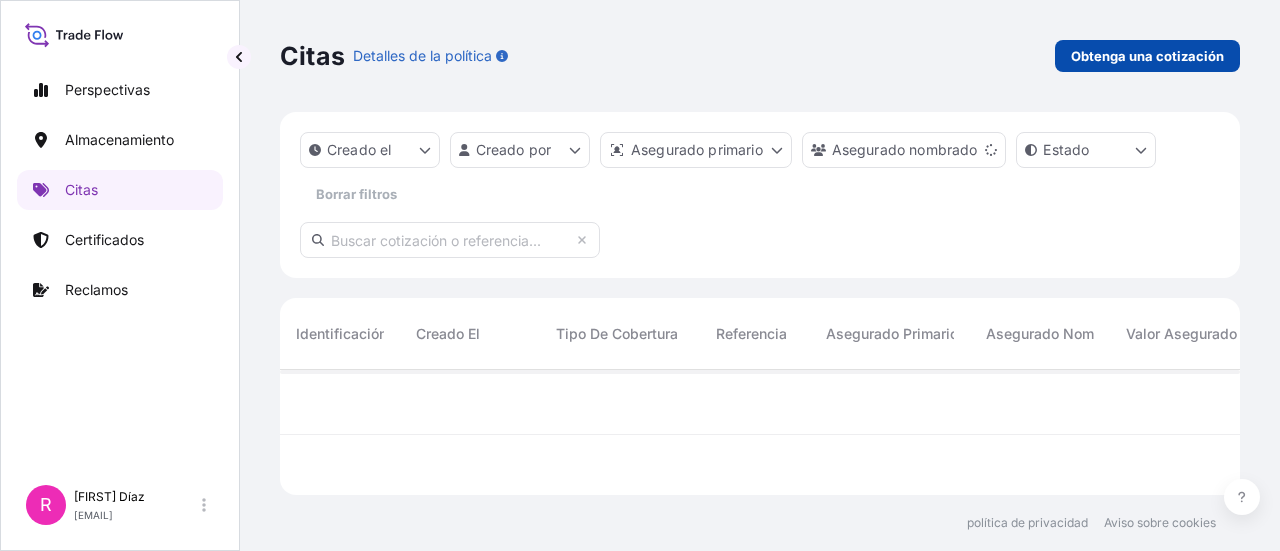 click on "Obtenga una cotización" at bounding box center (1147, 56) 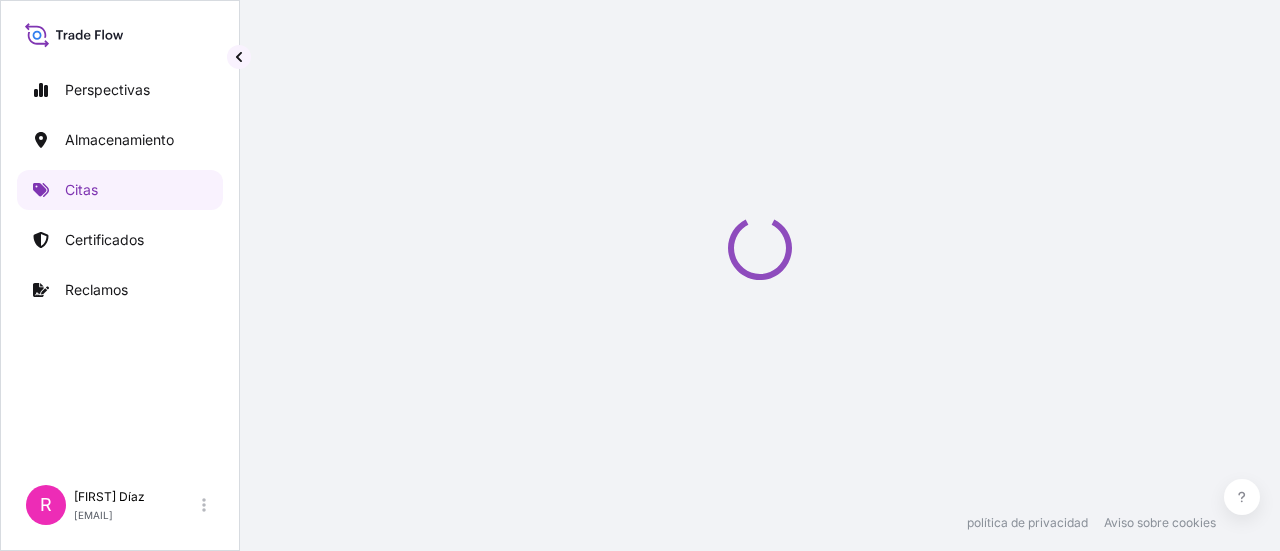 select on "Water" 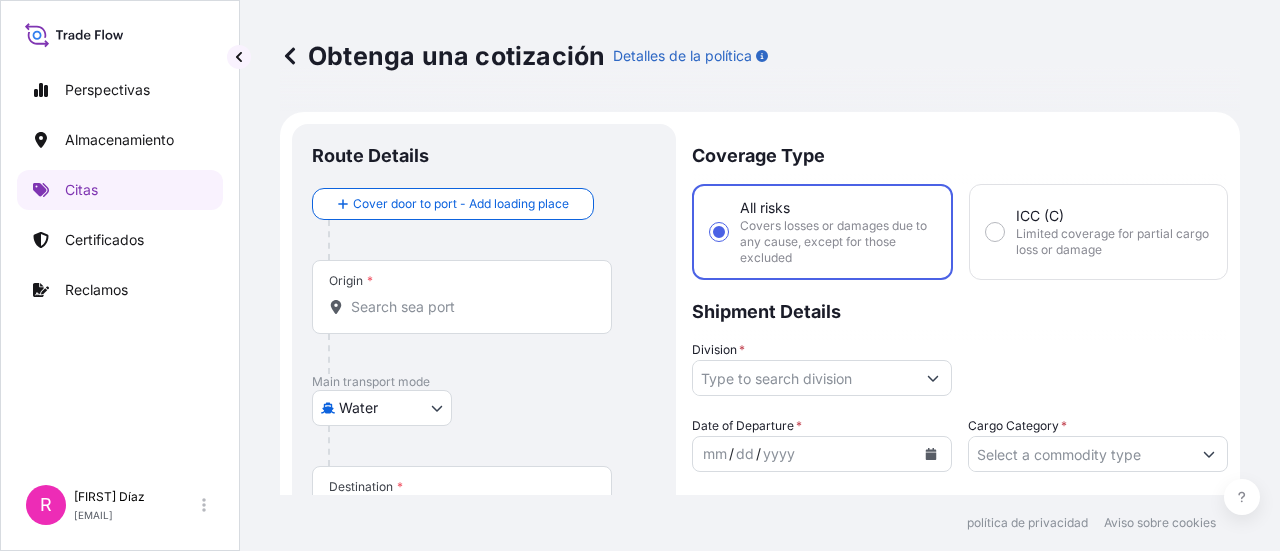 scroll, scrollTop: 32, scrollLeft: 0, axis: vertical 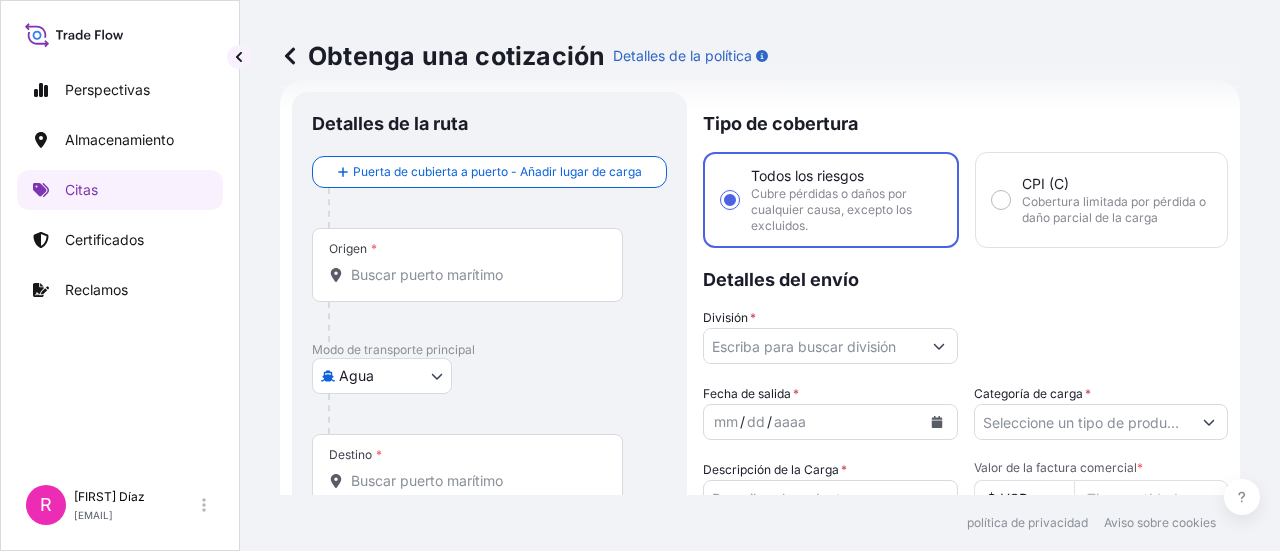 click on "Origen *" at bounding box center [467, 265] 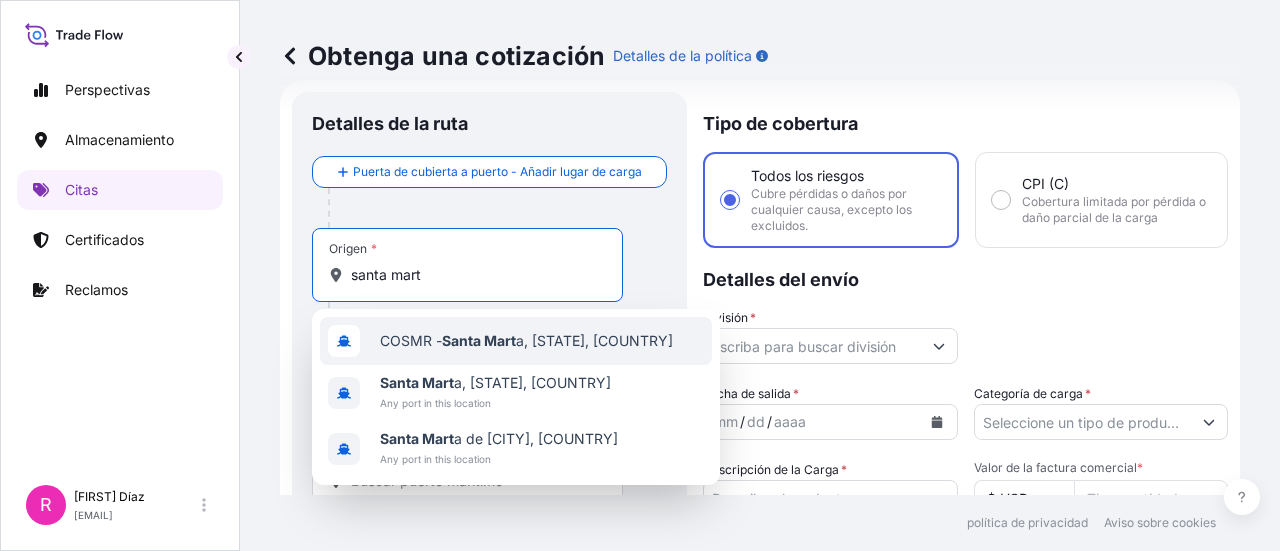 click on "COSMR -  Santa Mart a, Colombia" at bounding box center (526, 341) 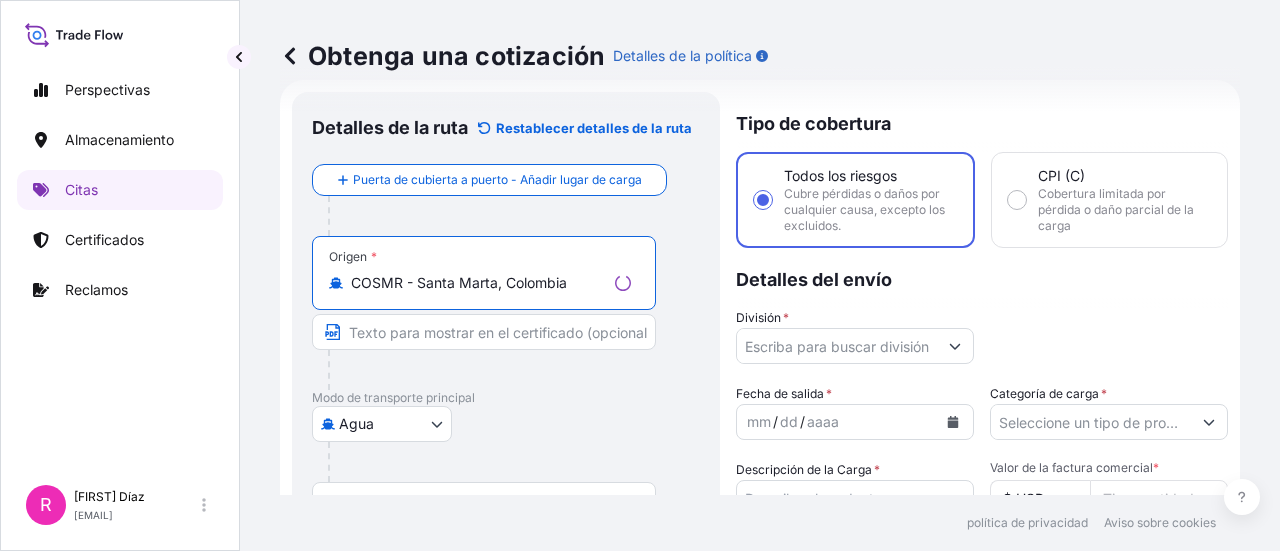 type on "COSMR - Santa Marta, Colombia" 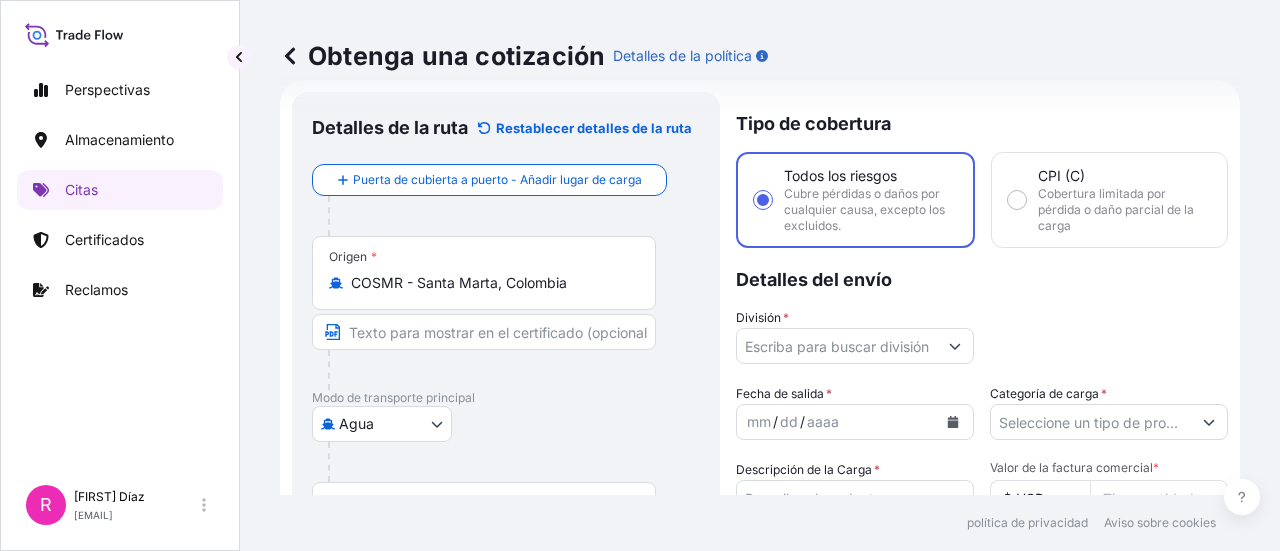click on "Obtenga una cotización Detalles de la política Detalles de la ruta Restablecer detalles de la ruta   Puerta de cubierta a puerto - Añadir lugar de carga Lugar de carga Carretera / Interior Carretera / Interior Origen * COSMR - Santa Marta, Colombia Modo de transporte principal Agua Aire Agua Interior Destino * Tapa puerto a puerta - Añadir lugar de descarga Carretera / Interior Carretera / Interior Lugar de descarga Tipo de cobertura Todos los riesgos Cubre pérdidas o daños por cualquier causa, excepto los excluidos. CPI (C) Cobertura limitada por pérdida o daño parcial de la carga Detalles del envío División  * Fecha de salida  * mm / dd / aaaa Categoría de carga  * Descripción de la Carga  * Valor de la factura comercial  *   $ USD Asegurado nombrado  * Categoría de embalaje Seleccione una categoría de embalaje Seleccione primero un modo de transporte principal. Costo de flete   $ USD Marcado CIF % 10 Referencia Costo de derechos   $ USD Nombre del buque Marcas y números Carta de crédito *" at bounding box center [760, 247] 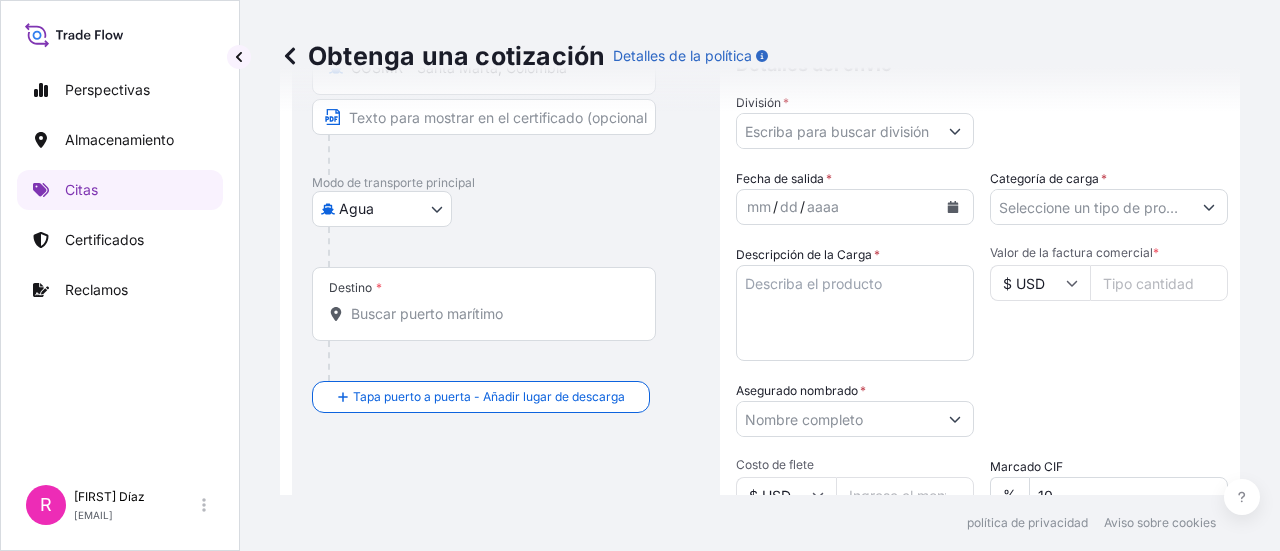 scroll, scrollTop: 269, scrollLeft: 0, axis: vertical 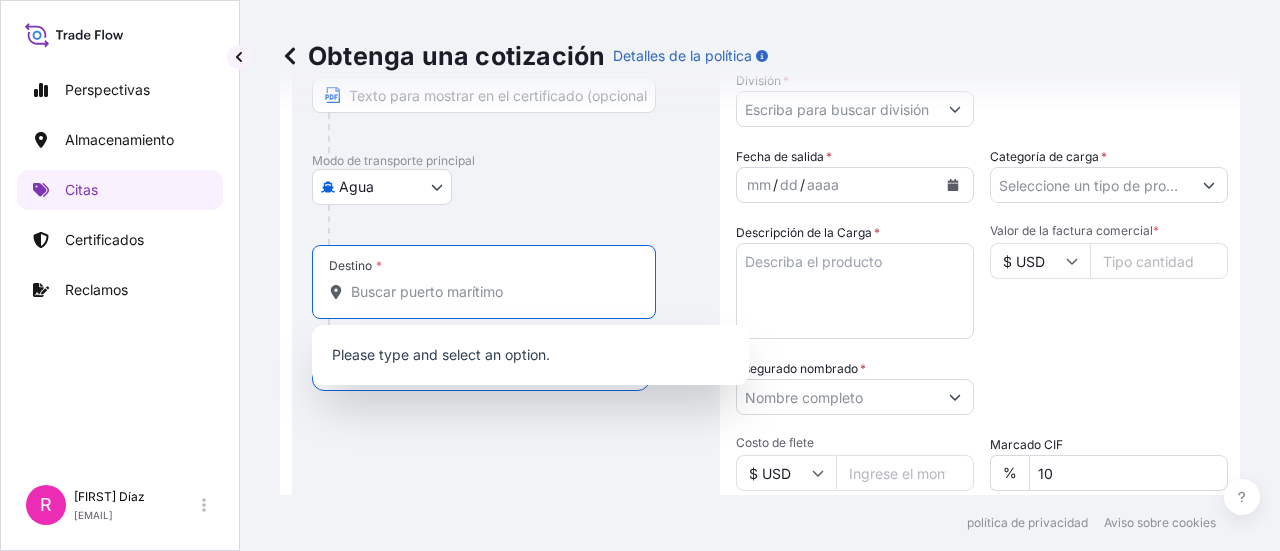 click on "Destino *" at bounding box center [491, 292] 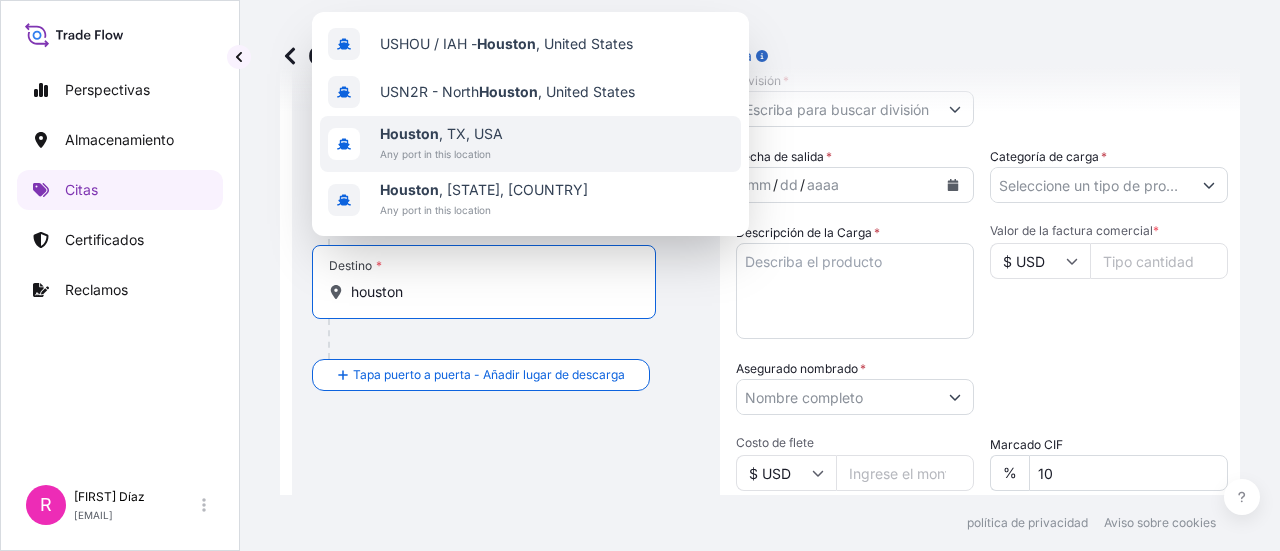 click on "Houston , TX, USA Any port in this location" at bounding box center (530, 144) 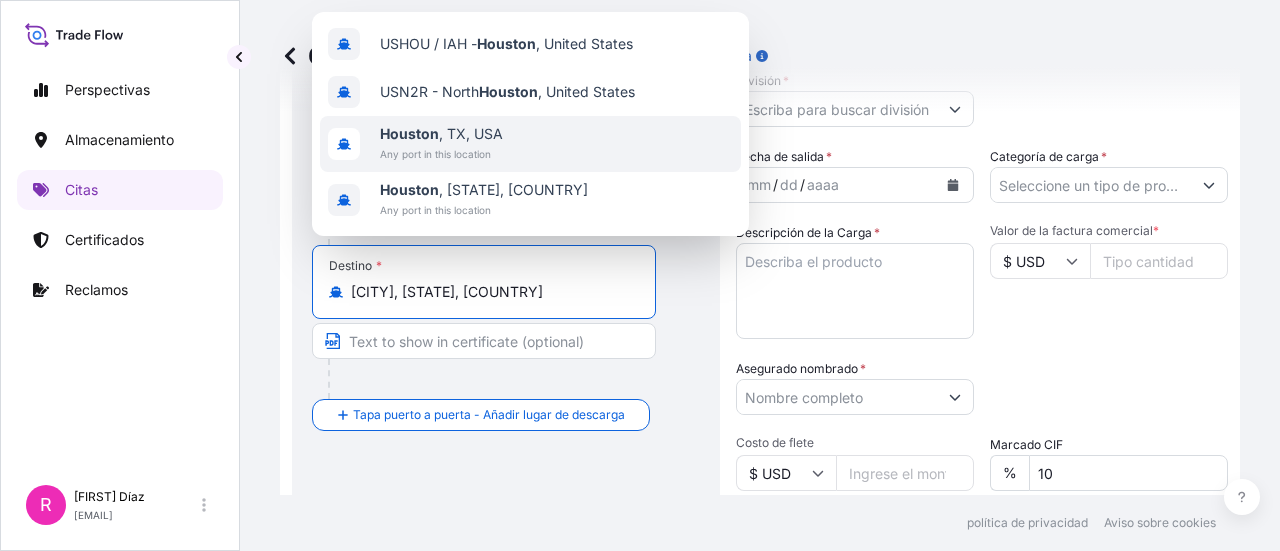 type on "Houston, TX, USA" 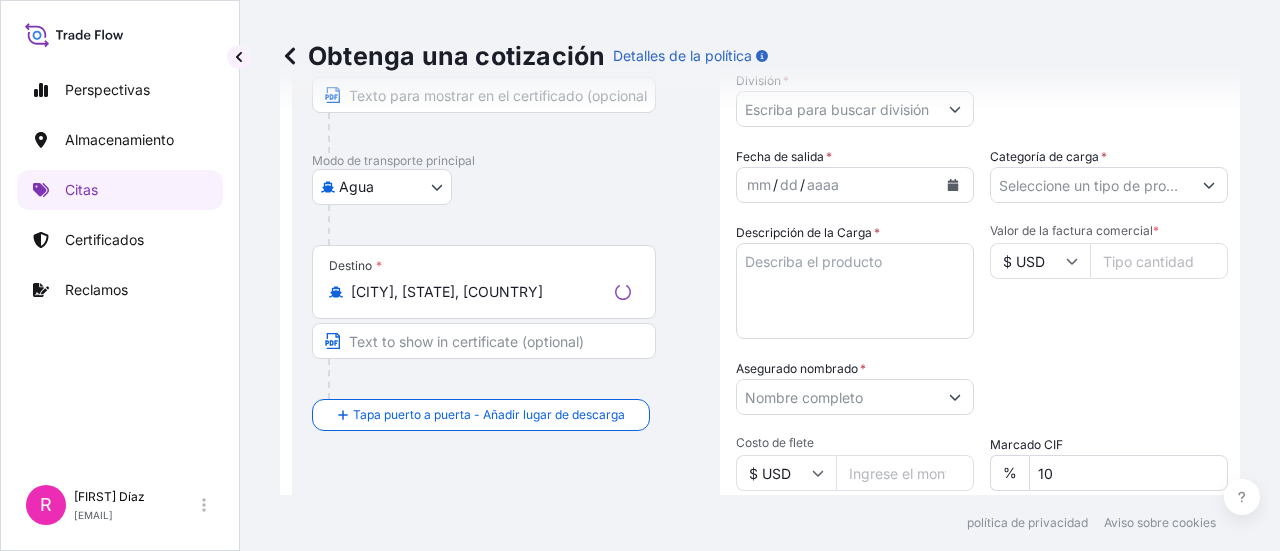 click on "Obtenga una cotización Detalles de la política" at bounding box center (760, 56) 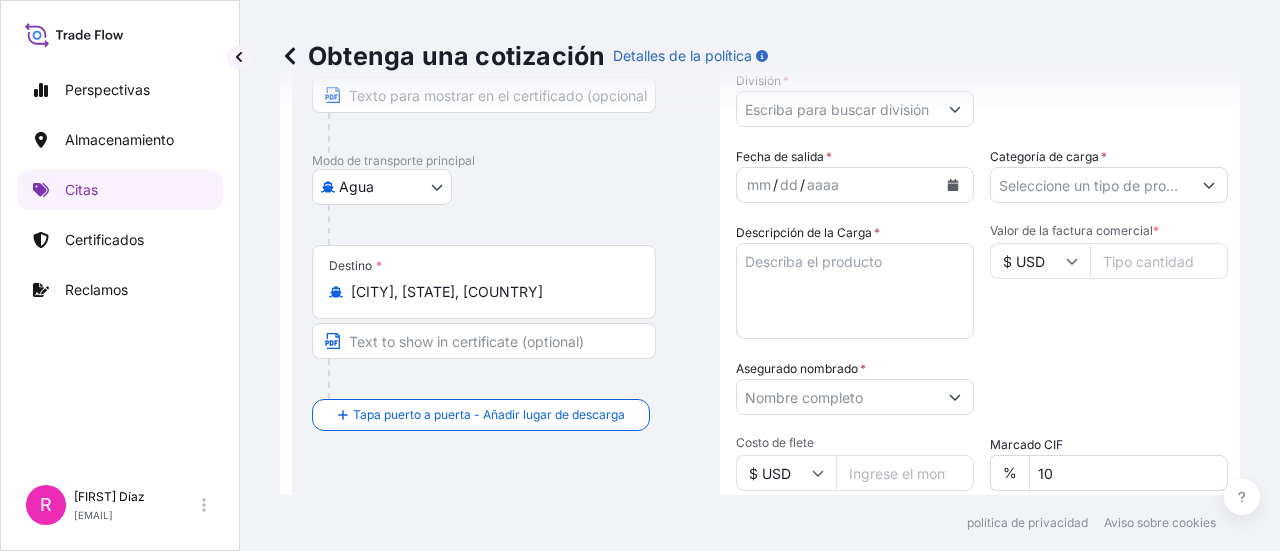 click on "Obtenga una cotización Detalles de la política" at bounding box center [760, 56] 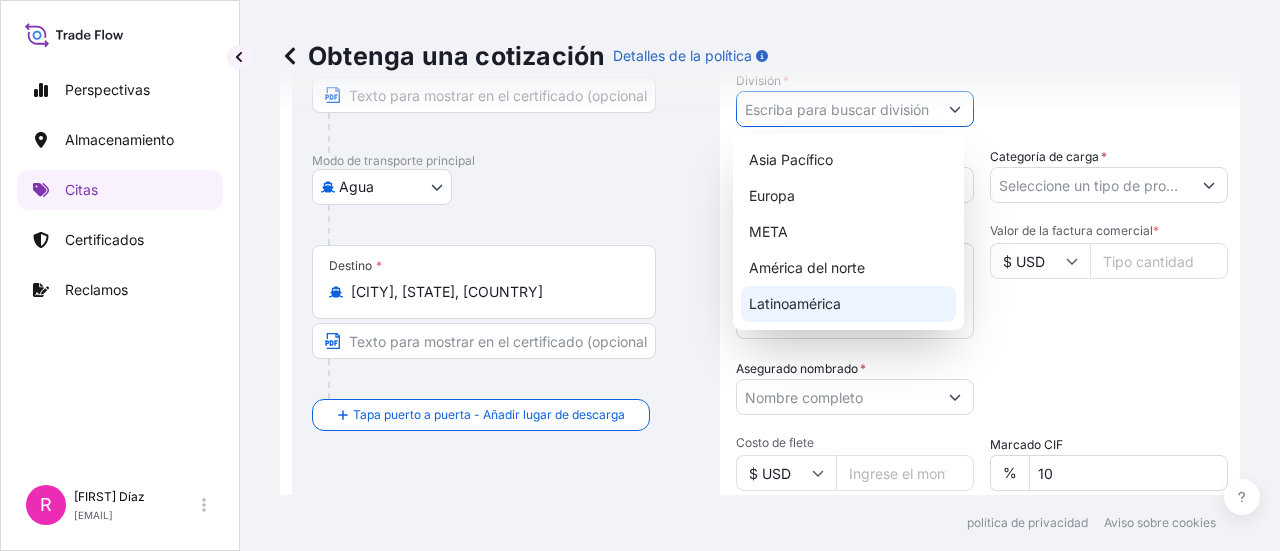 click on "Latinoamérica" at bounding box center [795, 303] 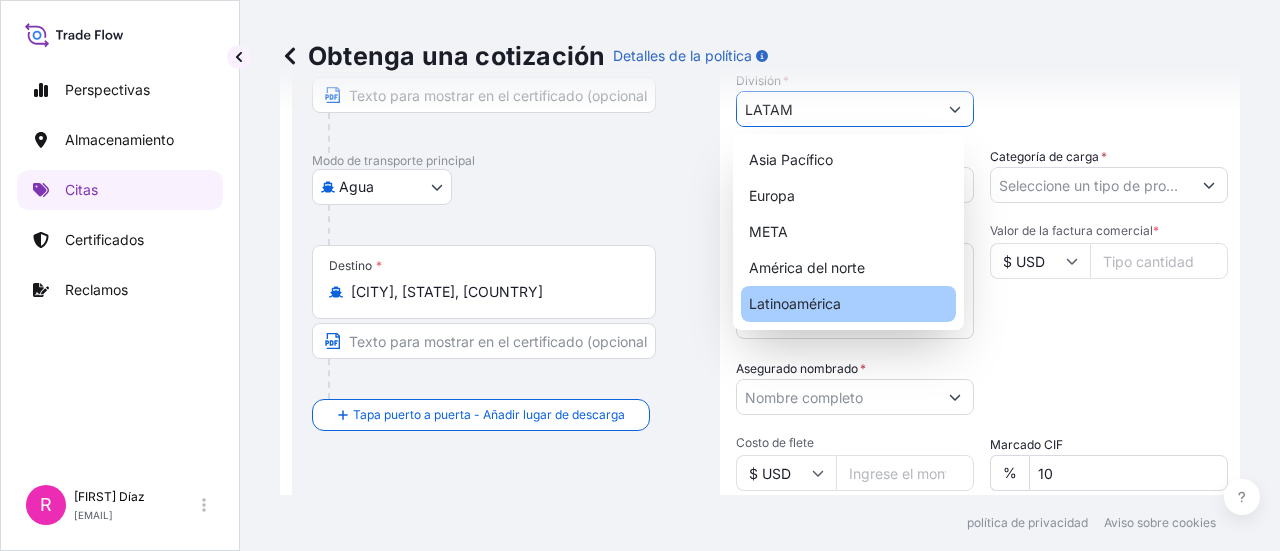 type on "LATAM" 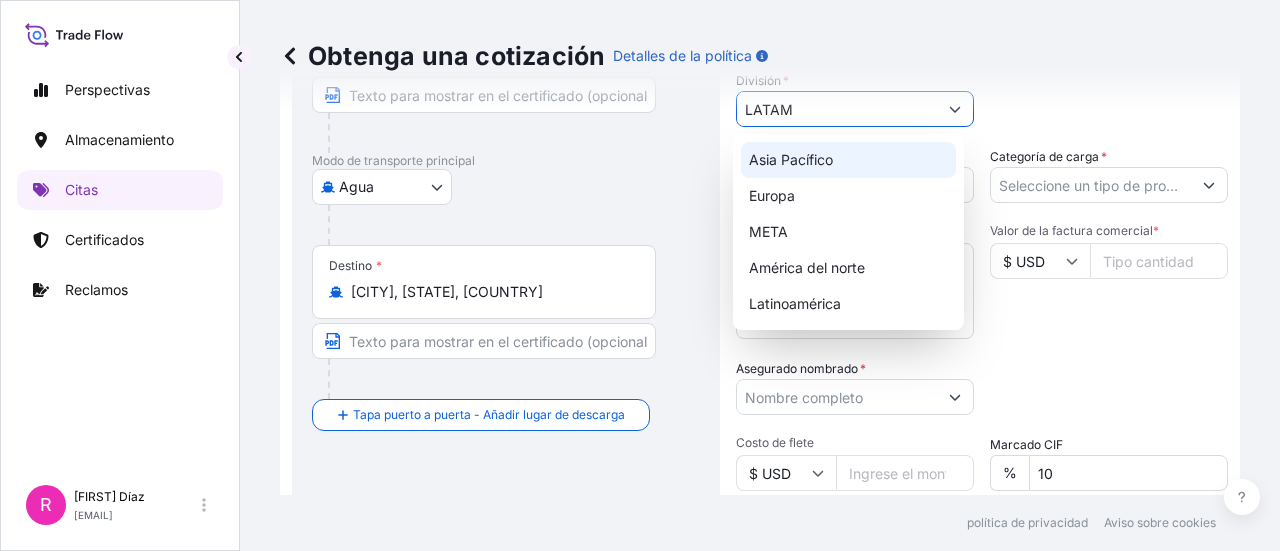 click on "Obtenga una cotización Detalles de la política" at bounding box center (760, 56) 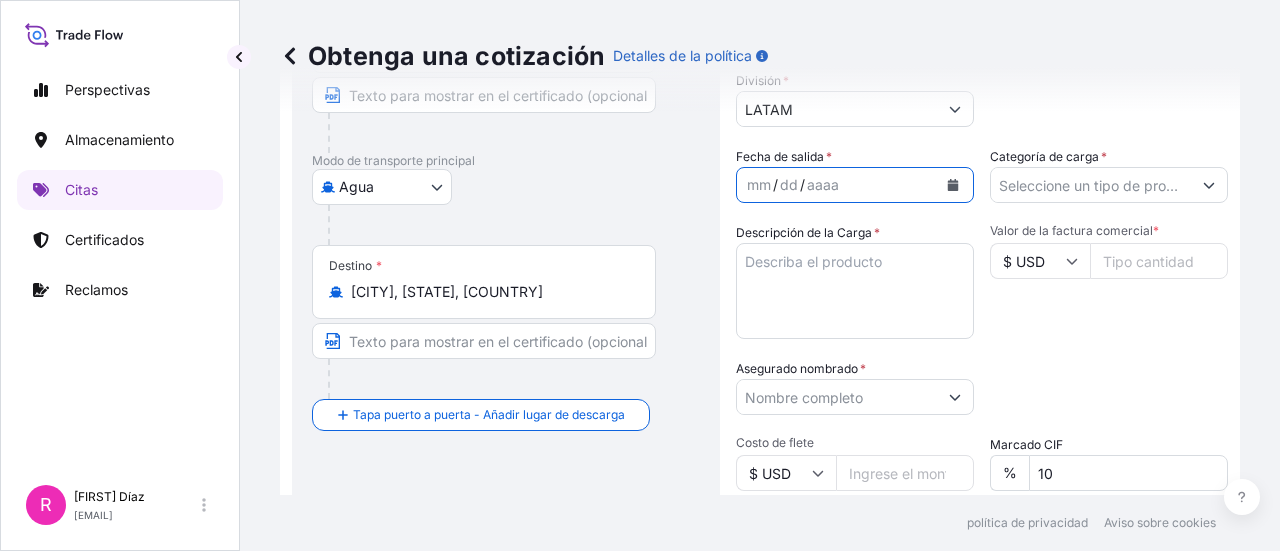 click at bounding box center (953, 185) 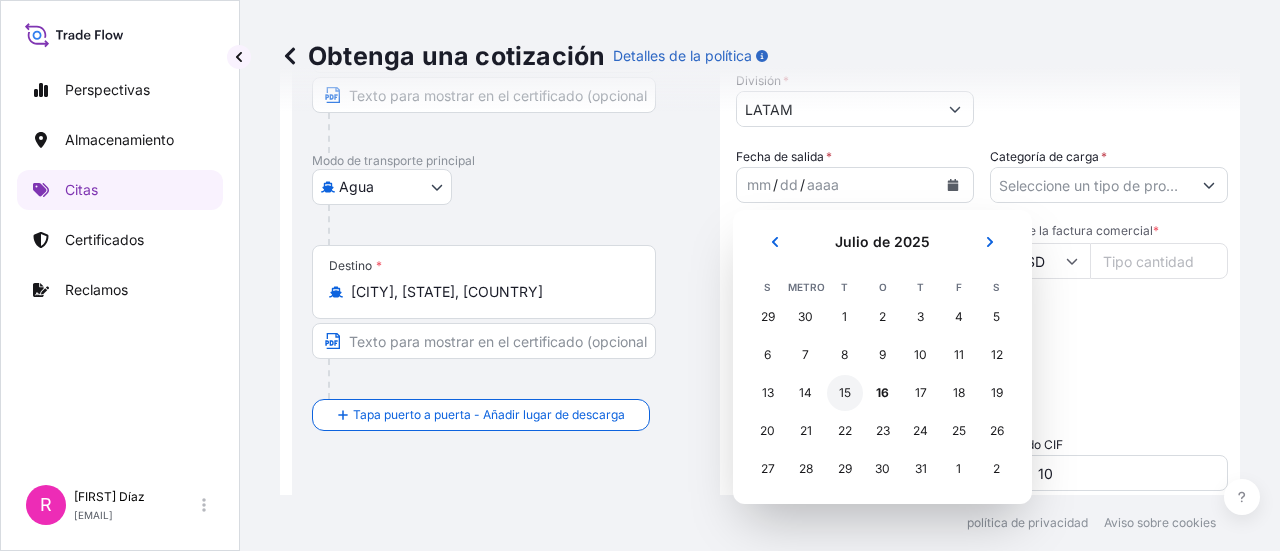 click on "15" at bounding box center [845, 393] 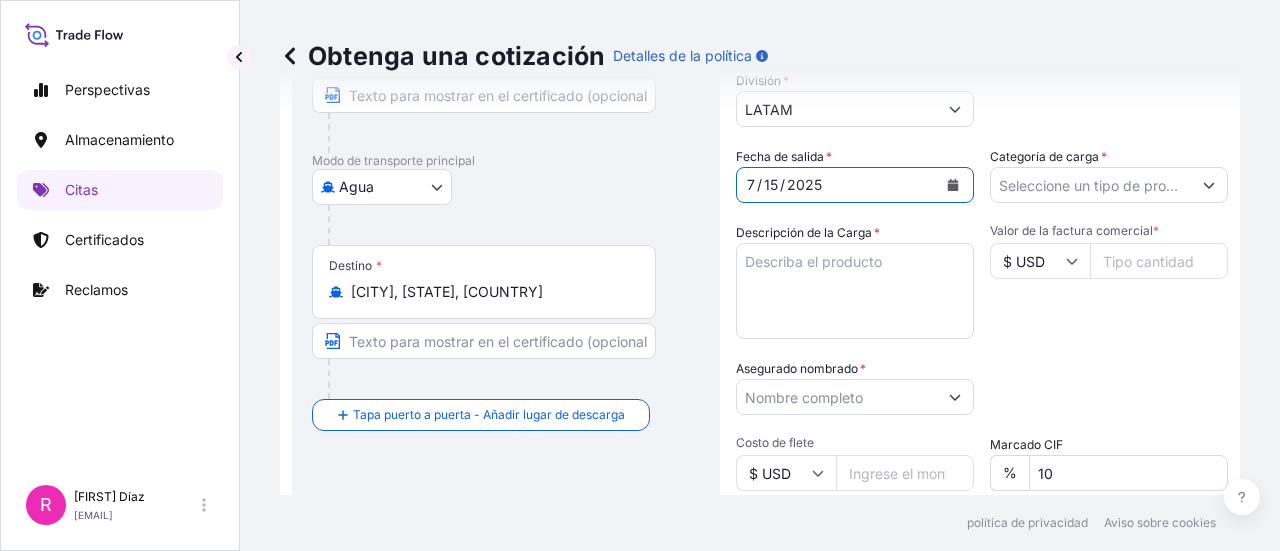 click on "Categoría de carga" at bounding box center [1044, 156] 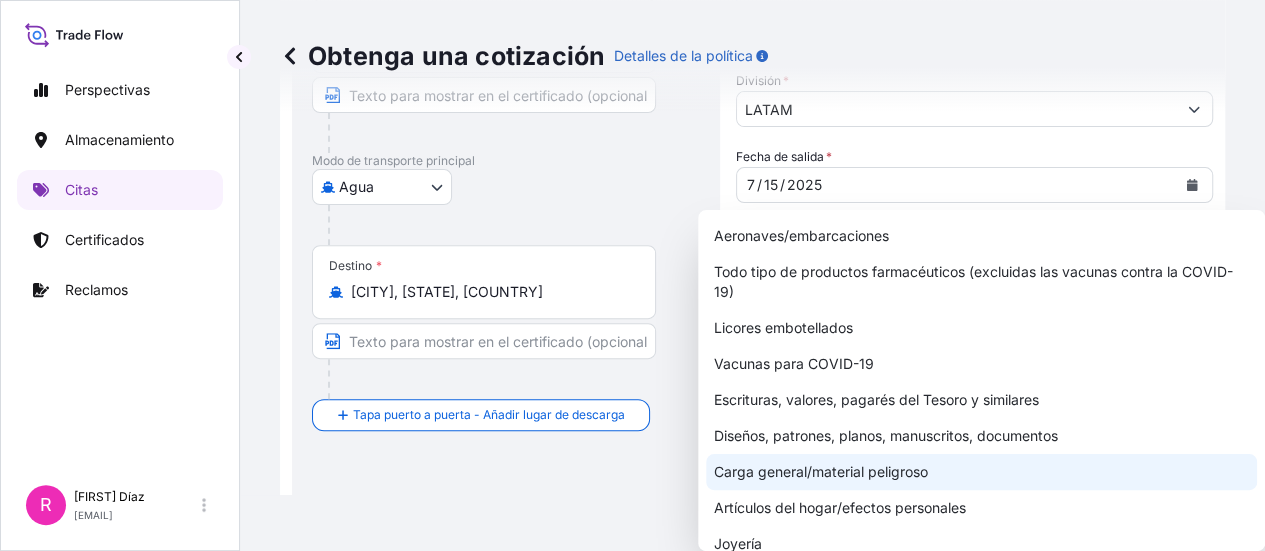 click on "Carga general/material peligroso" at bounding box center (821, 471) 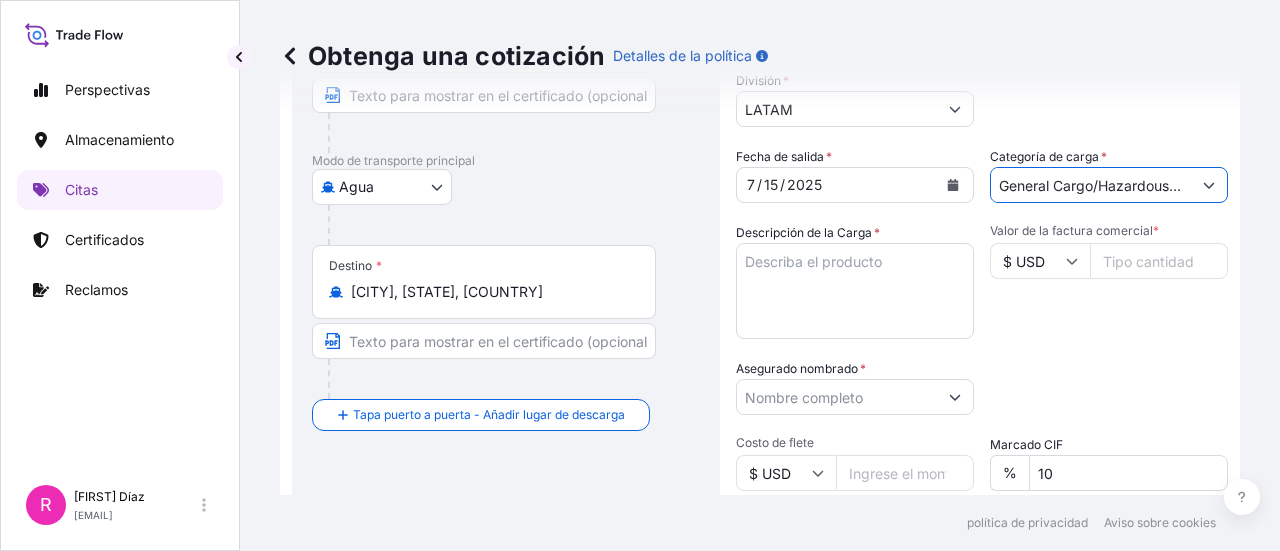 click on "Descripción de la Carga  *" at bounding box center [855, 291] 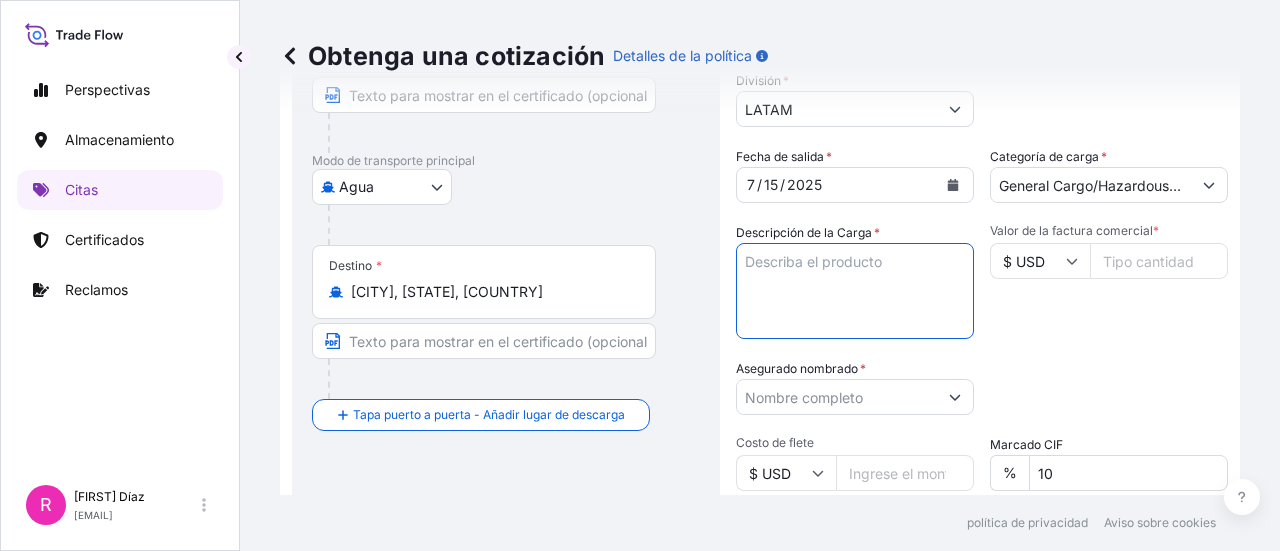 paste on "POWER TRANSFORMER" 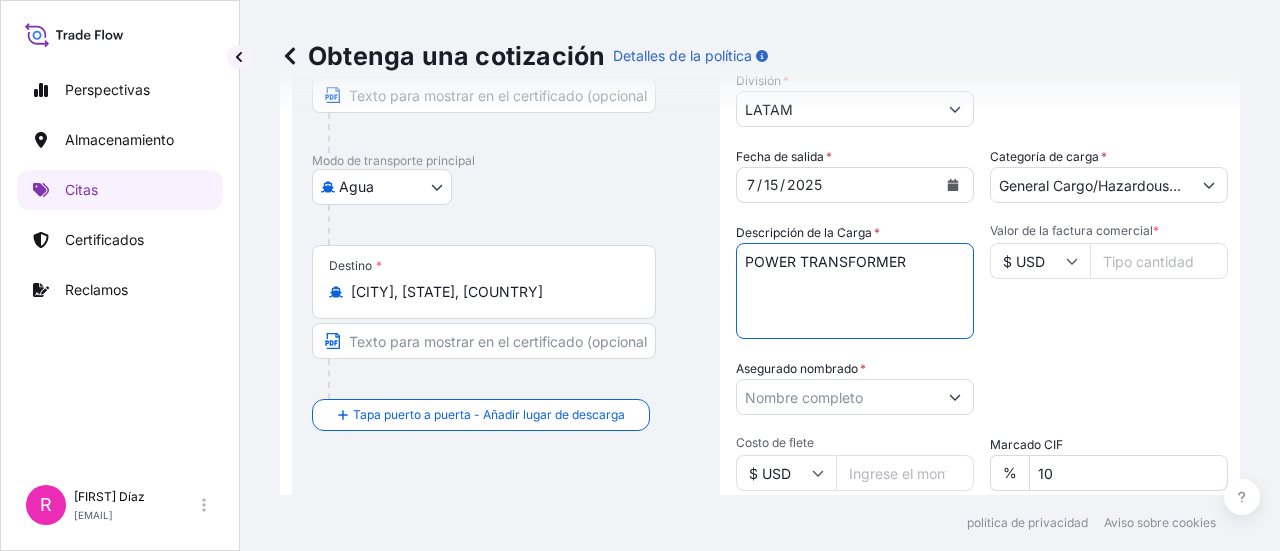 type on "POWER TRANSFORMER" 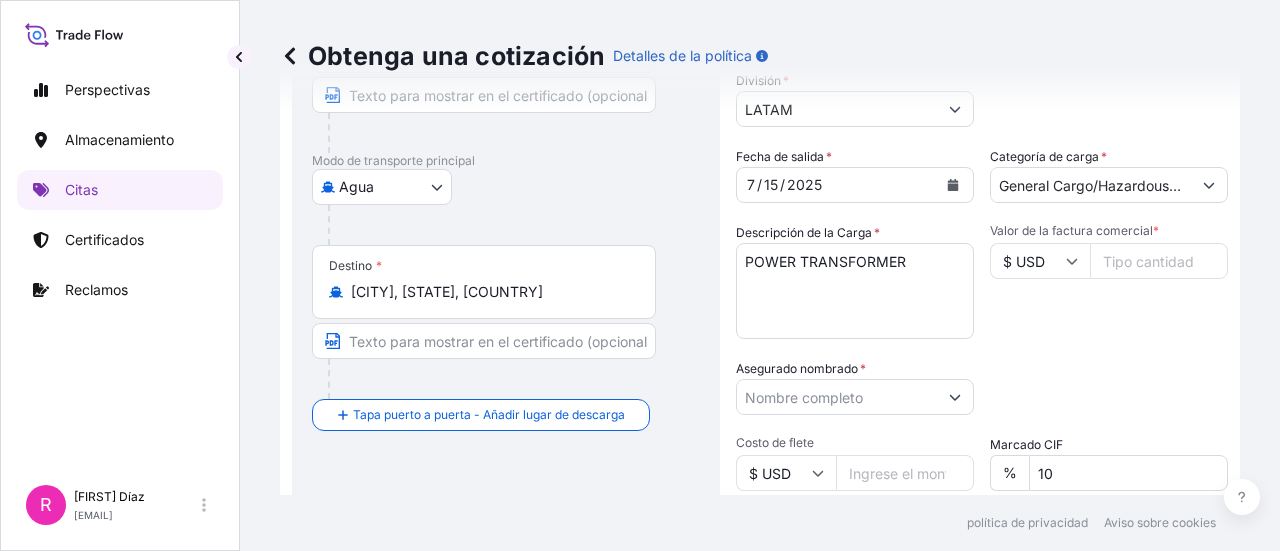 click on "Valor de la factura comercial  *" at bounding box center [1159, 261] 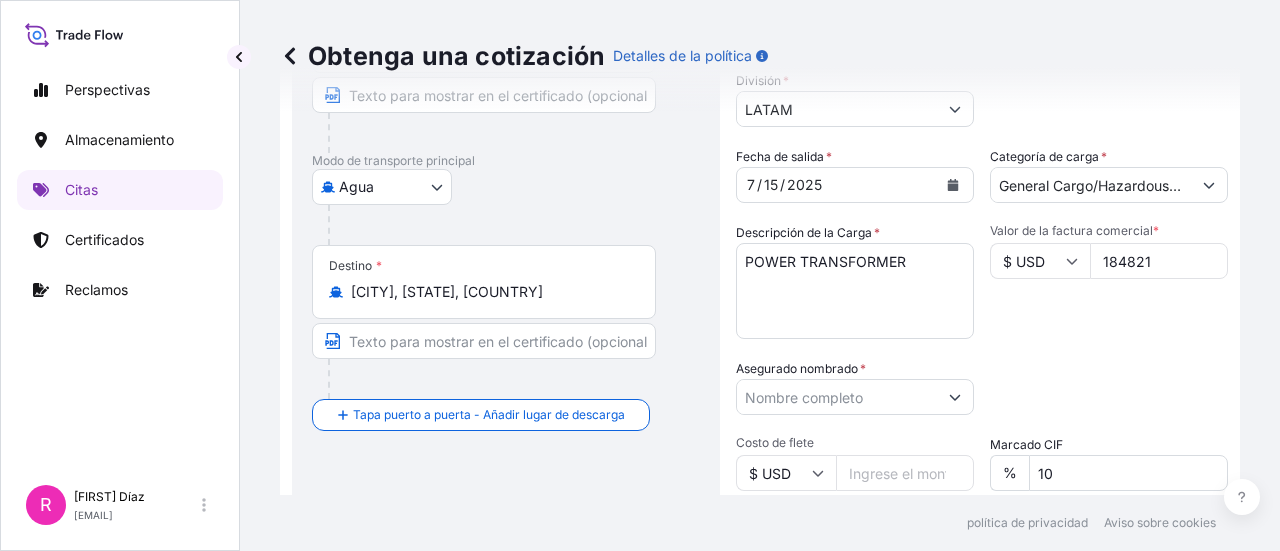 type on "1848213" 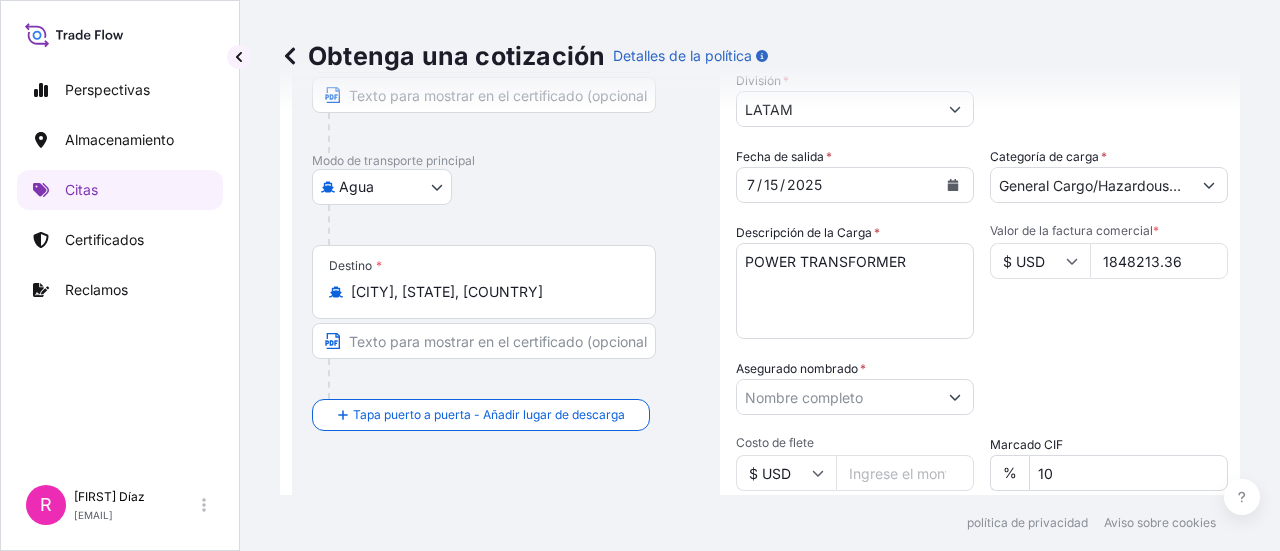 type on "1848213.36" 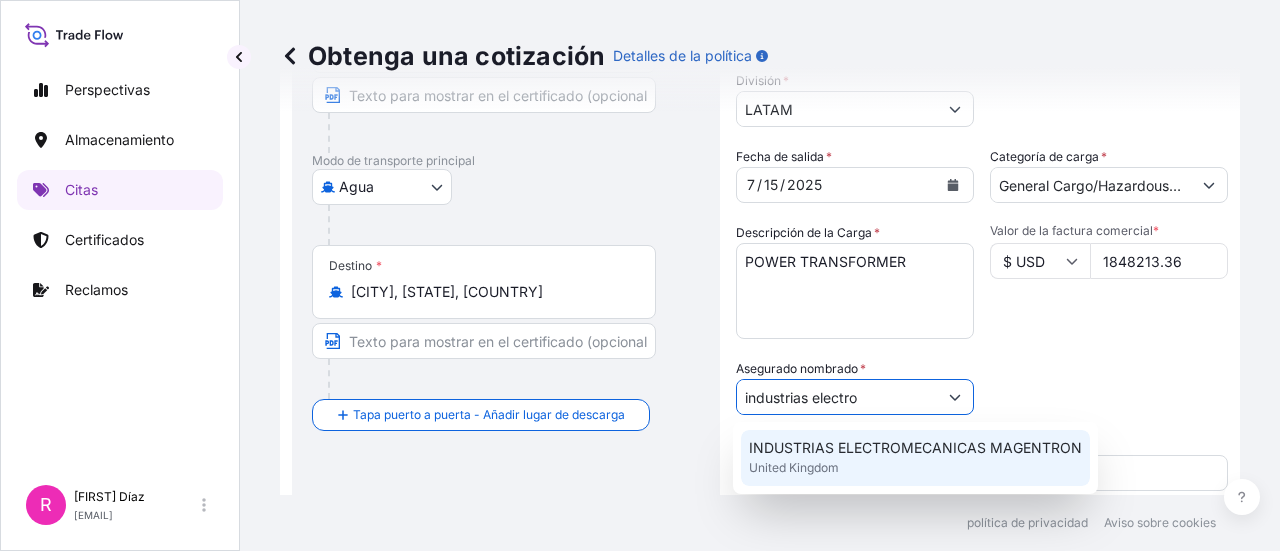 click on "INDUSTRIAS ELECTROMECANICAS MAGENTRON" at bounding box center [915, 448] 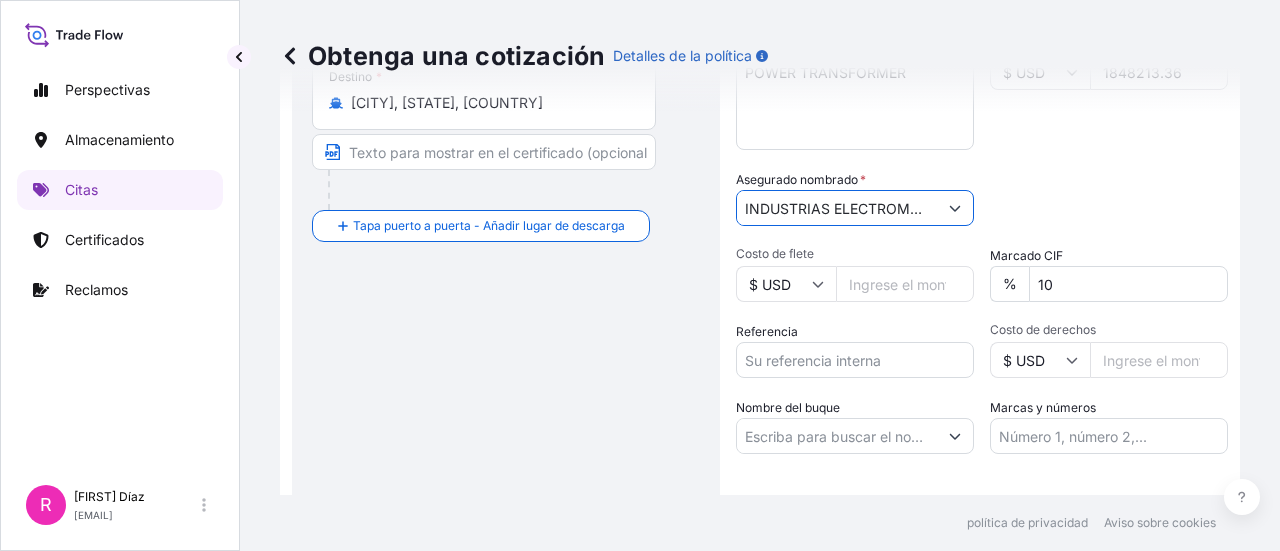 scroll, scrollTop: 474, scrollLeft: 0, axis: vertical 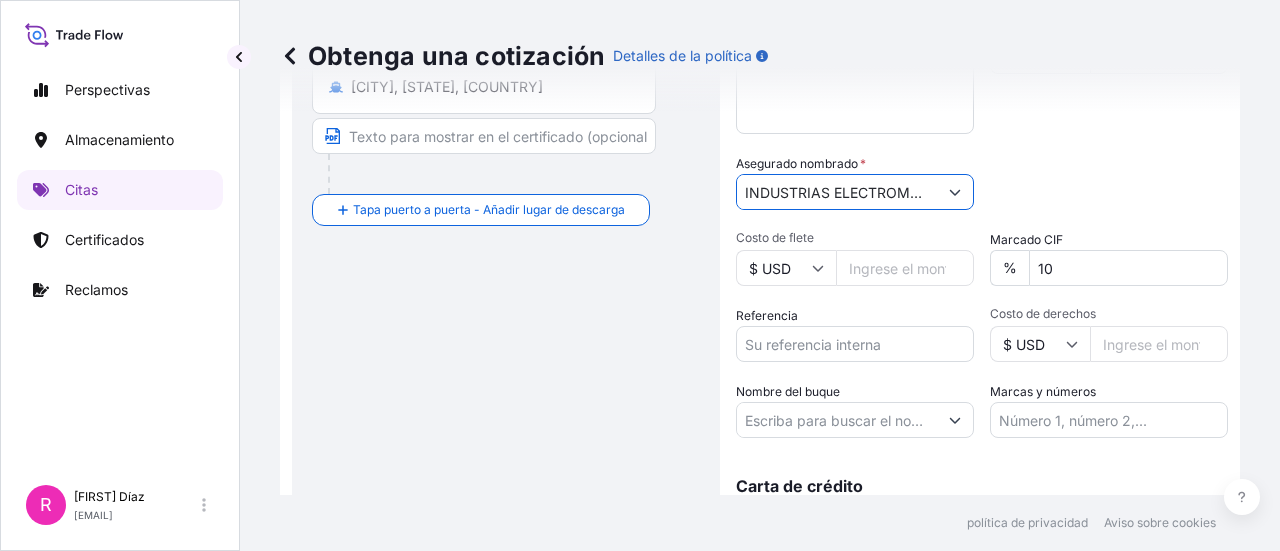 type on "INDUSTRIAS ELECTROMECANICAS MAGENTRON" 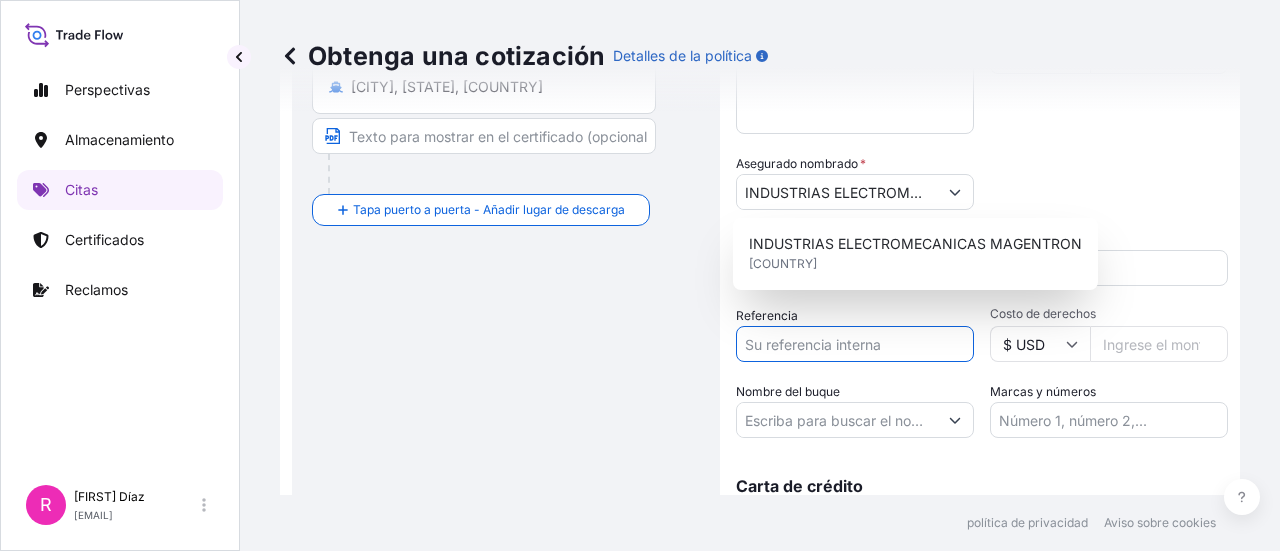 click on "Referencia" at bounding box center (855, 344) 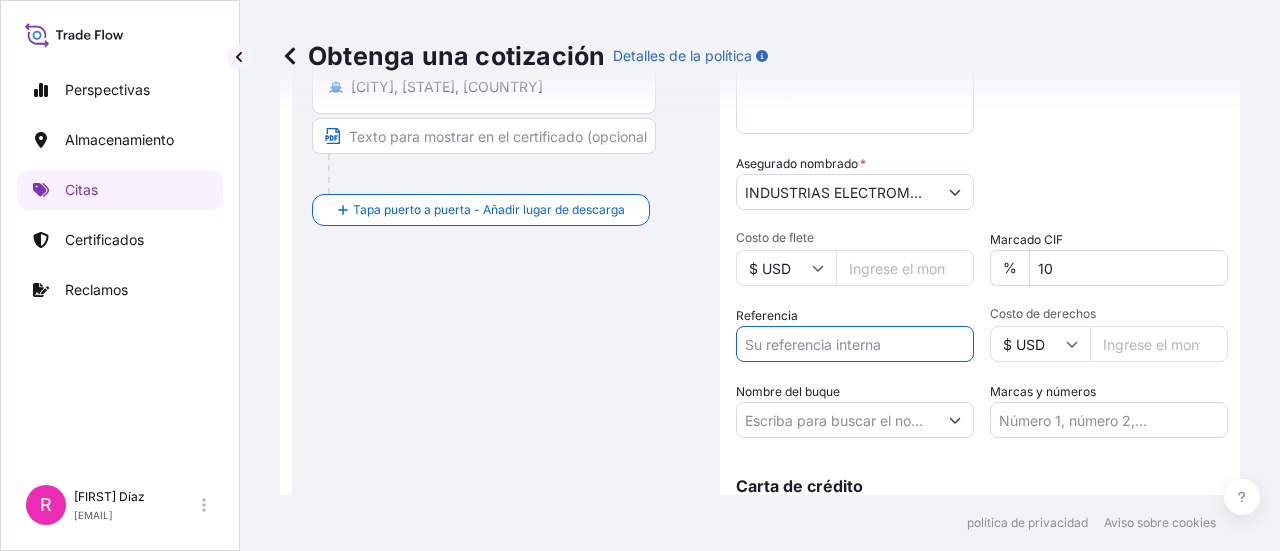 paste on "CO4061149963" 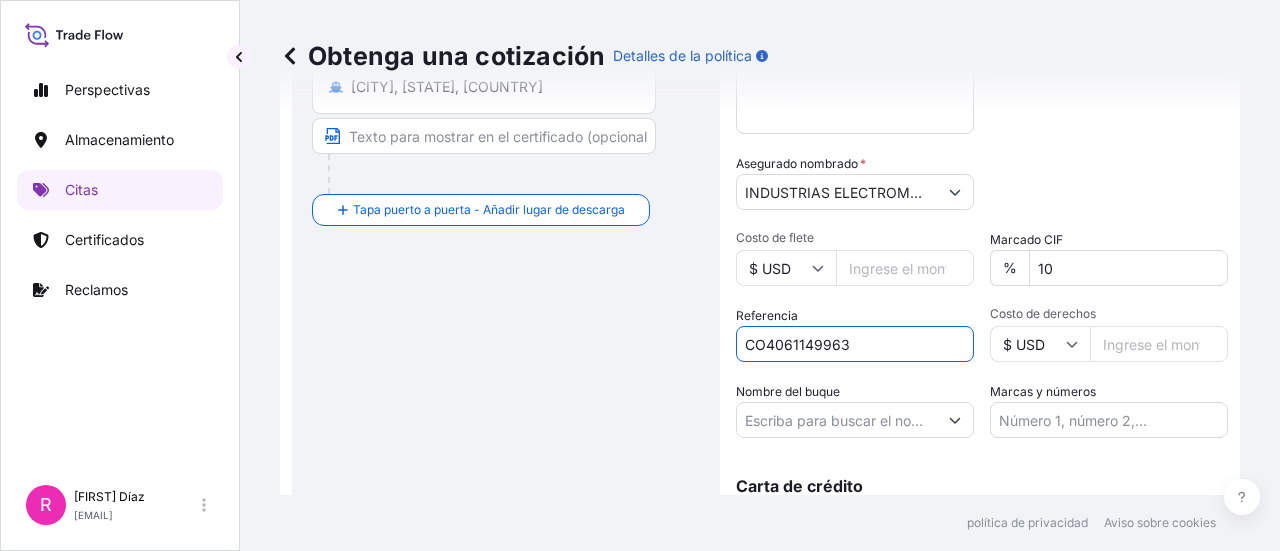 type on "CO4061149963" 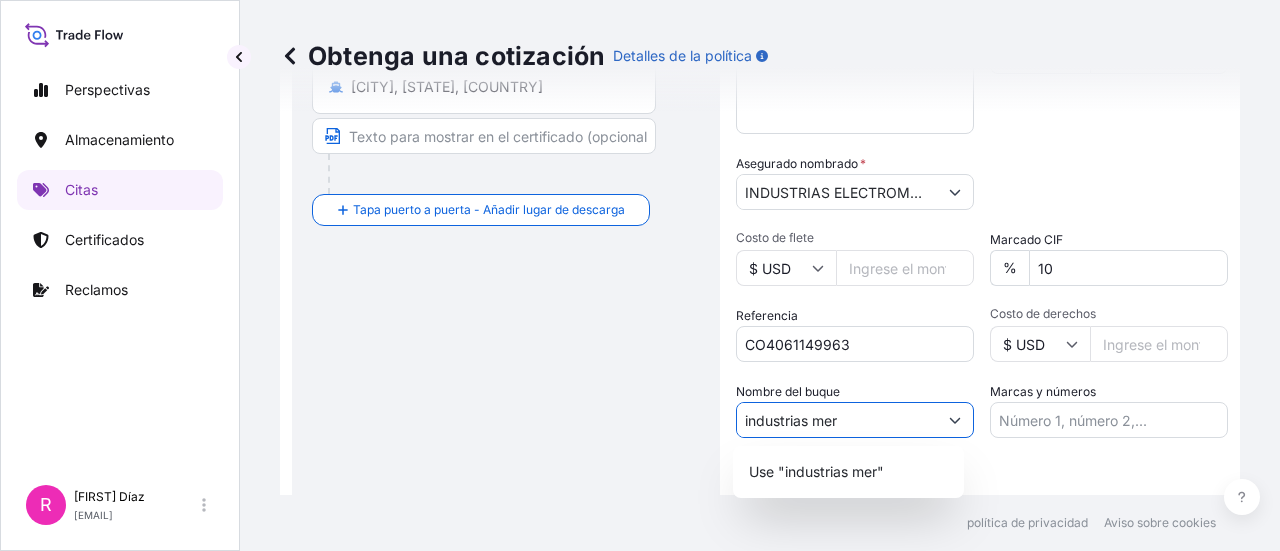 click on "industrias mer" at bounding box center (837, 420) 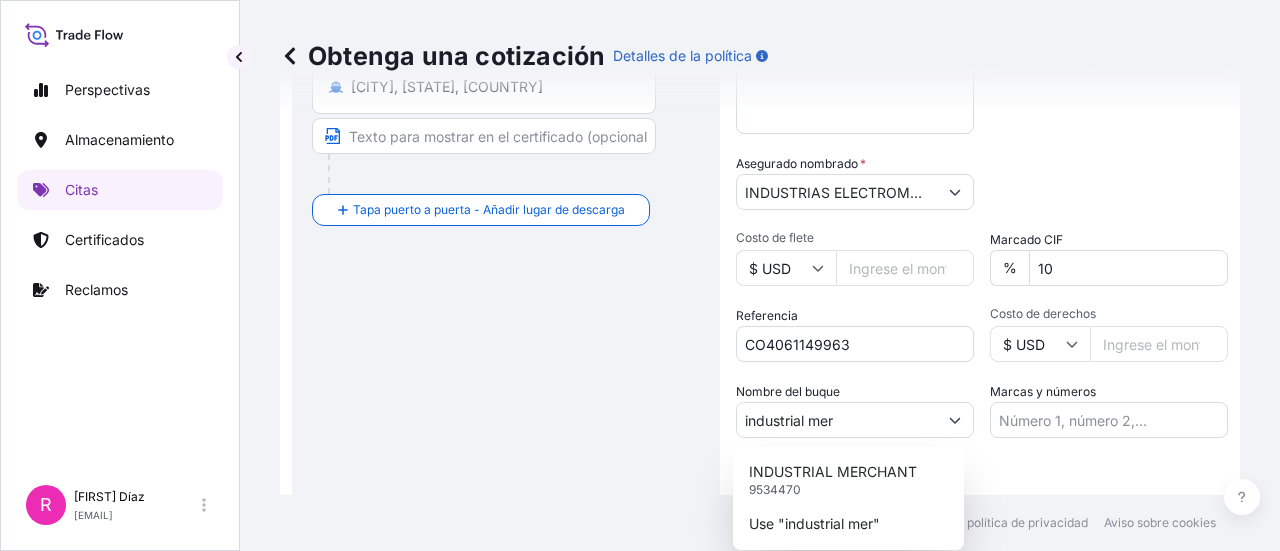 click on "Nombre del buque industrial mer" at bounding box center [855, 410] 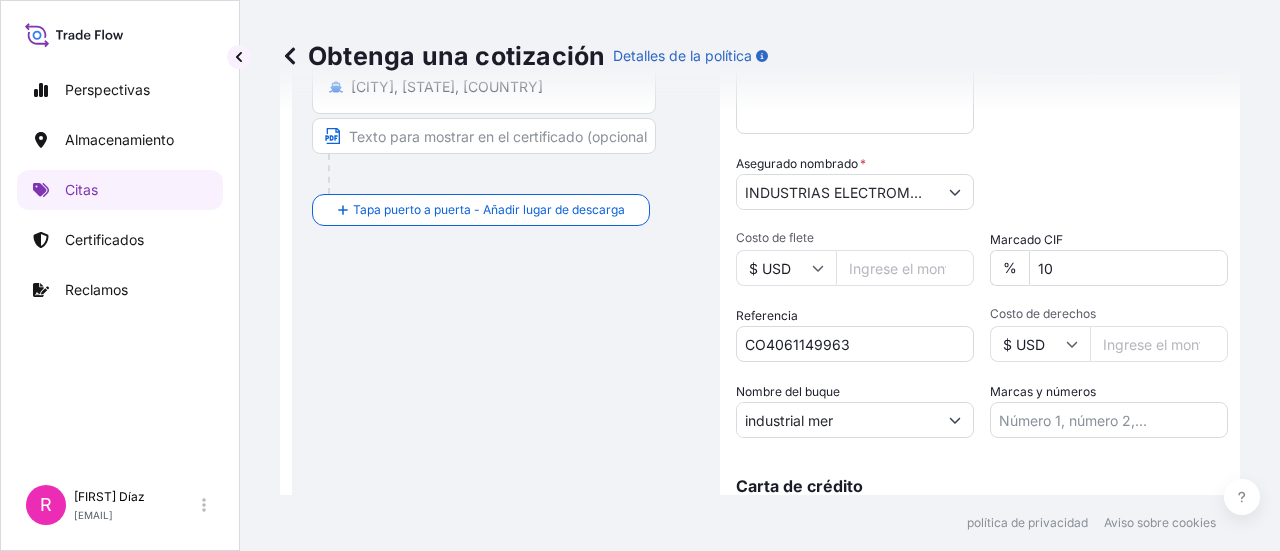 click on "industrial mer" at bounding box center (837, 420) 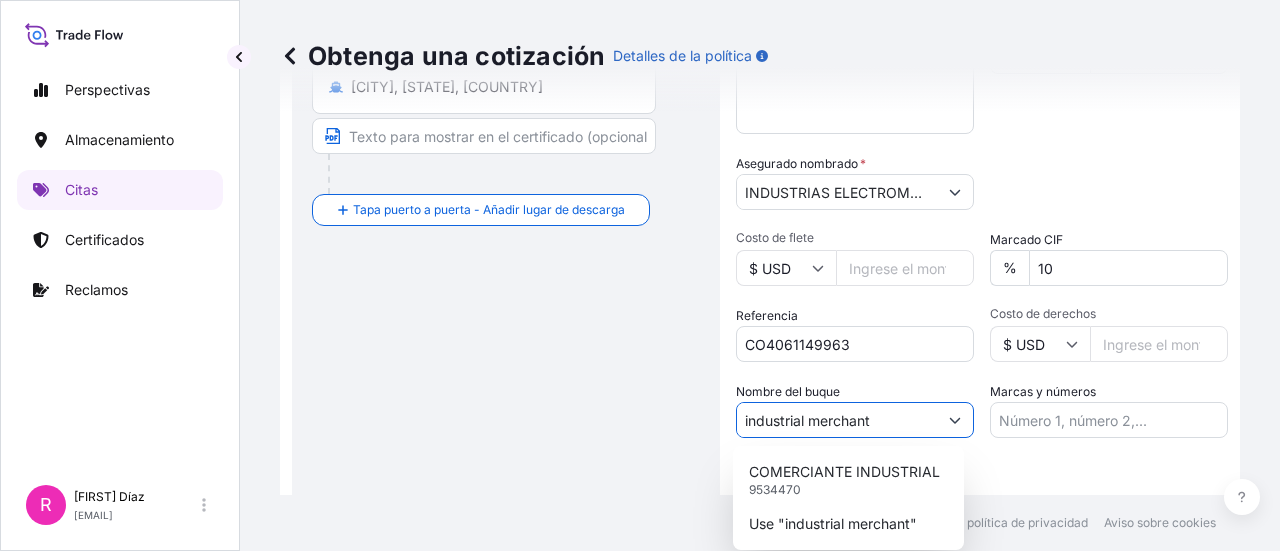 type on "industrial merchant" 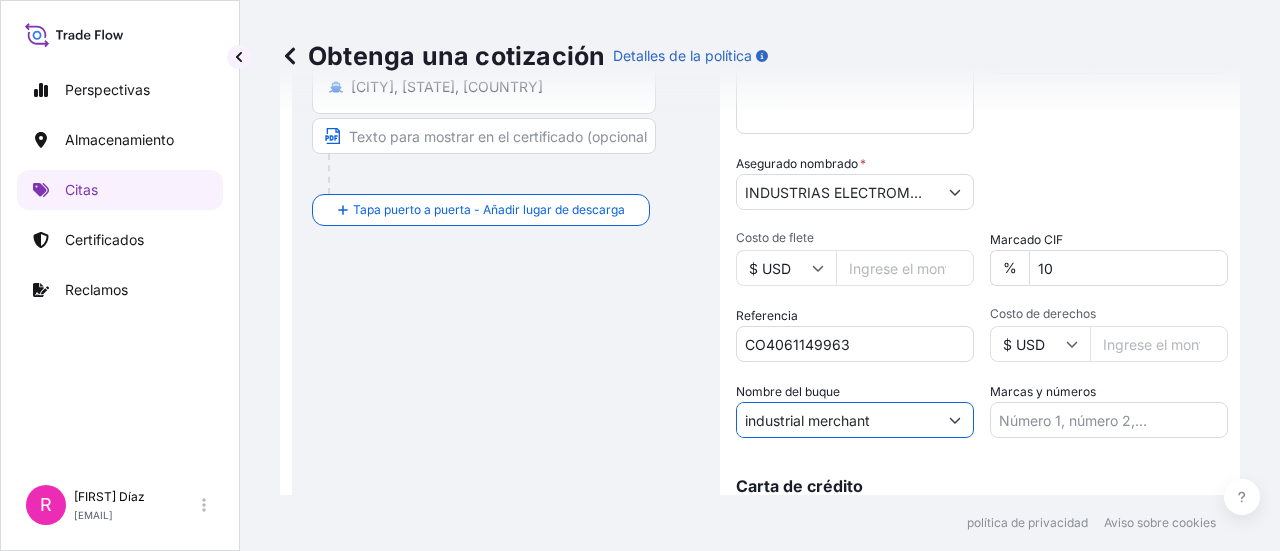 scroll, scrollTop: 577, scrollLeft: 0, axis: vertical 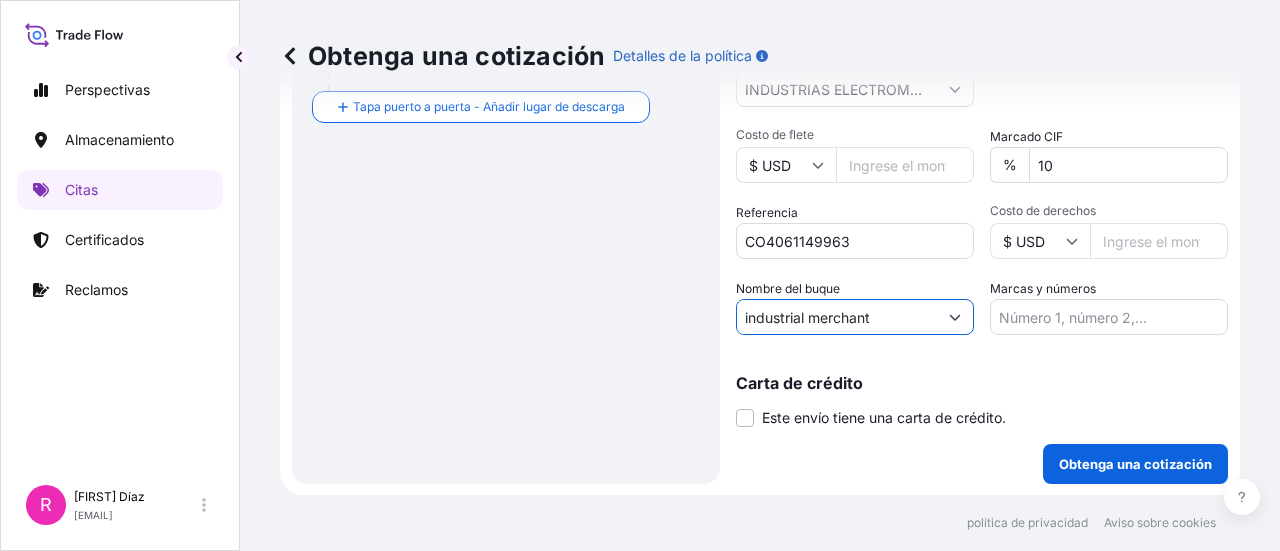 click at bounding box center [955, 317] 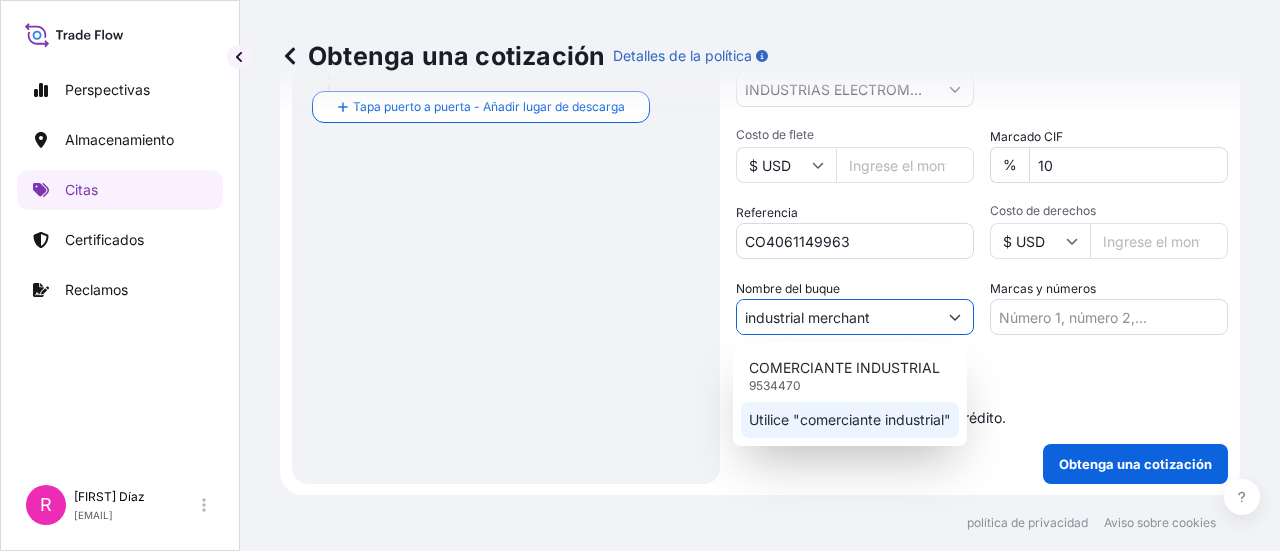 click on "Utilice "comerciante industrial"" 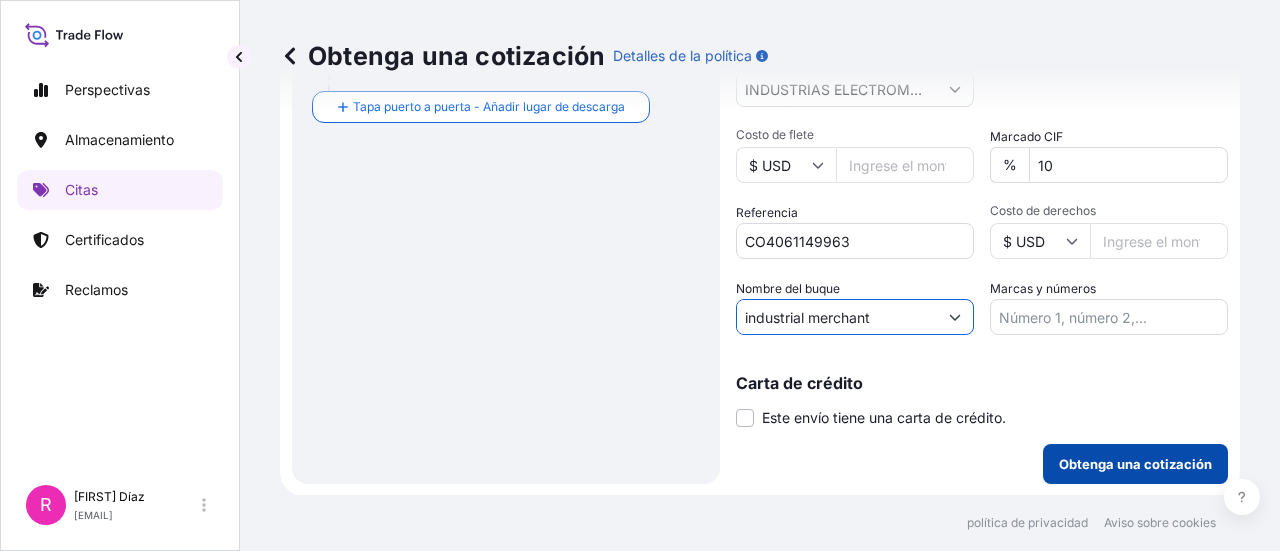 click on "Obtenga una cotización" at bounding box center (1135, 464) 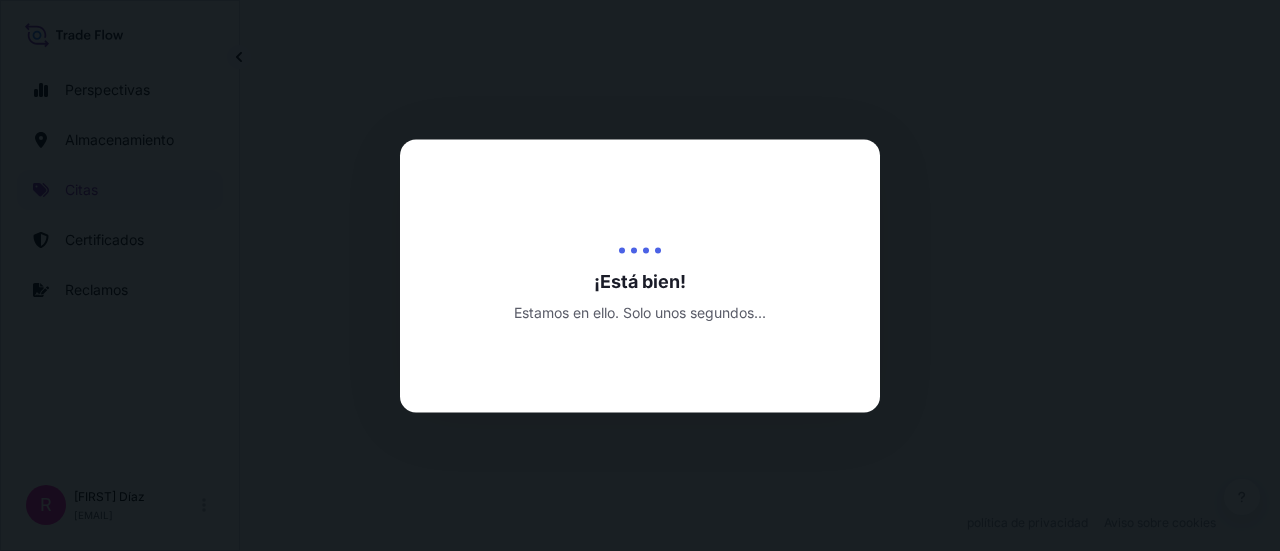 scroll, scrollTop: 0, scrollLeft: 0, axis: both 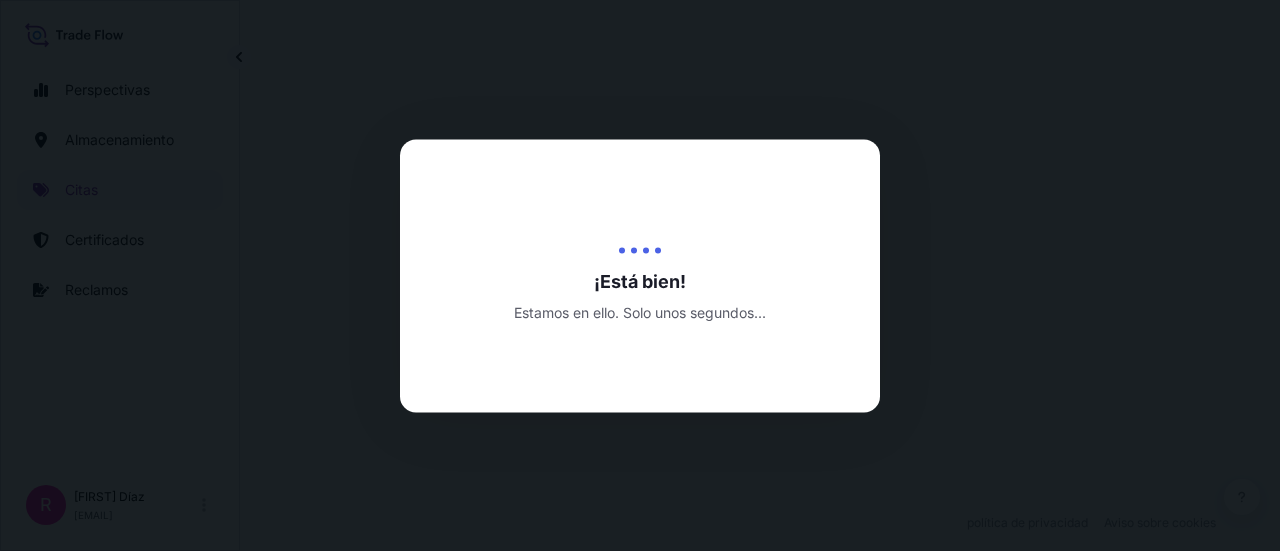 select on "Water" 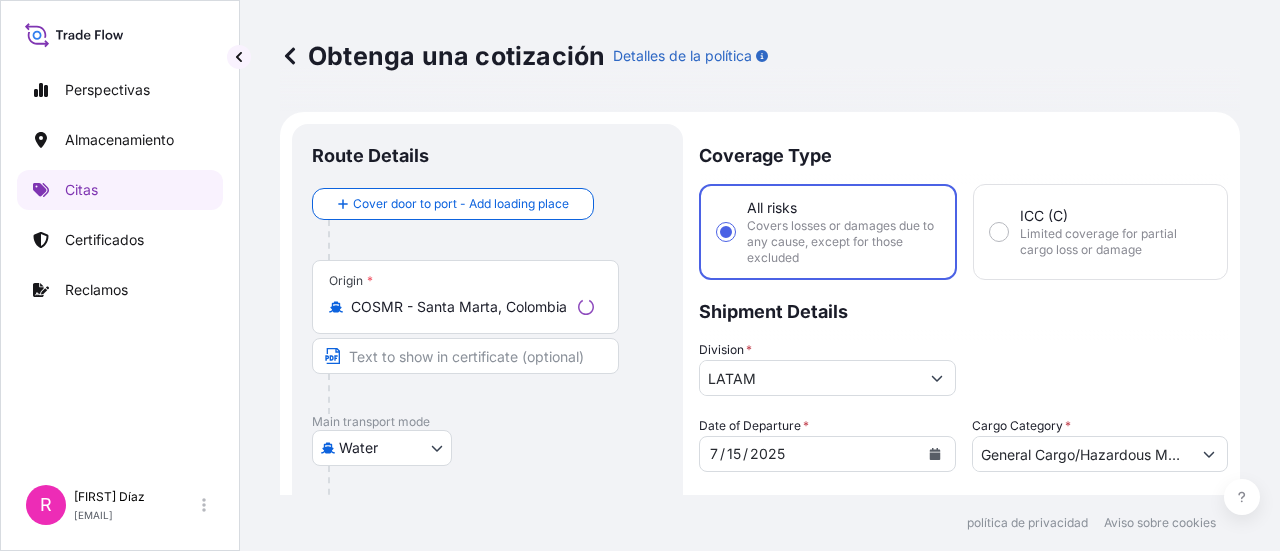 scroll, scrollTop: 992, scrollLeft: 0, axis: vertical 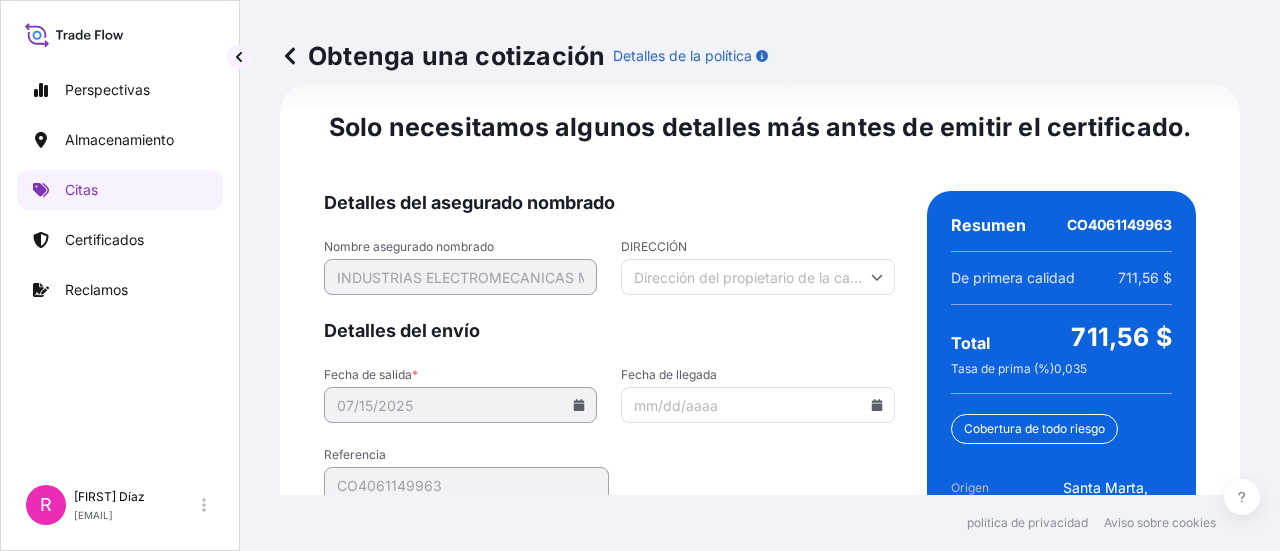 click on "Fecha de llegada" at bounding box center [757, 405] 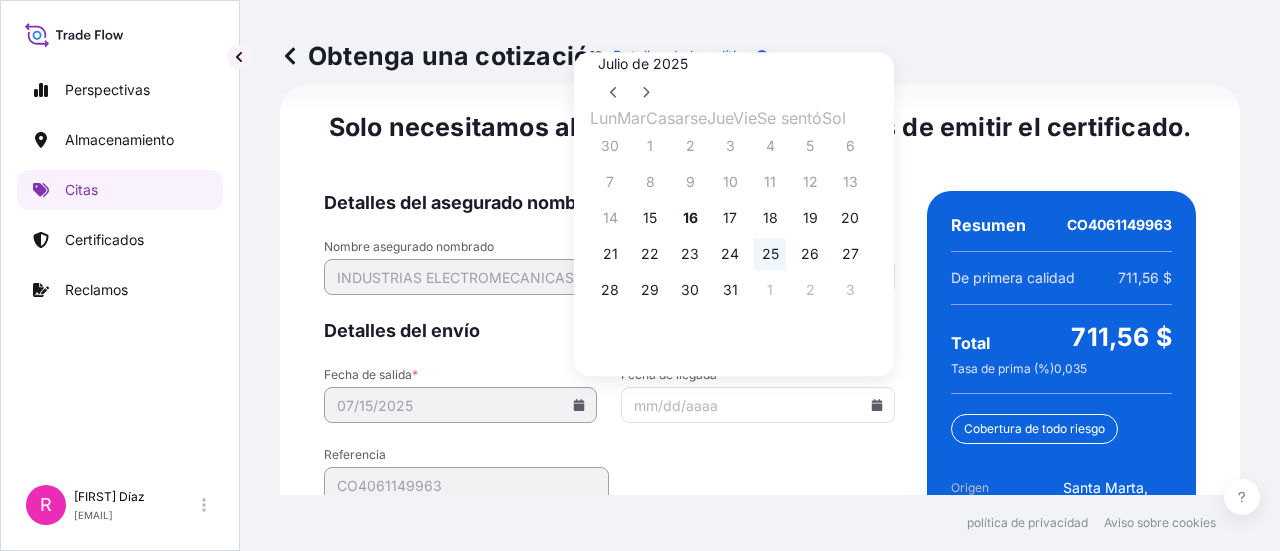 click on "25" at bounding box center (770, 253) 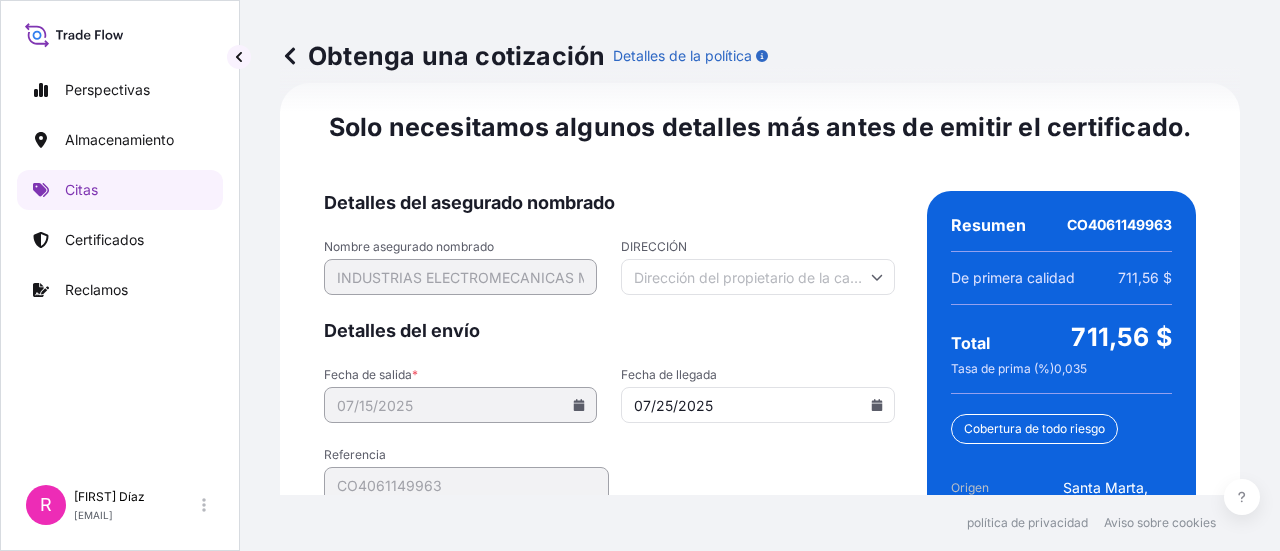 scroll, scrollTop: 3386, scrollLeft: 0, axis: vertical 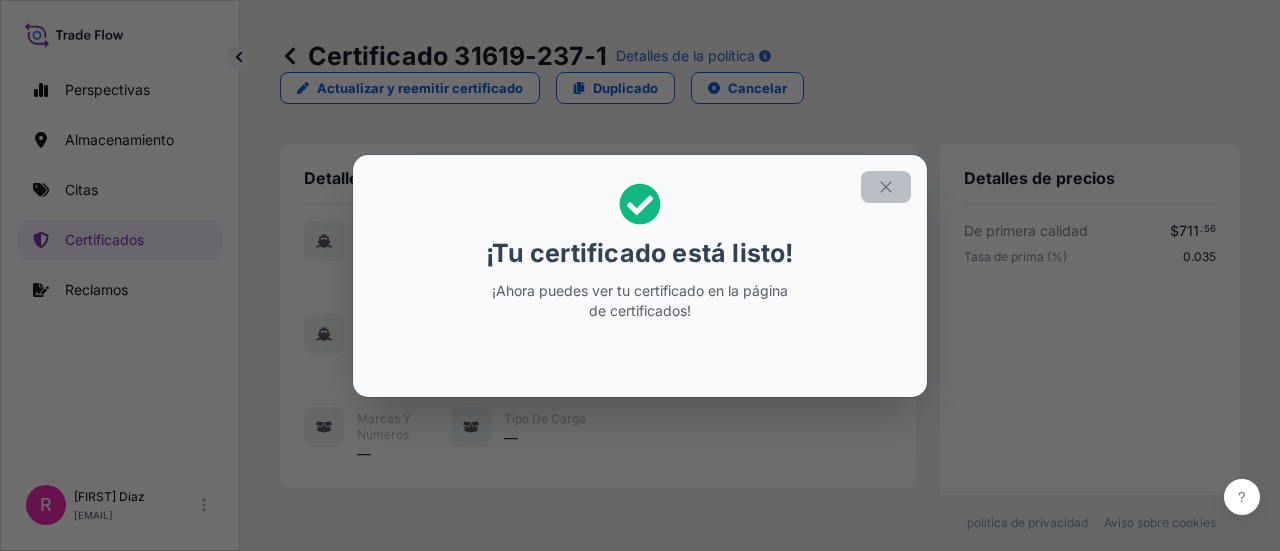 click 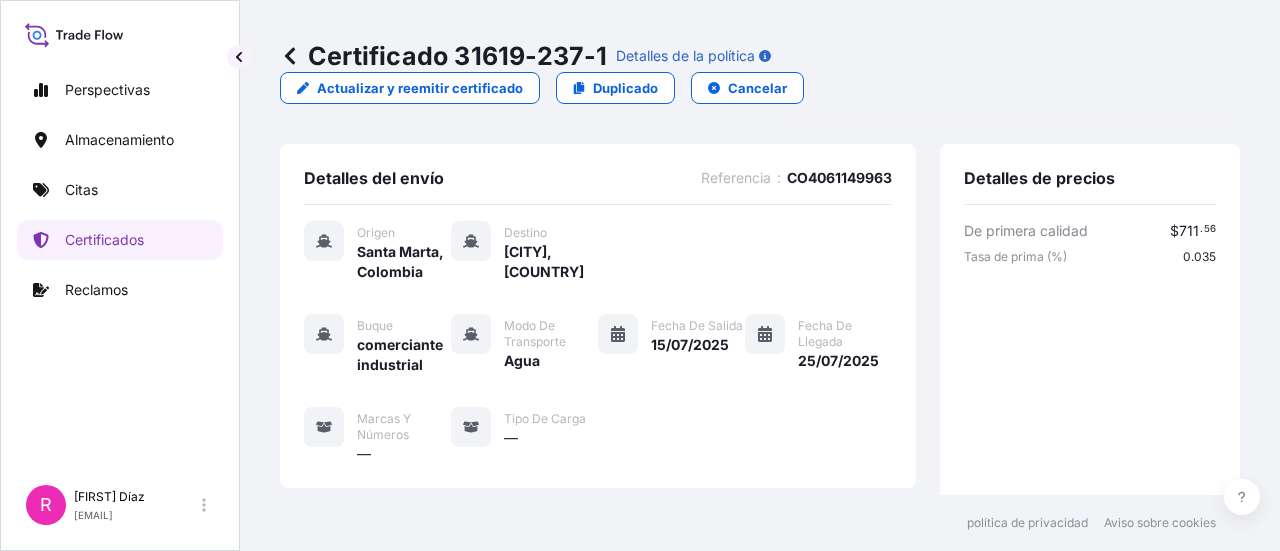 click on "Certificado 31619-237-1" at bounding box center (458, 56) 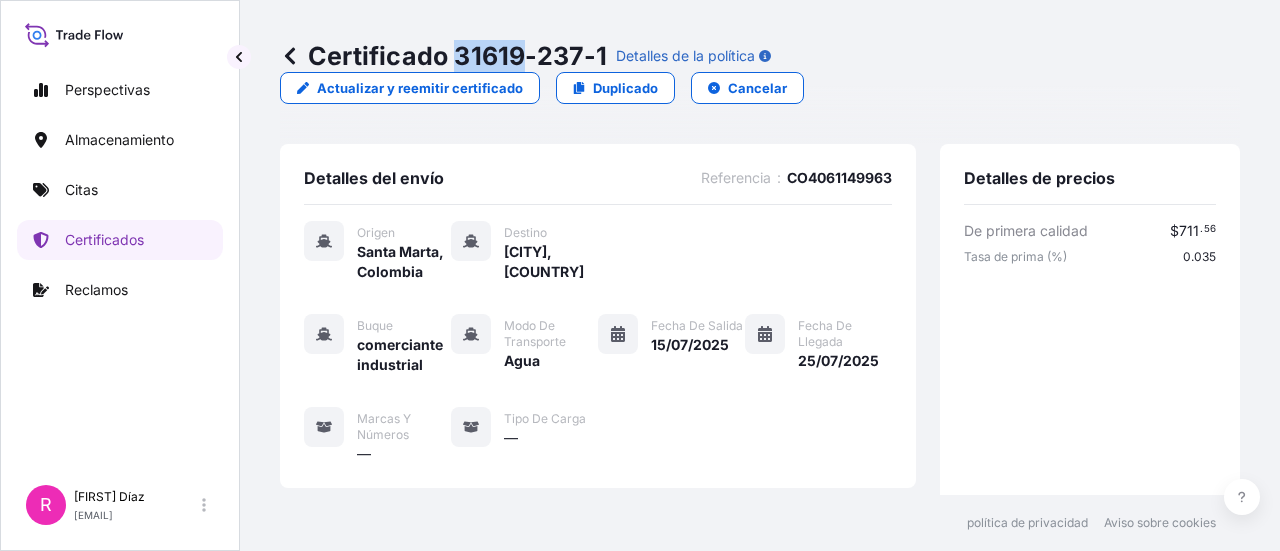 click on "Certificado 31619-237-1" at bounding box center (458, 56) 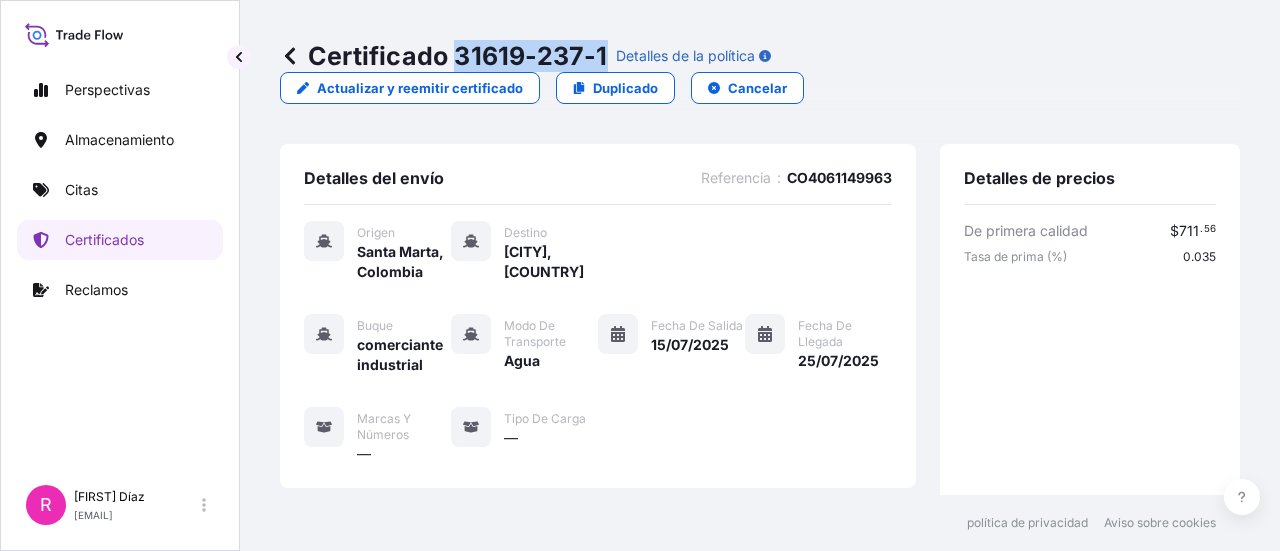 drag, startPoint x: 454, startPoint y: 46, endPoint x: 606, endPoint y: 50, distance: 152.05263 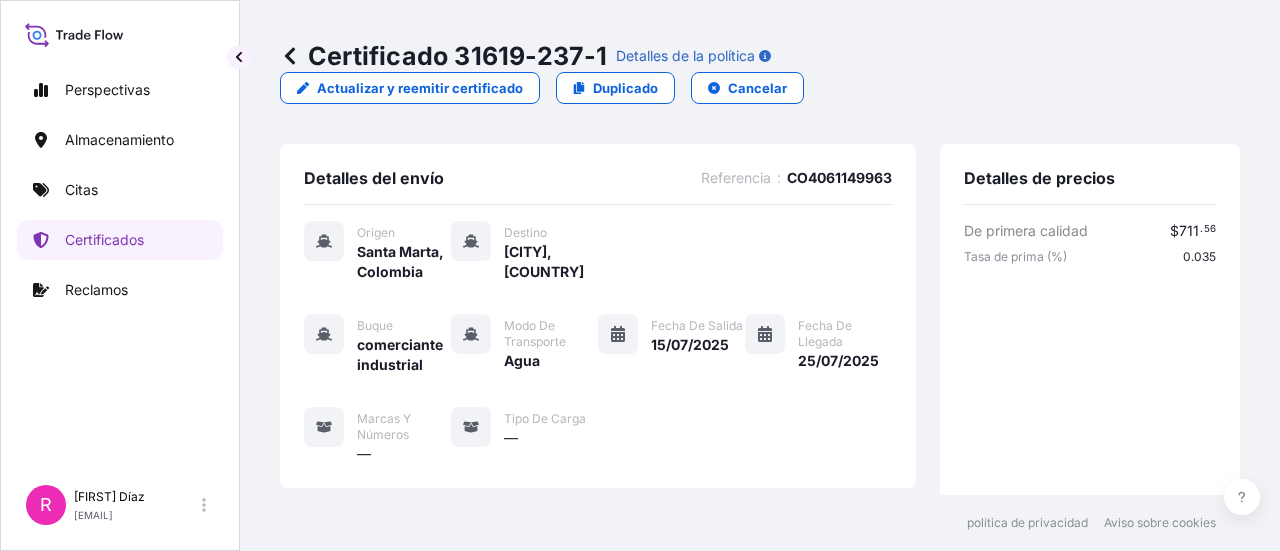 click on "Perspectivas Almacenamiento Citas Certificados Reclamos" at bounding box center (120, 264) 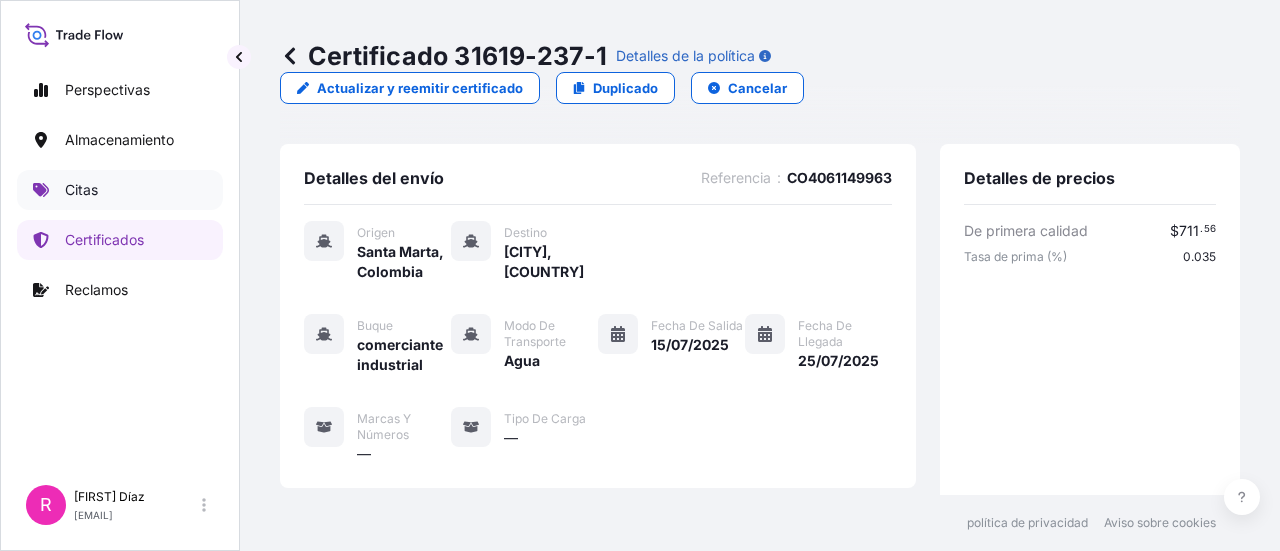 click on "Citas" at bounding box center (120, 190) 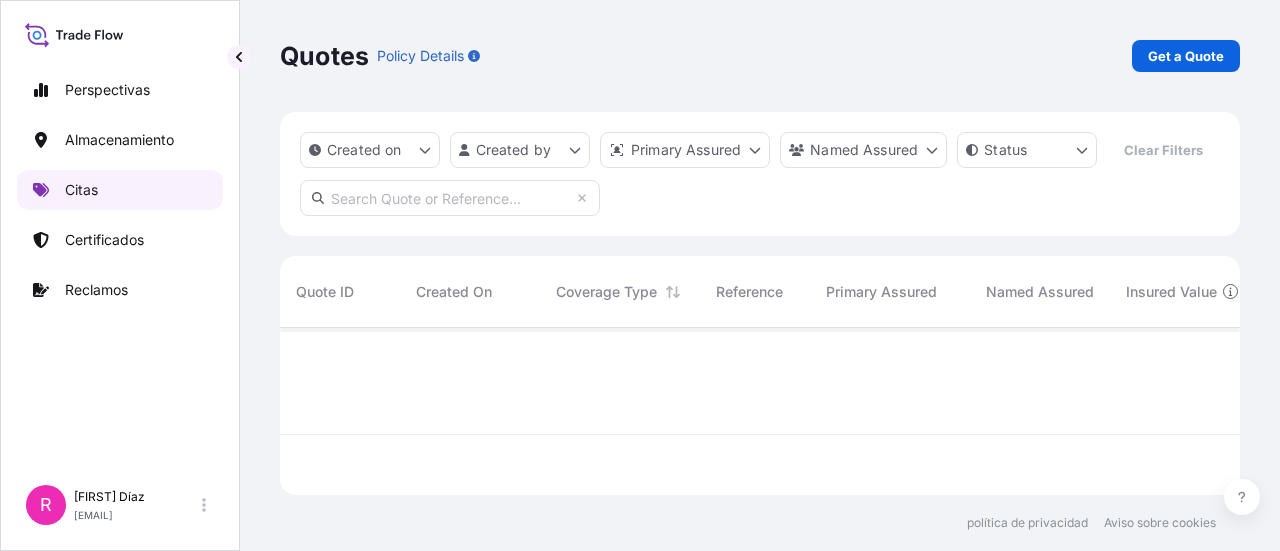 scroll, scrollTop: 16, scrollLeft: 16, axis: both 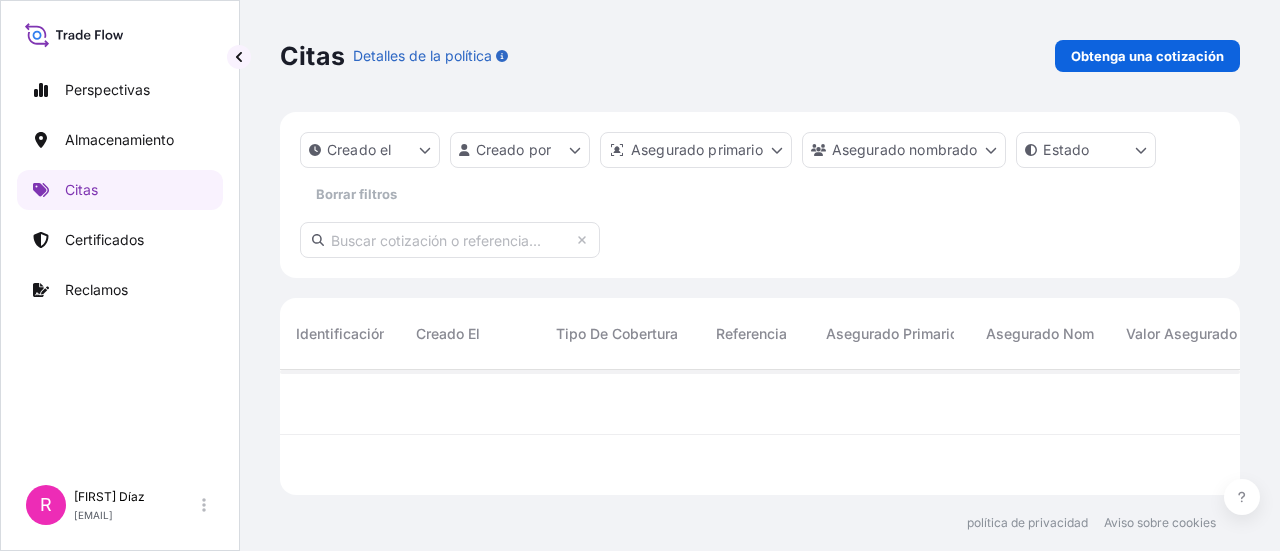 click on "Citas Detalles de la política Obtenga una cotización" at bounding box center [760, 56] 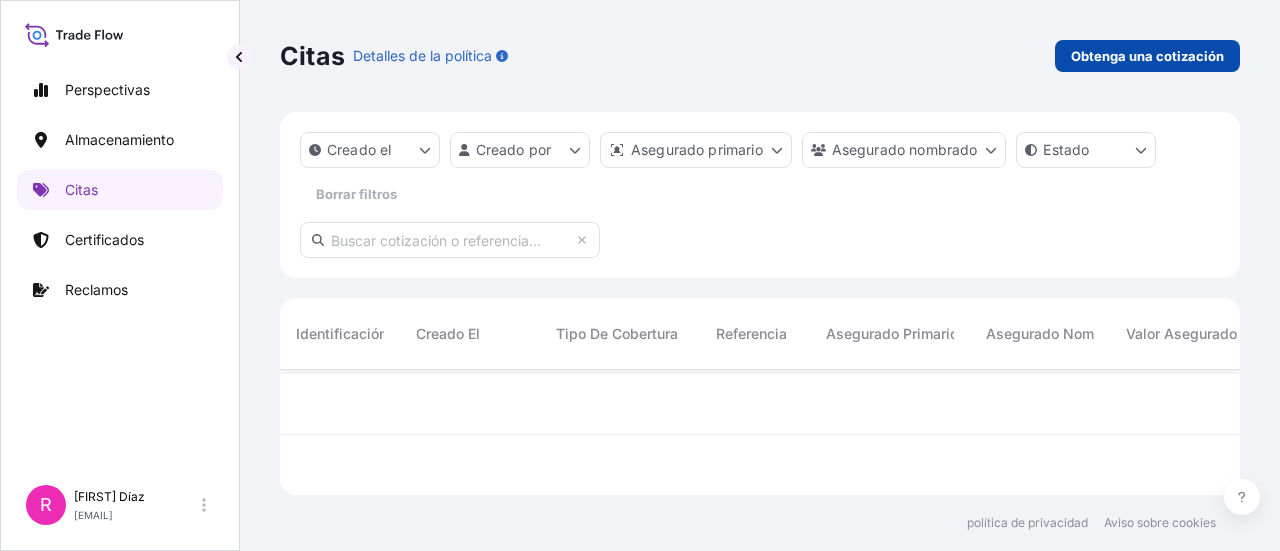 click on "Obtenga una cotización" at bounding box center [1147, 56] 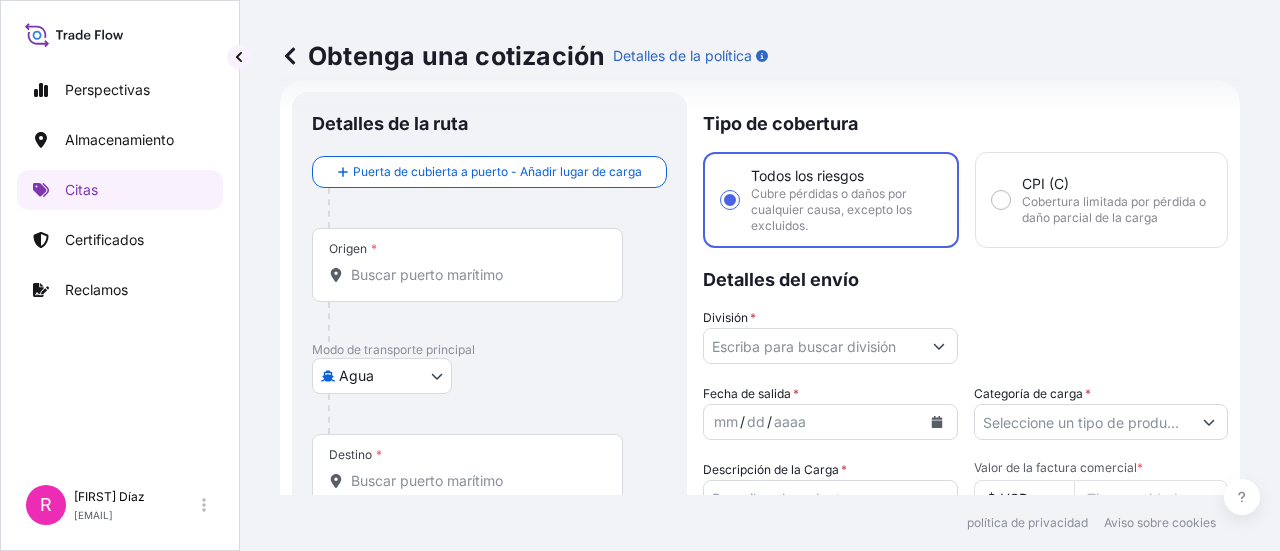 click on "Origen *" at bounding box center [474, 275] 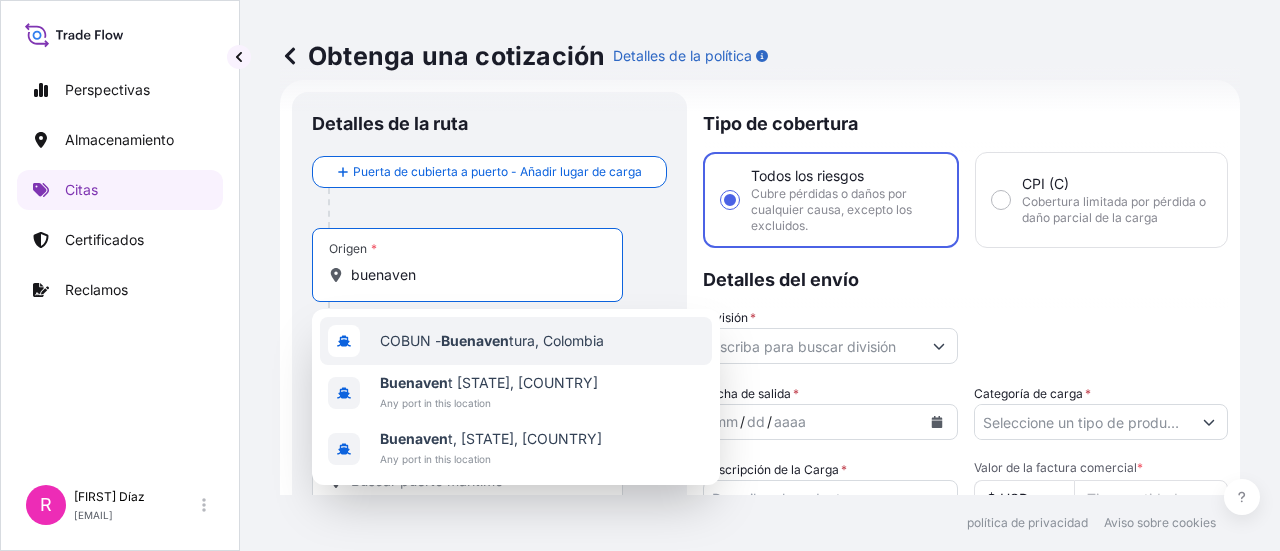 click on "COBUN -  Buenaven tura, Colombia" at bounding box center [492, 341] 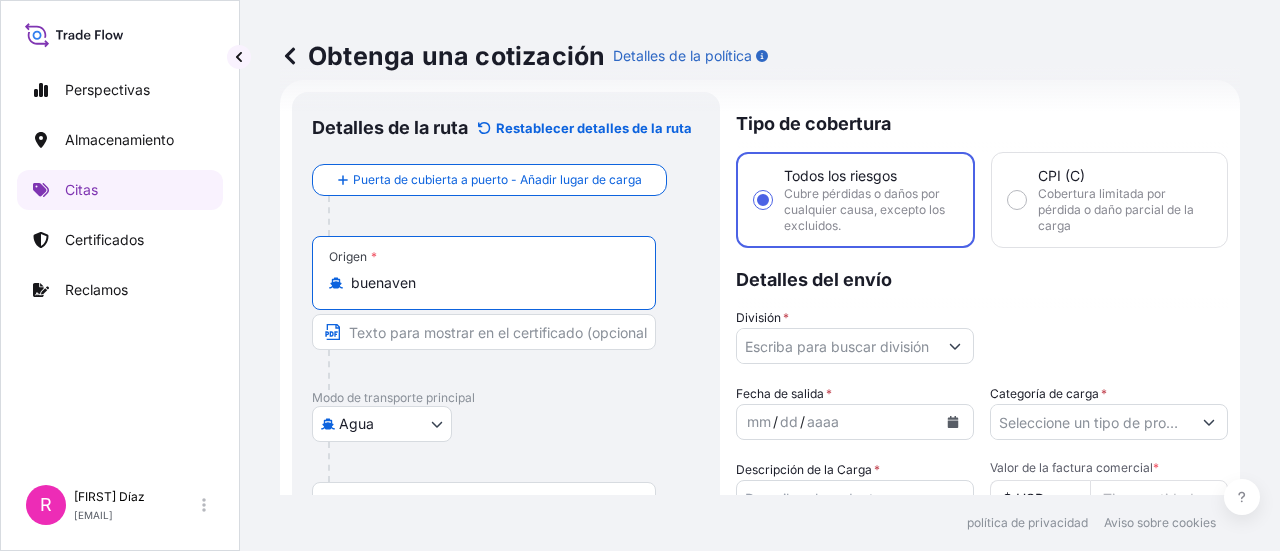 scroll, scrollTop: 218, scrollLeft: 0, axis: vertical 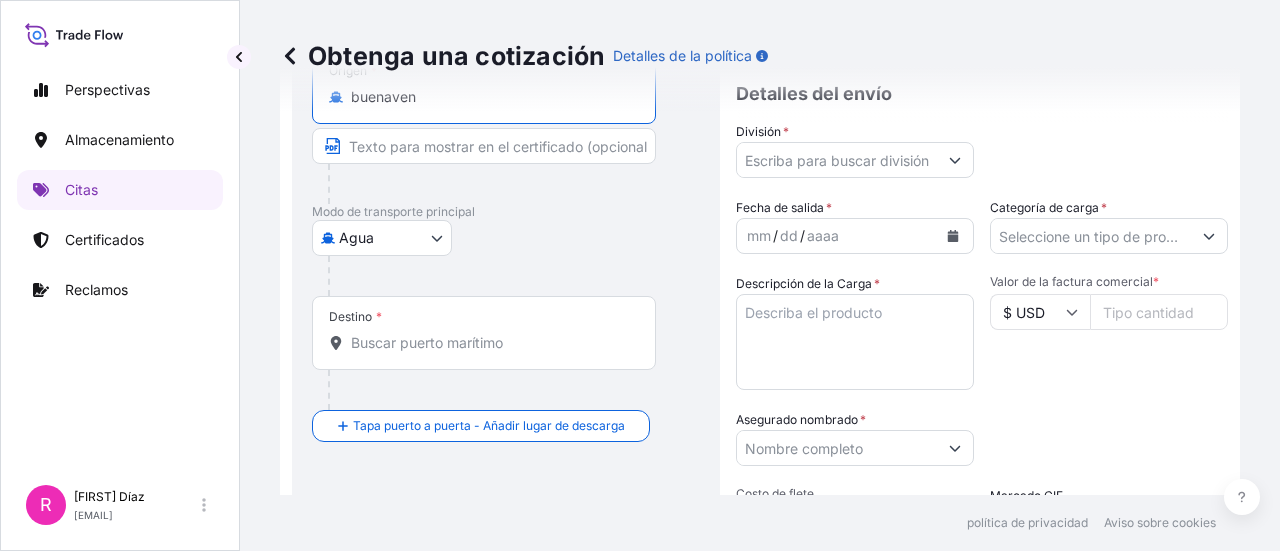 type on "COBUN - Buenaventura, Colombia" 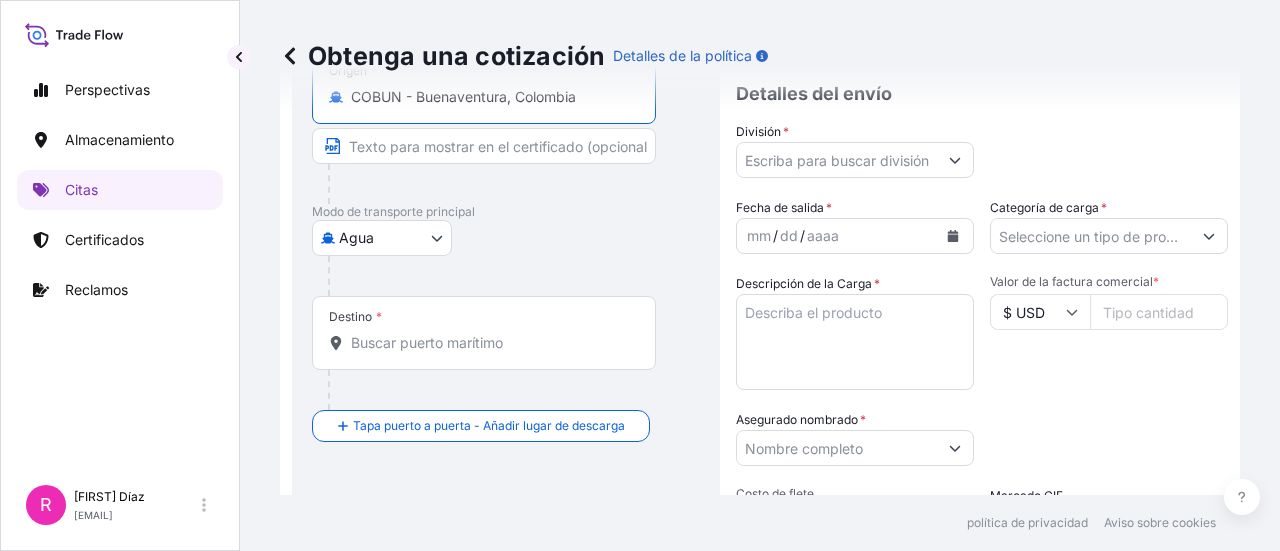 click on "Destino *" at bounding box center [484, 333] 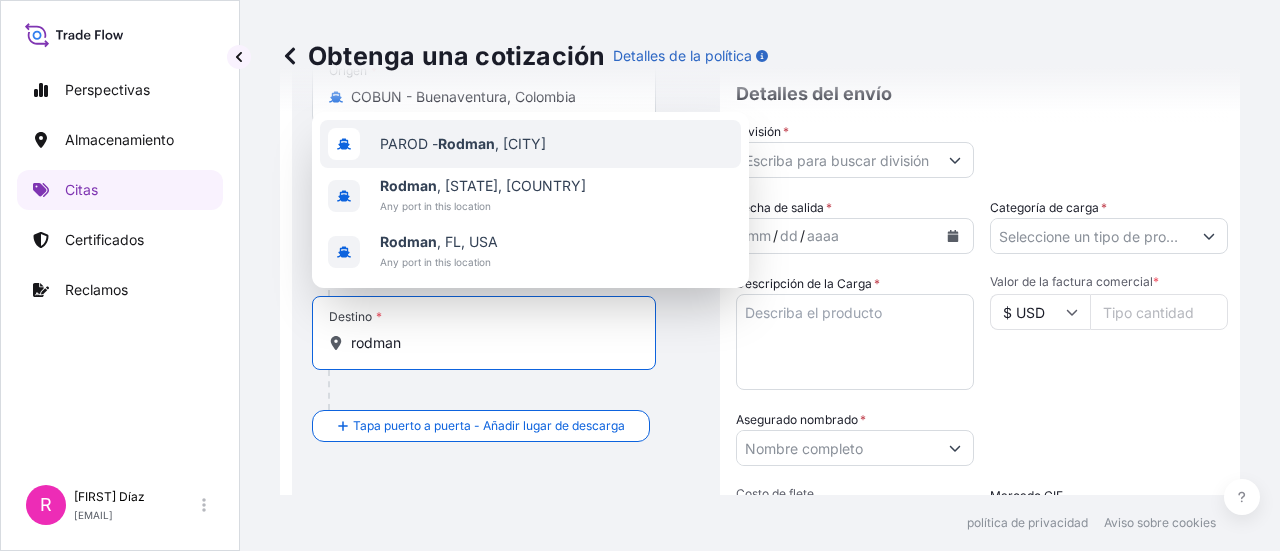 type on "rodman" 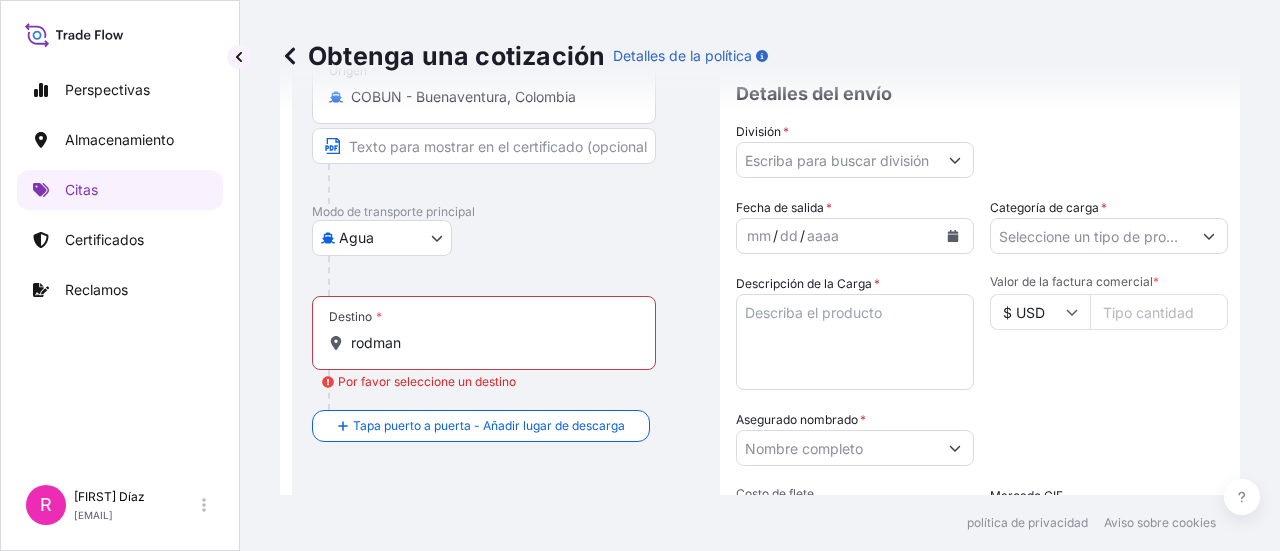 click on "rodman" at bounding box center (491, 343) 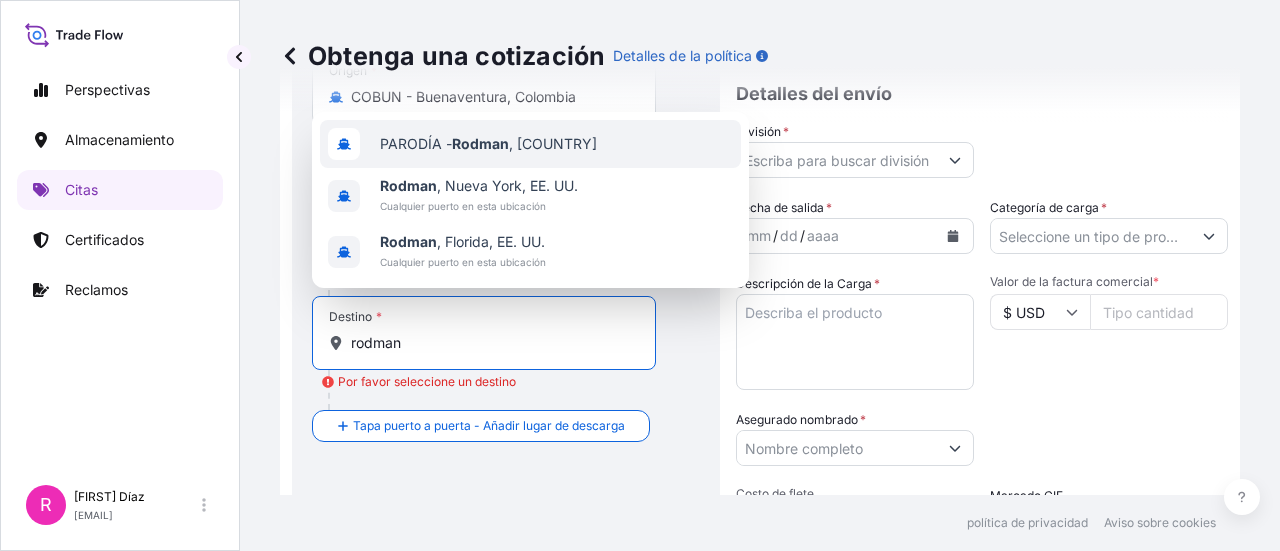 scroll, scrollTop: 0, scrollLeft: 0, axis: both 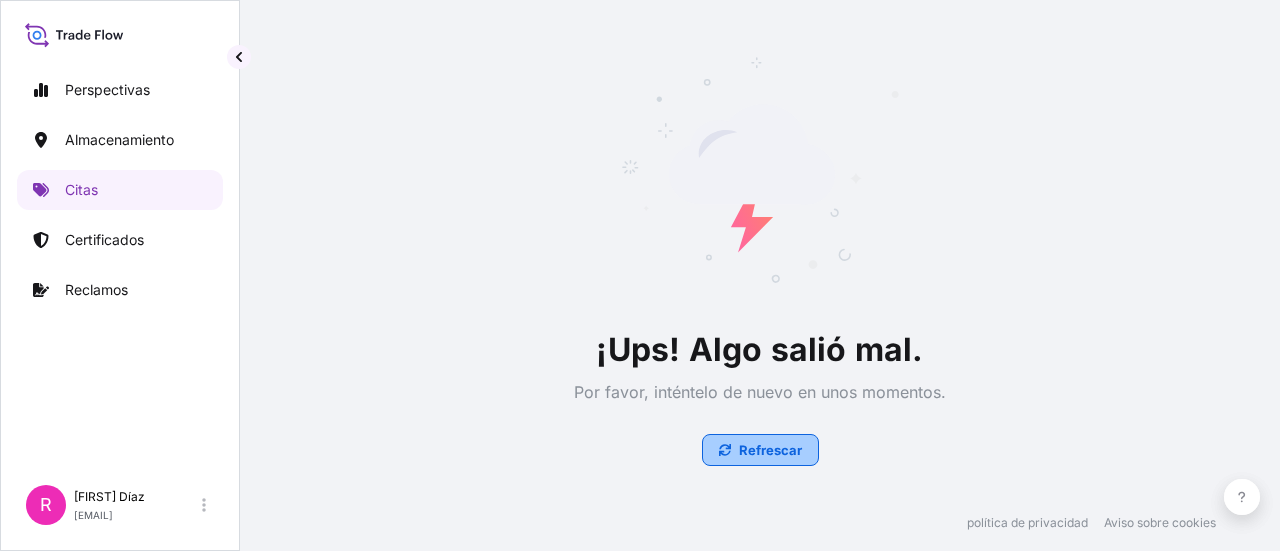 click on "Refrescar" at bounding box center (770, 450) 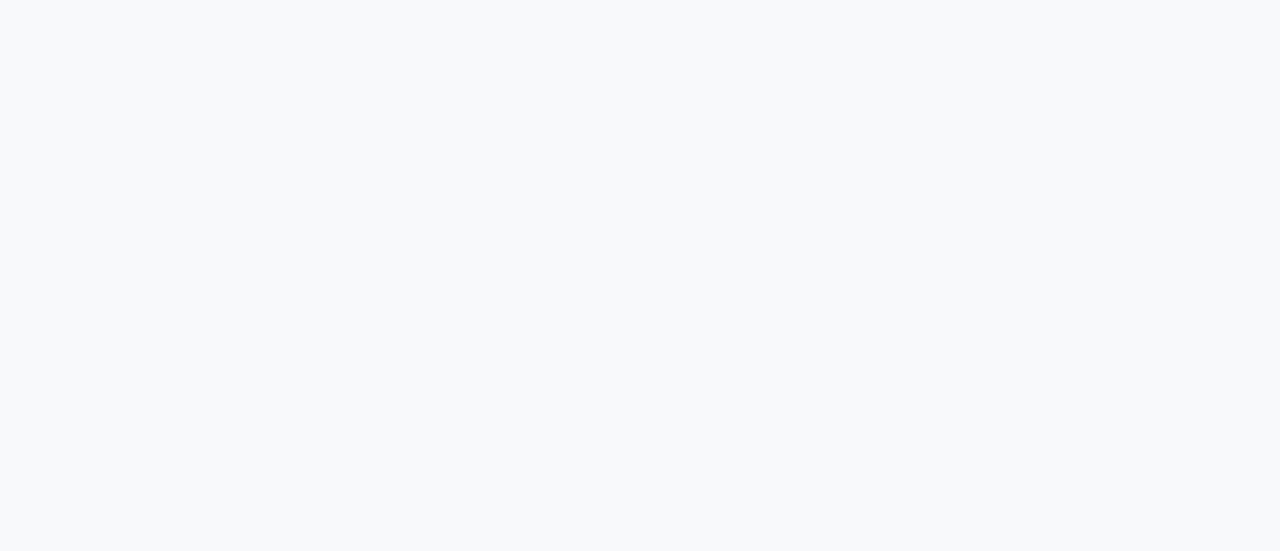 scroll, scrollTop: 0, scrollLeft: 0, axis: both 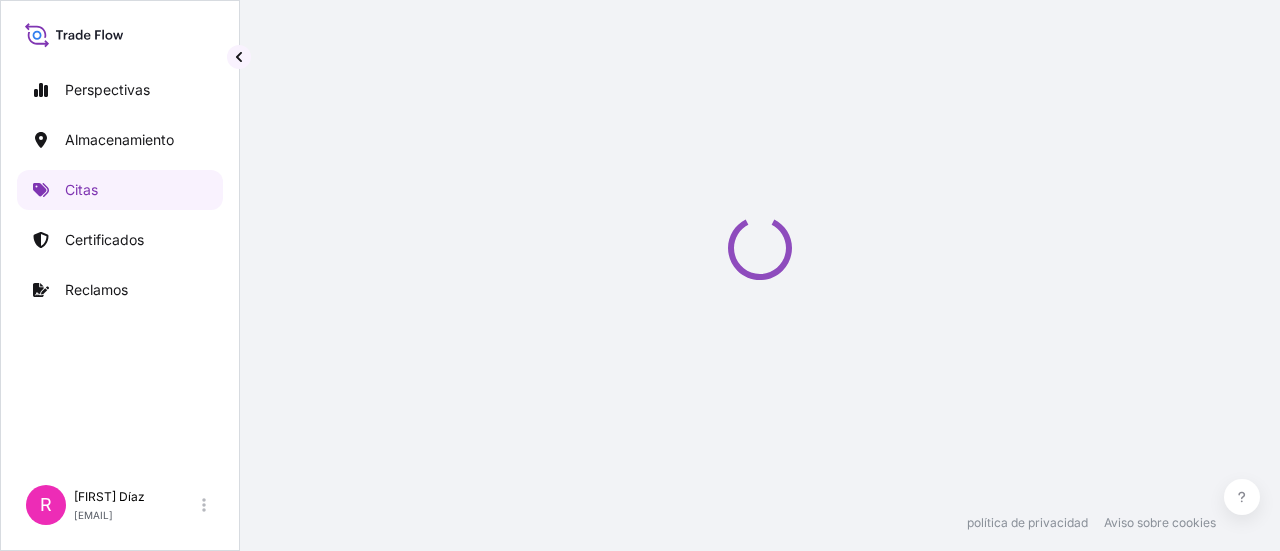 select on "Water" 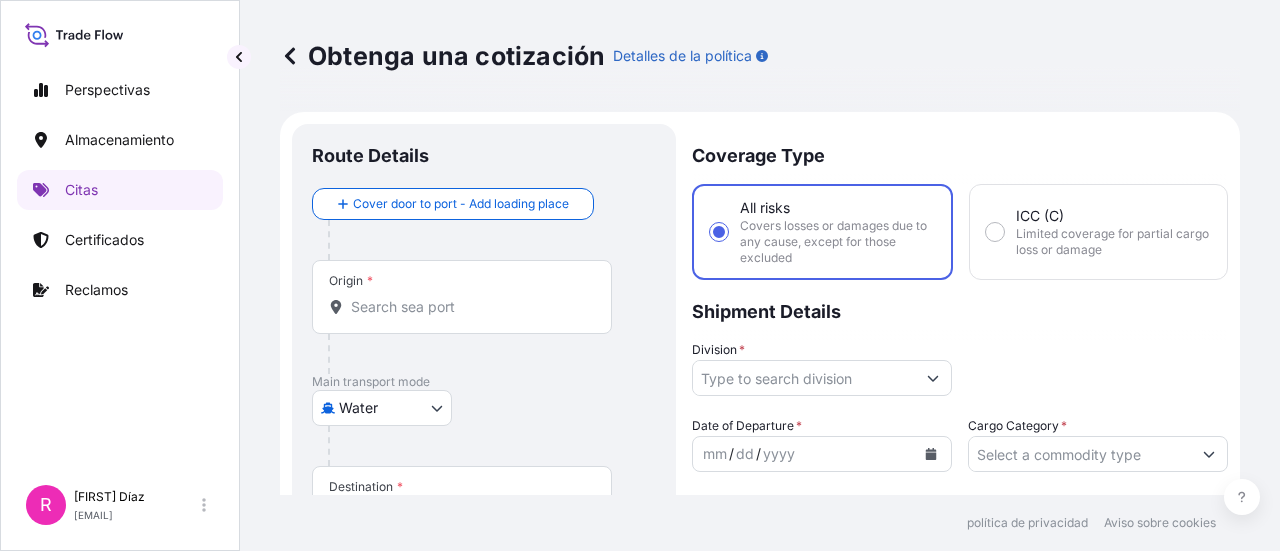 scroll, scrollTop: 32, scrollLeft: 0, axis: vertical 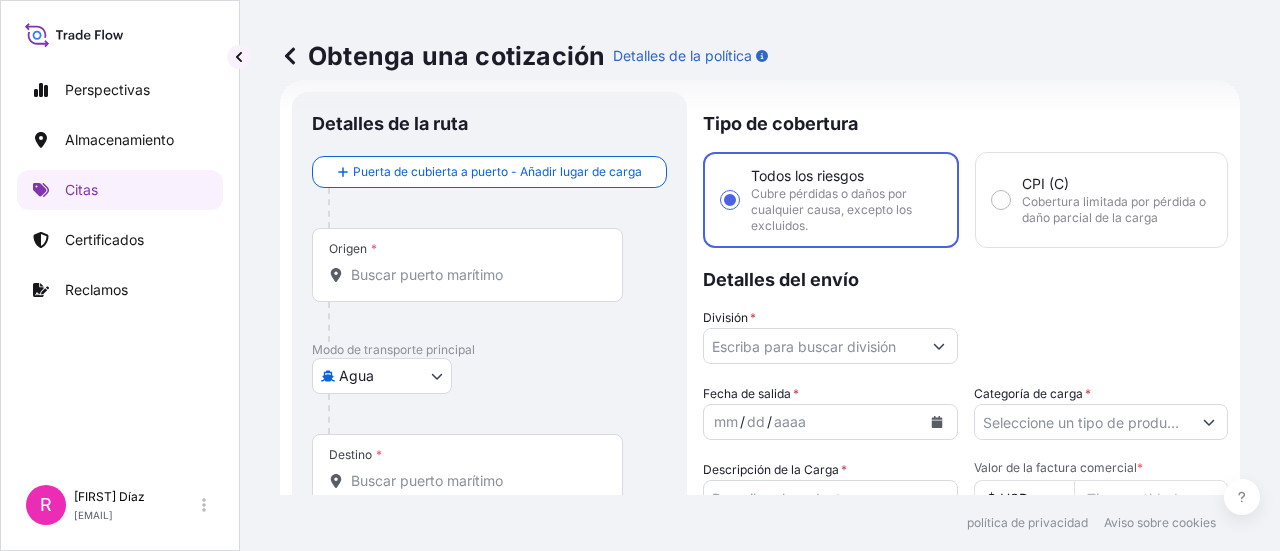 click at bounding box center (475, 322) 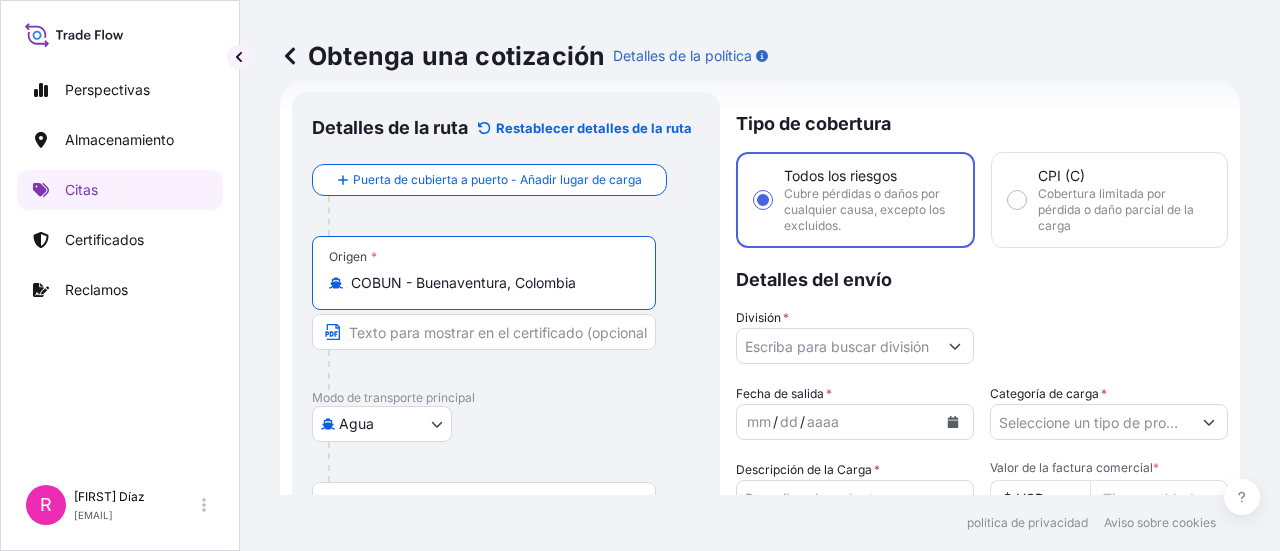 scroll, scrollTop: 339, scrollLeft: 0, axis: vertical 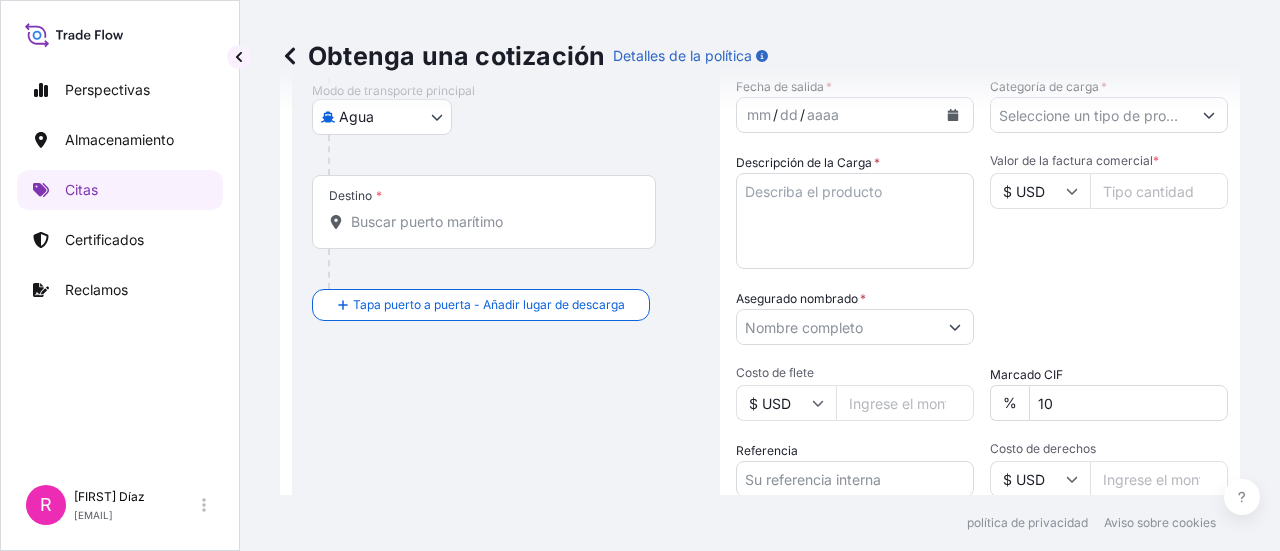 type on "COBUN - Buenaventura, Colombia" 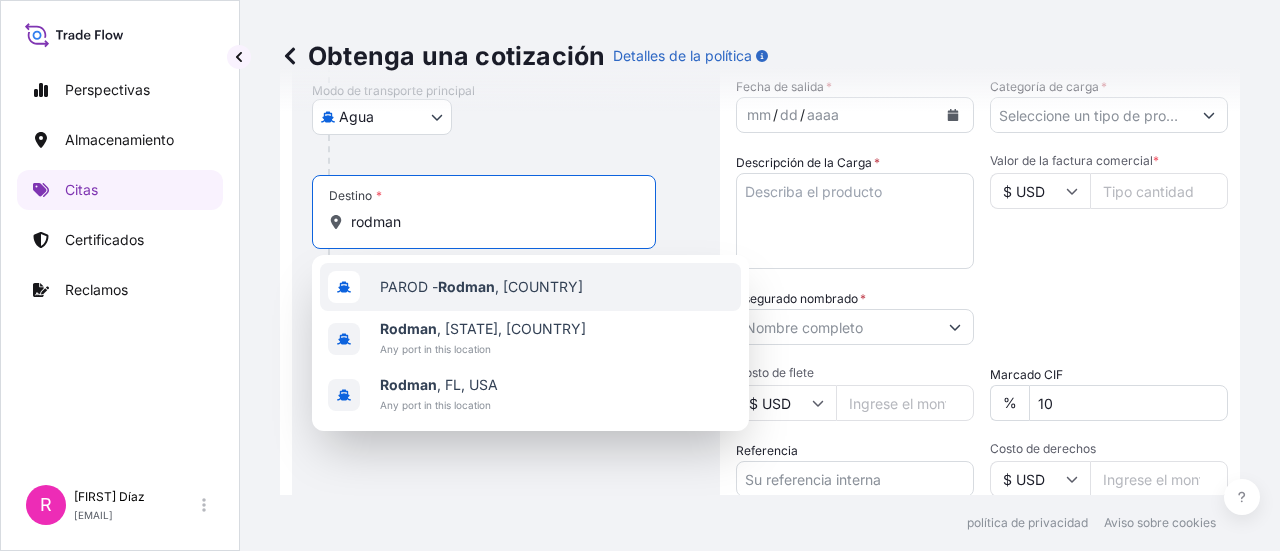 click on "PAROD - Rodman, [COUNTRY]" at bounding box center (481, 287) 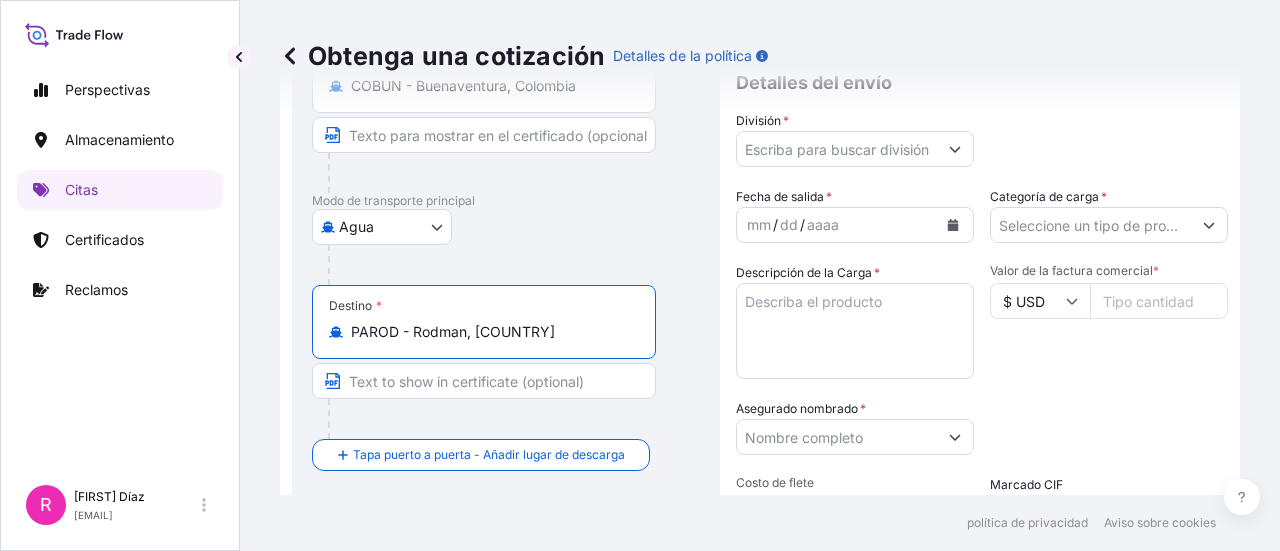 scroll, scrollTop: 222, scrollLeft: 0, axis: vertical 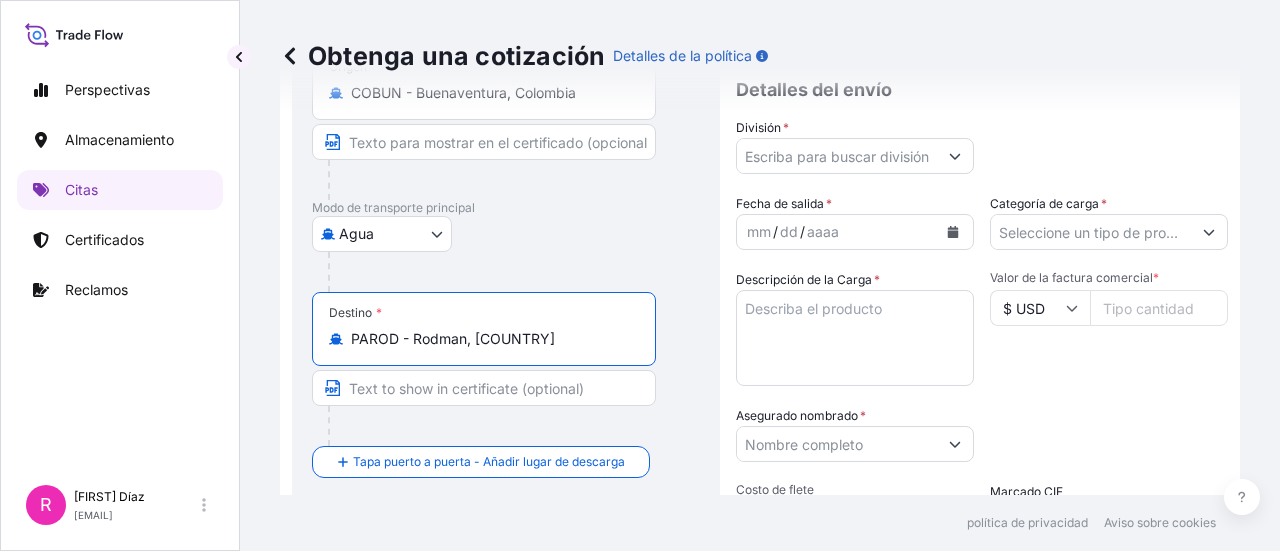 type on "PAROD - Rodman, [COUNTRY]" 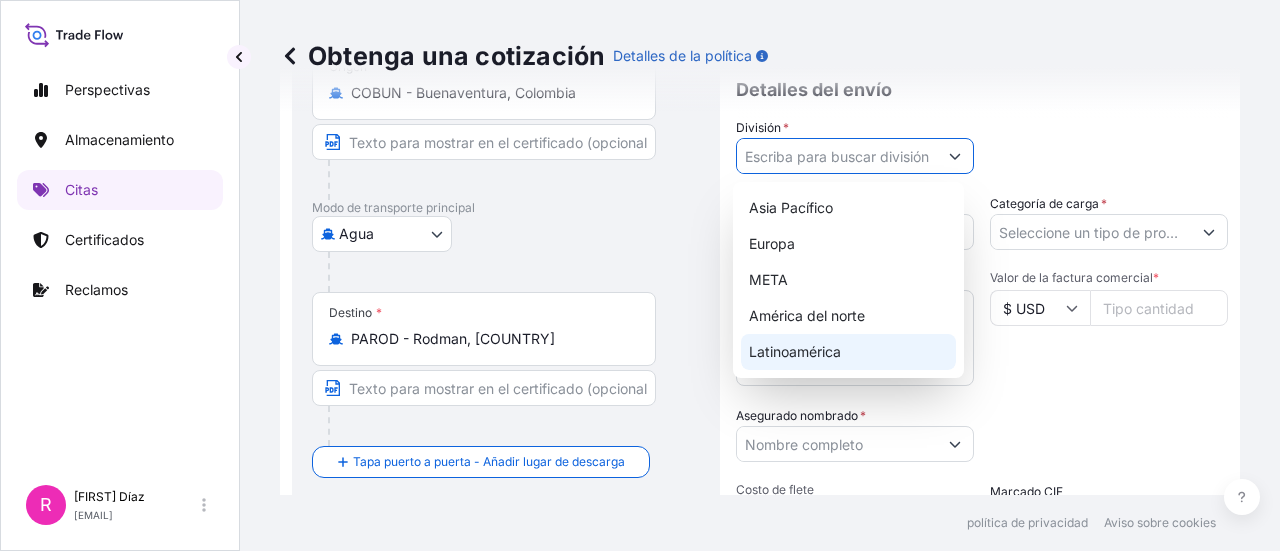 click on "Latinoamérica" at bounding box center (848, 352) 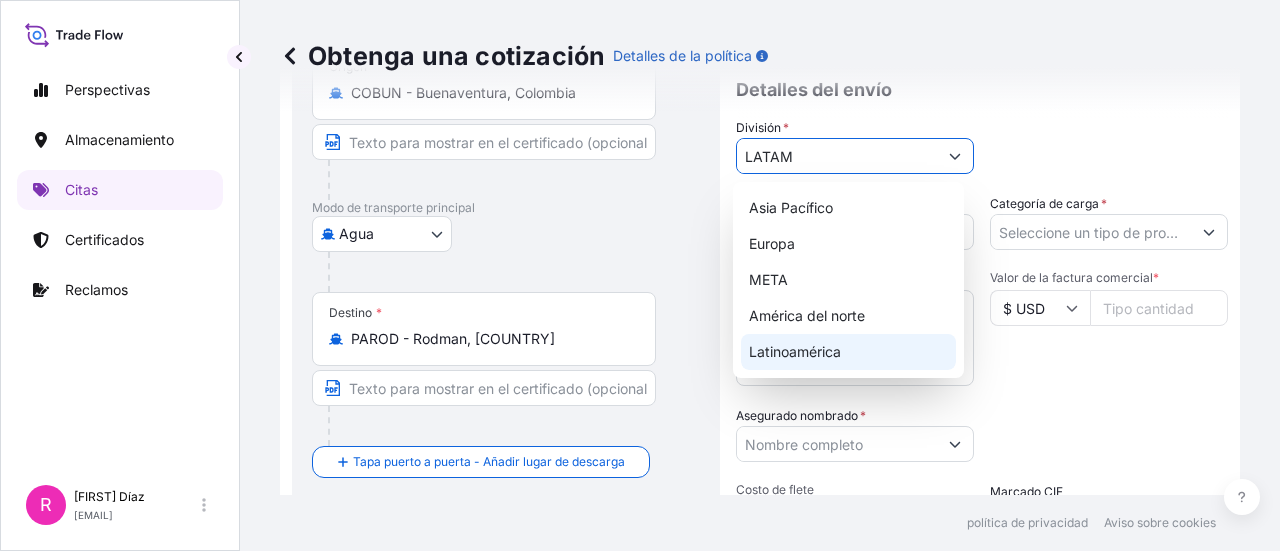 click on "Latinoamérica" at bounding box center [795, 351] 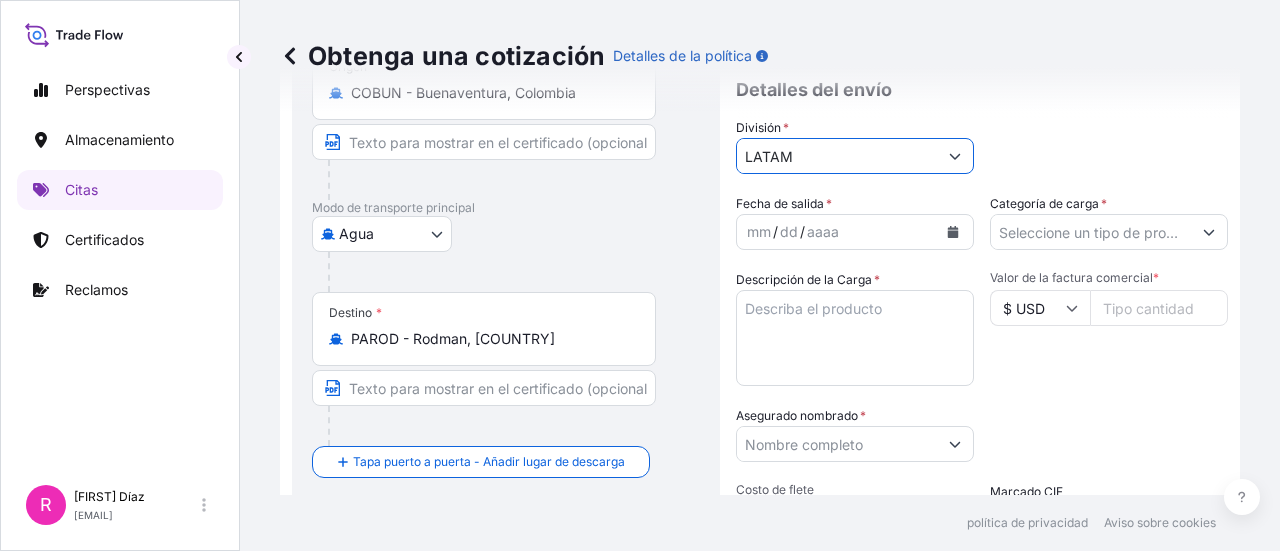 click at bounding box center [953, 232] 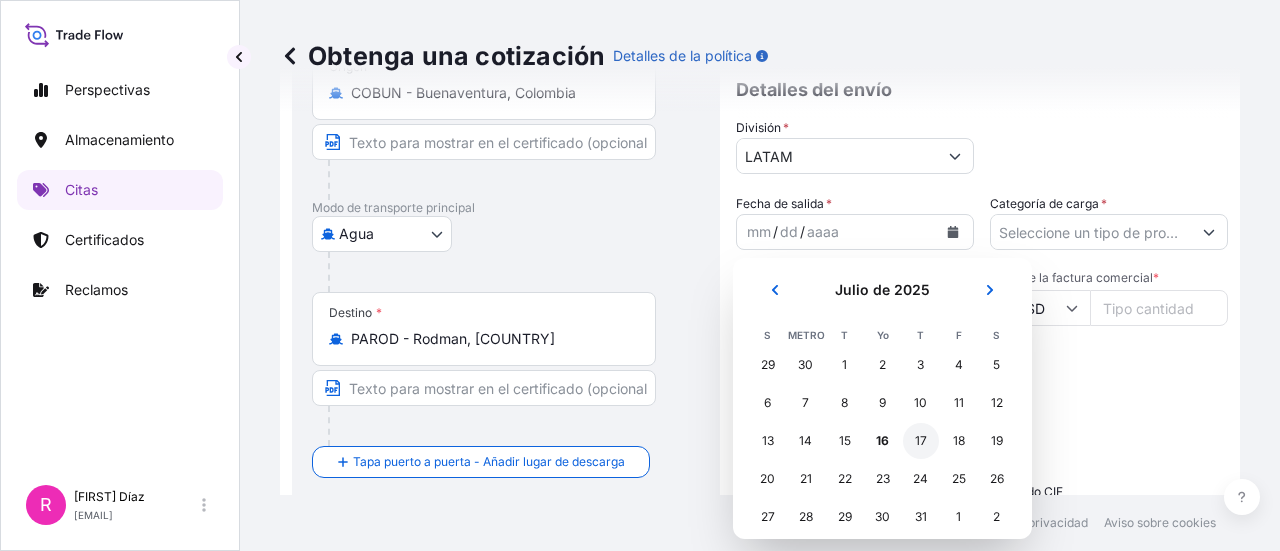 click on "17" at bounding box center (921, 440) 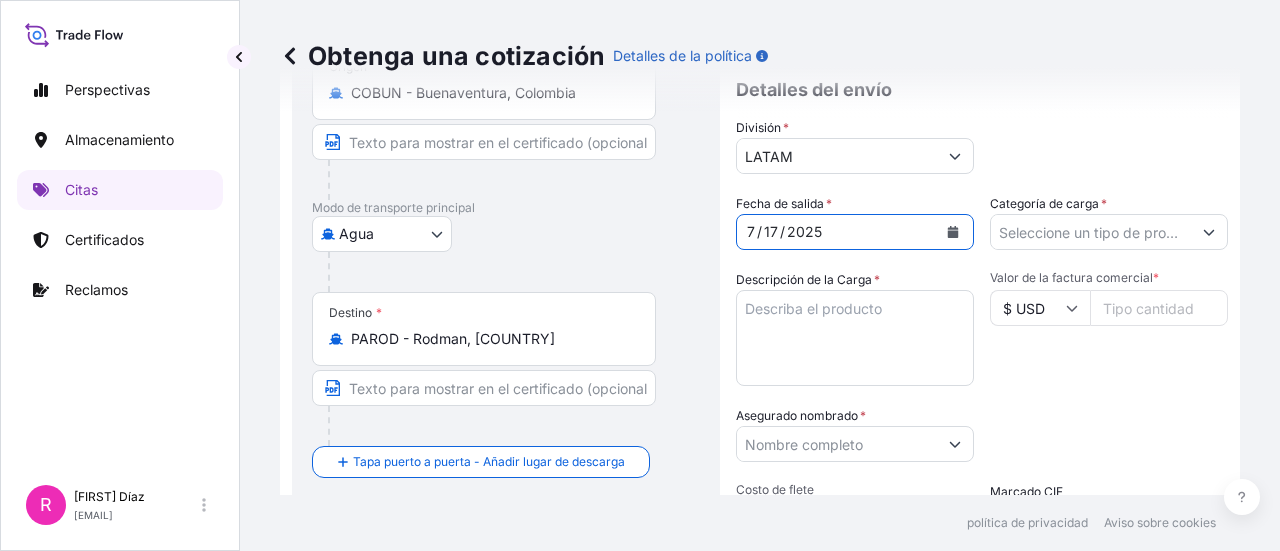 click on "Categoría de carga  *" at bounding box center [1091, 232] 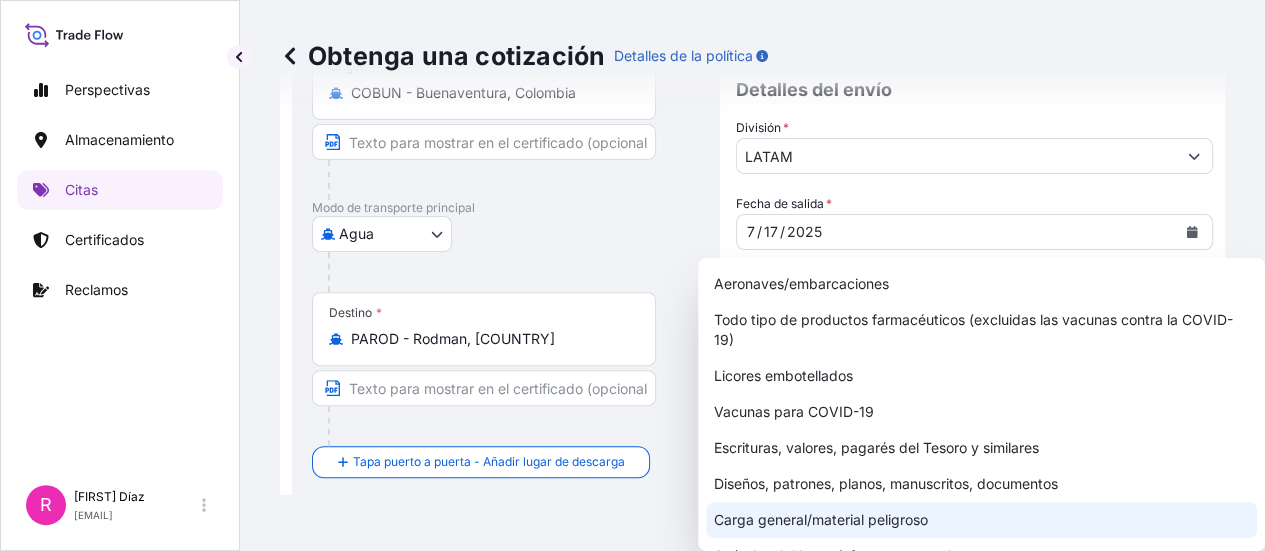 click on "Carga general/material peligroso" at bounding box center [821, 519] 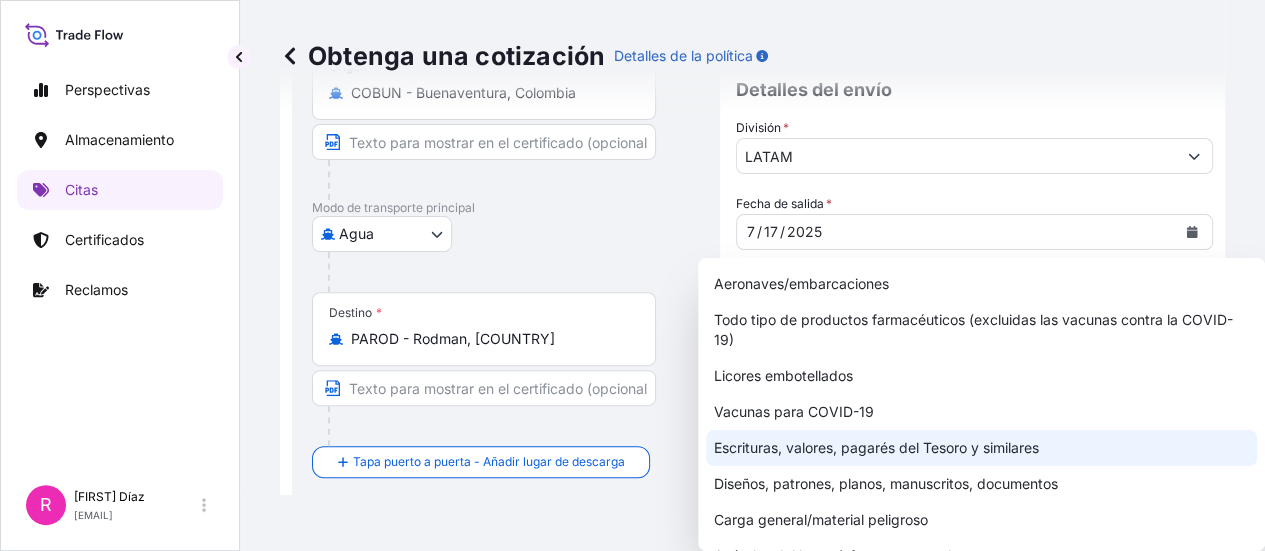 click on "Obtenga una cotización Detalles de la política" at bounding box center [752, 56] 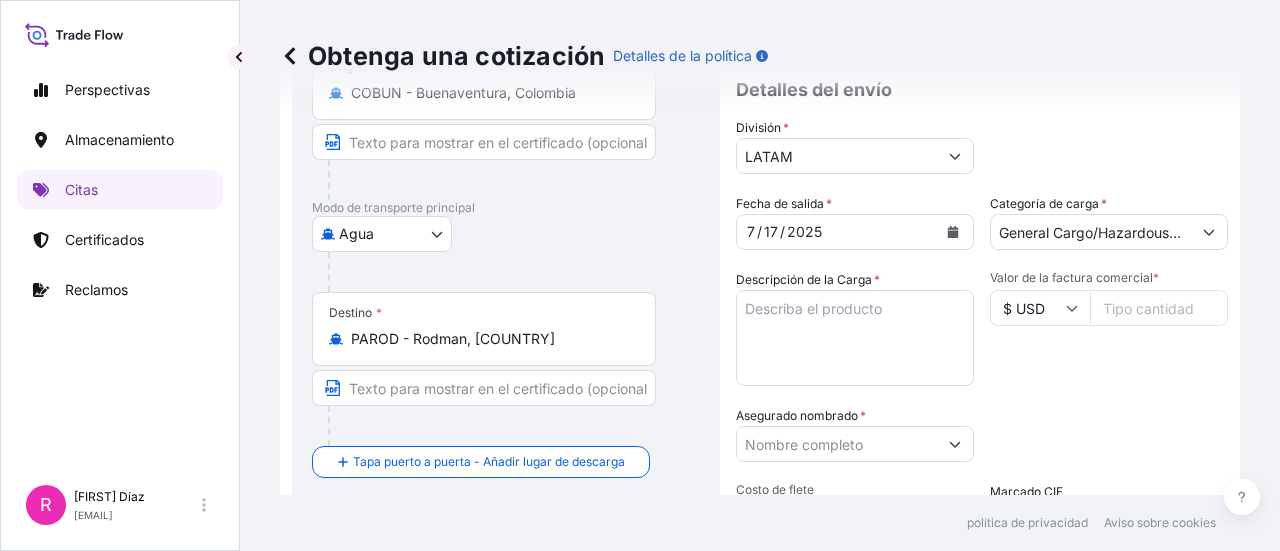 click on "Descripción de la Carga  *" at bounding box center [855, 338] 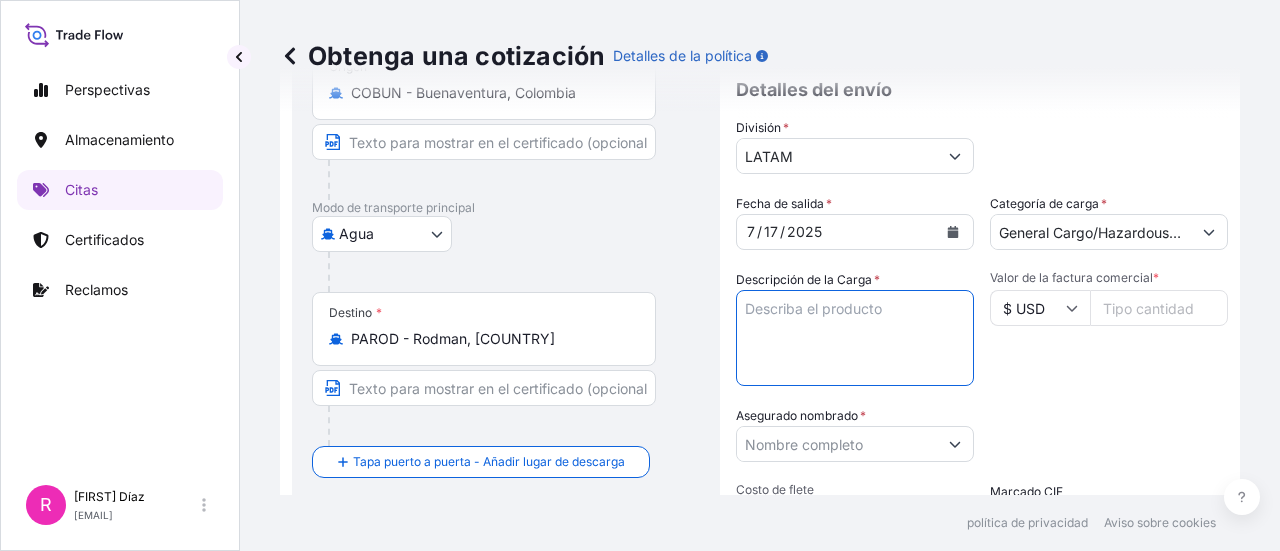 paste on "POWER TRANSFORMER" 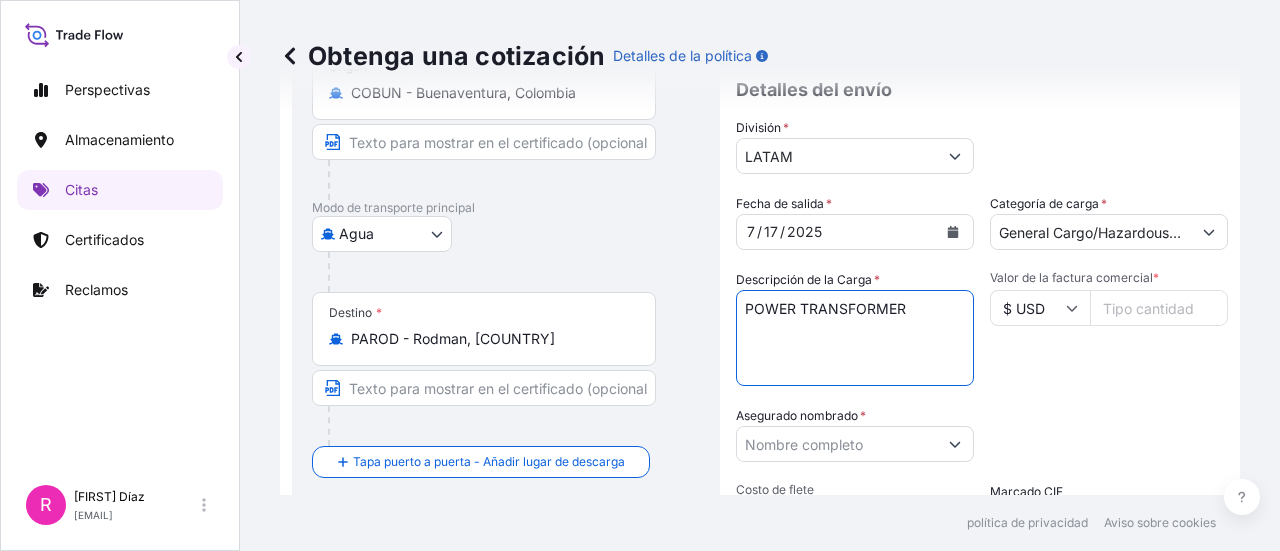 type on "POWER TRANSFORMER" 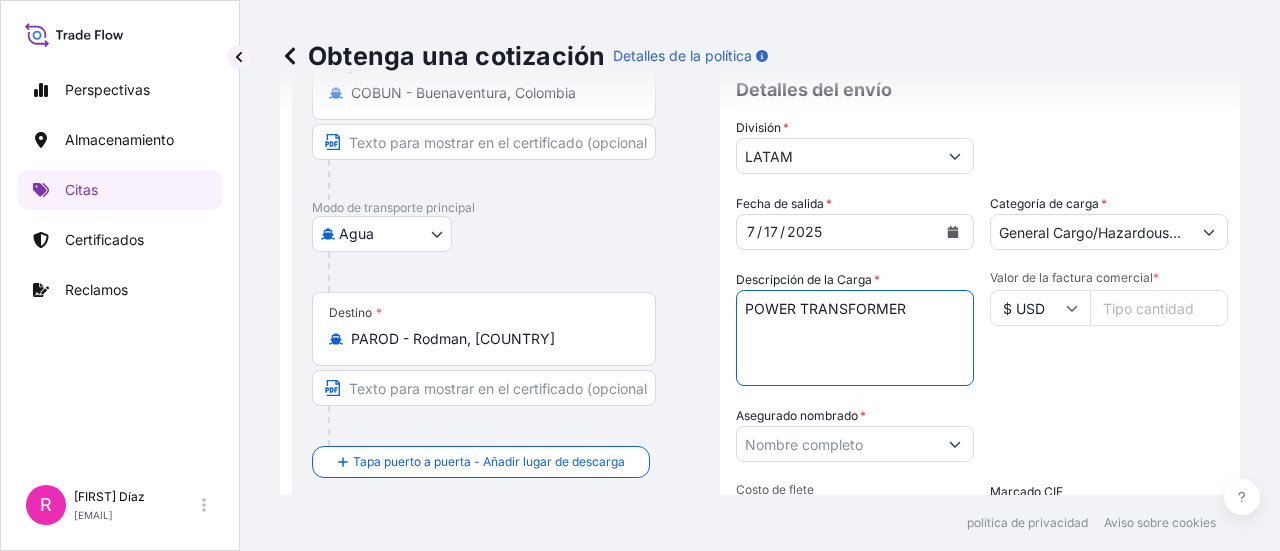click on "Valor de la factura comercial  *" at bounding box center (1159, 308) 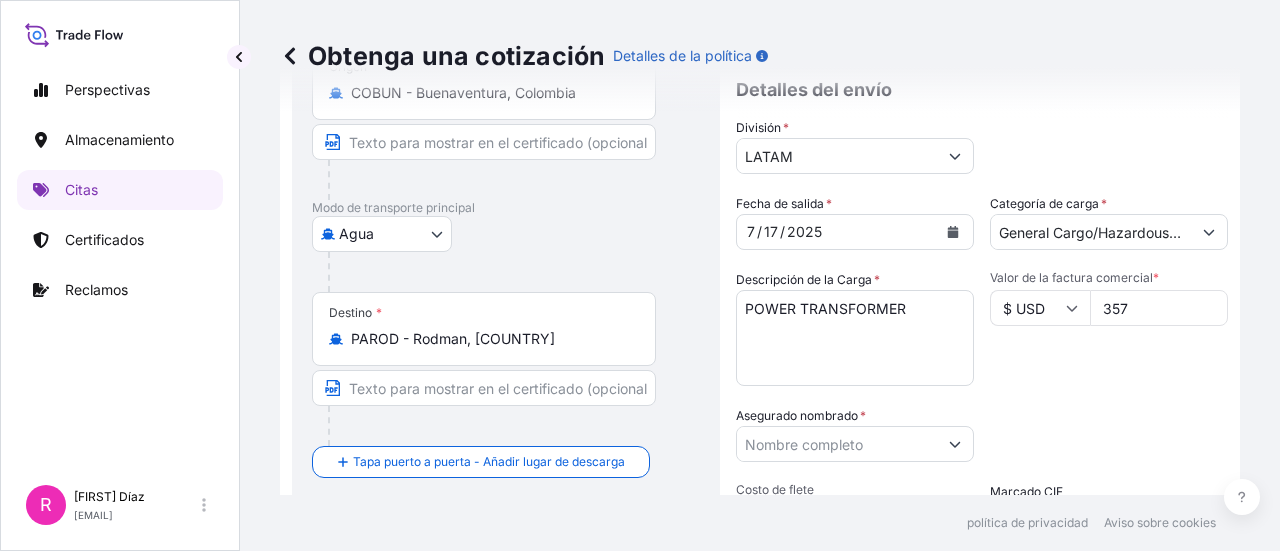 type on "357" 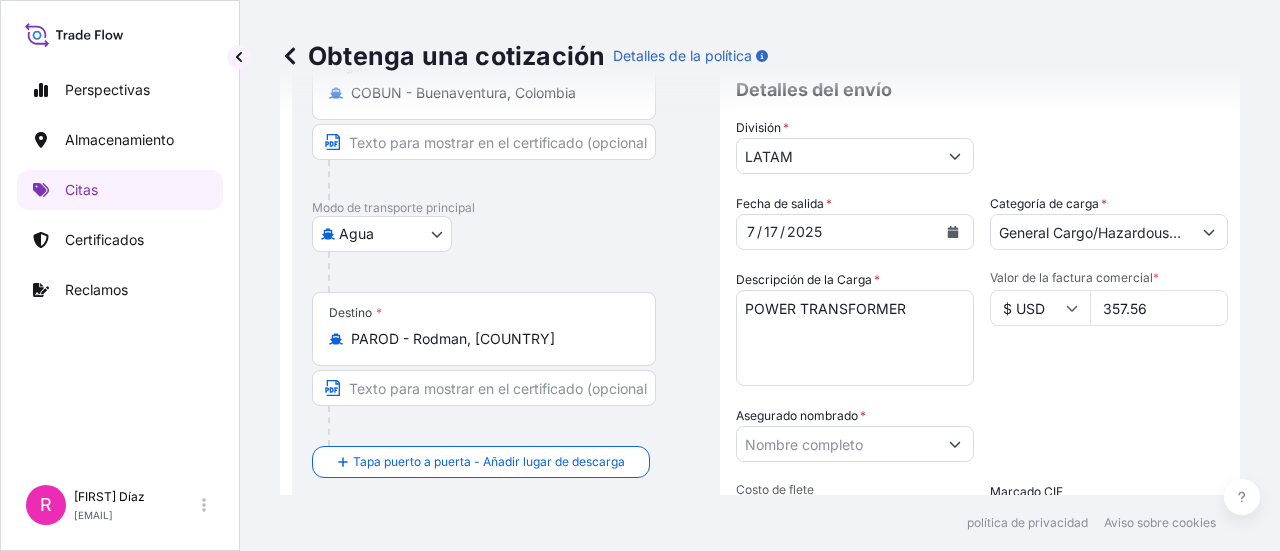 type on "357.56" 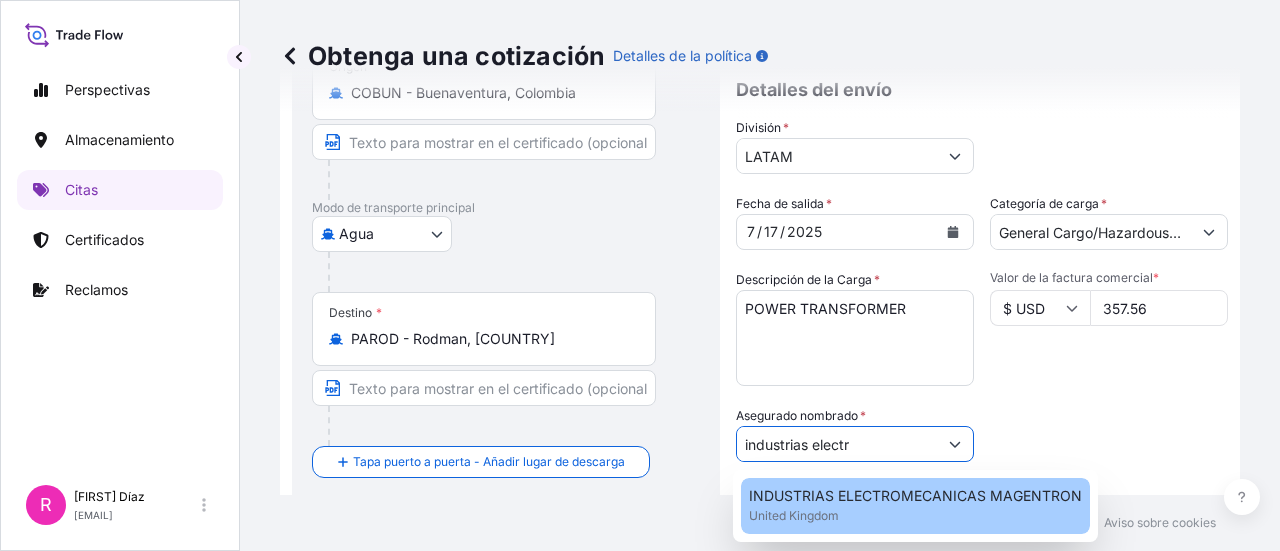 click on "INDUSTRIAS ELECTROMECANICAS MAGENTRON United Kingdom" at bounding box center [915, 506] 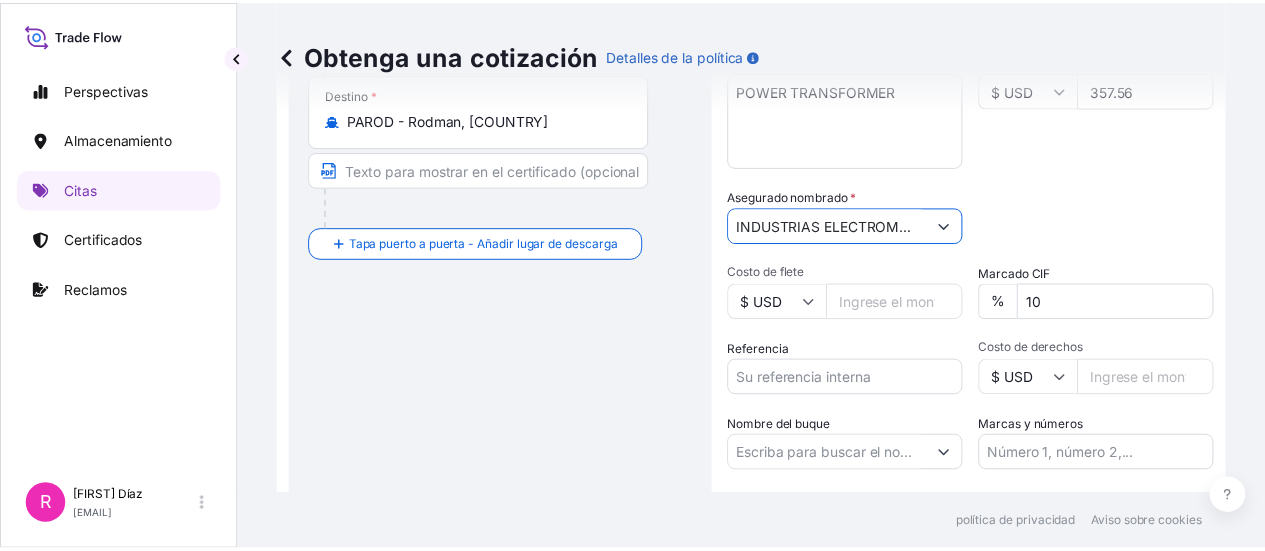 scroll, scrollTop: 470, scrollLeft: 0, axis: vertical 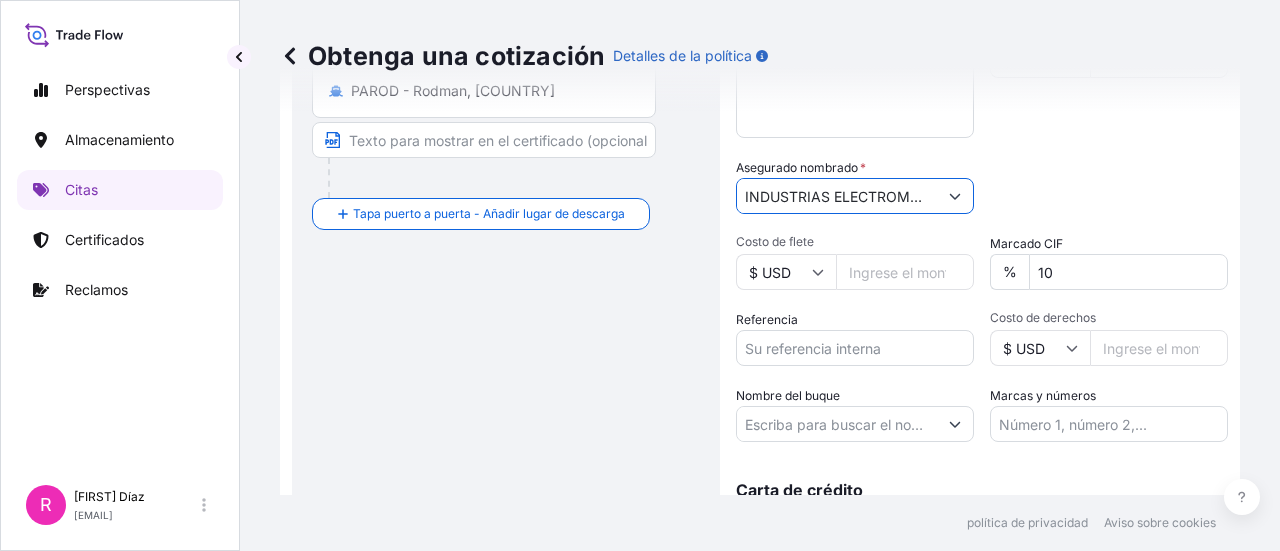 type on "INDUSTRIAS ELECTROMECANICAS MAGENTRON" 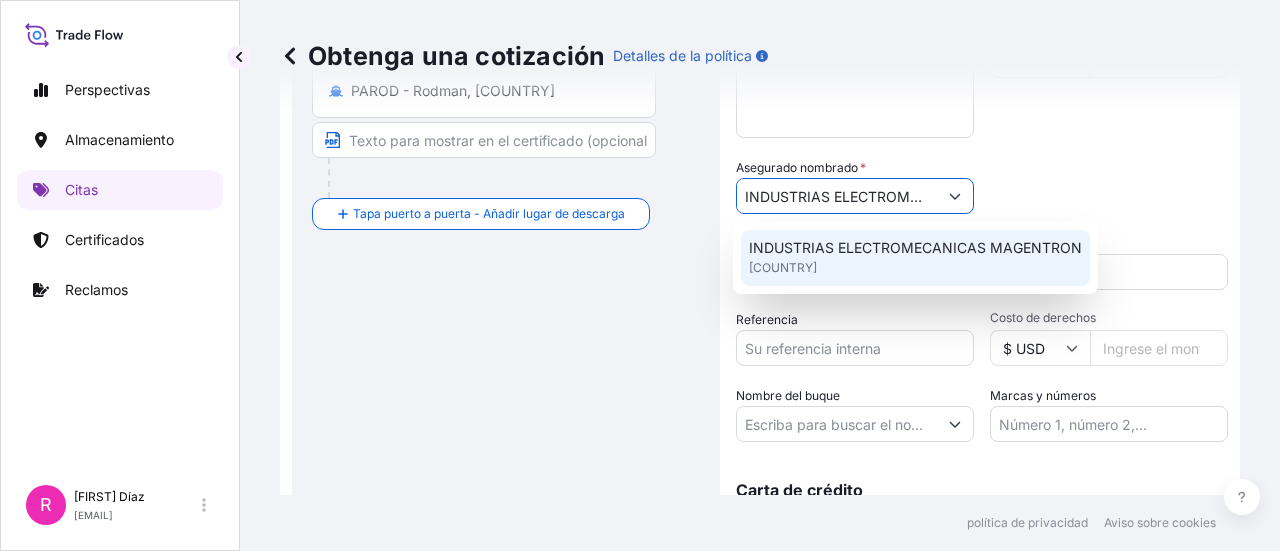 click on "Referencia" at bounding box center [855, 348] 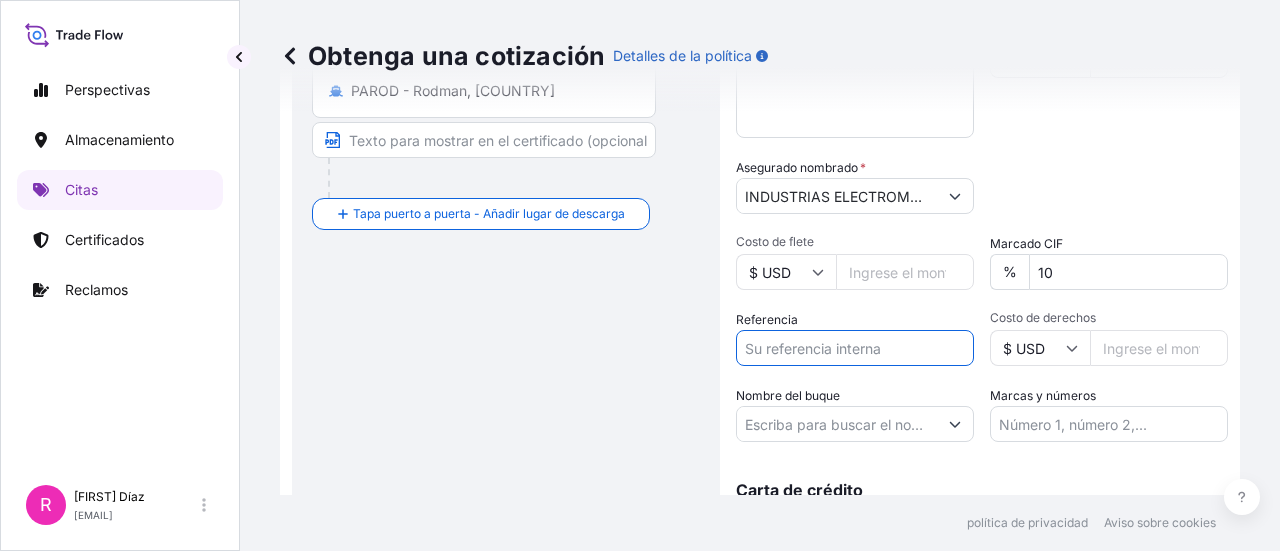 paste on "CO4061150051" 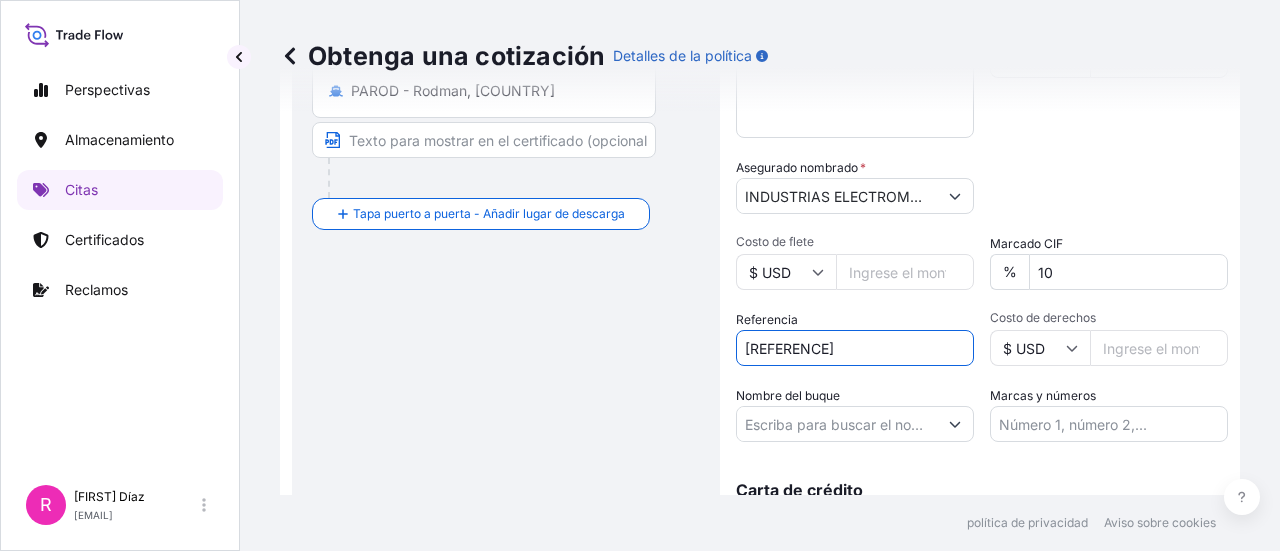 type on "CO4061150051" 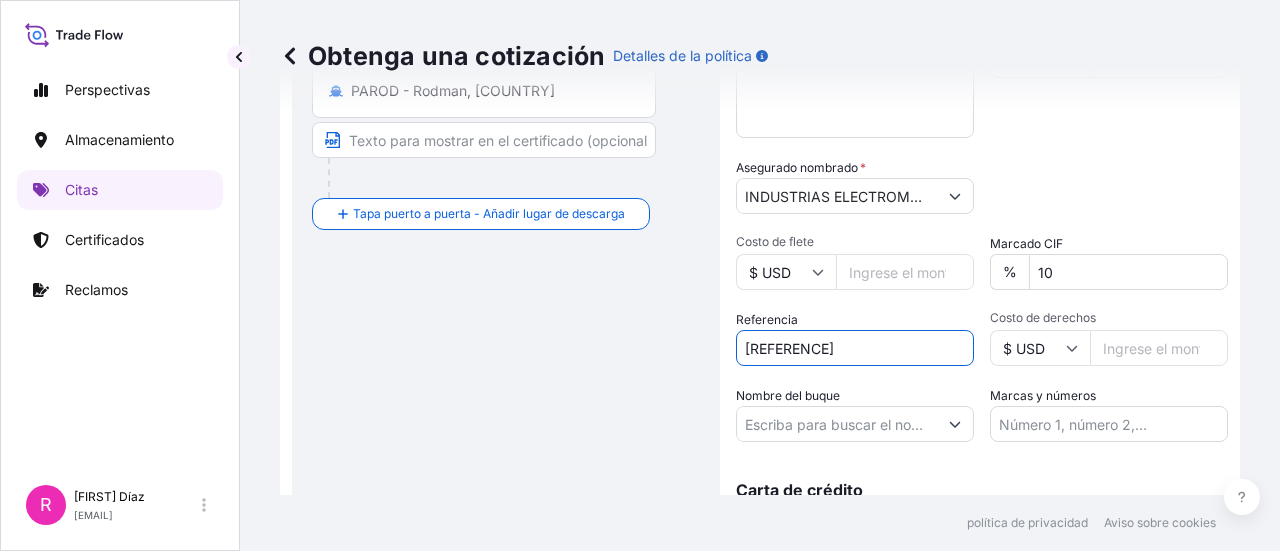 click on "Nombre del buque" at bounding box center [837, 424] 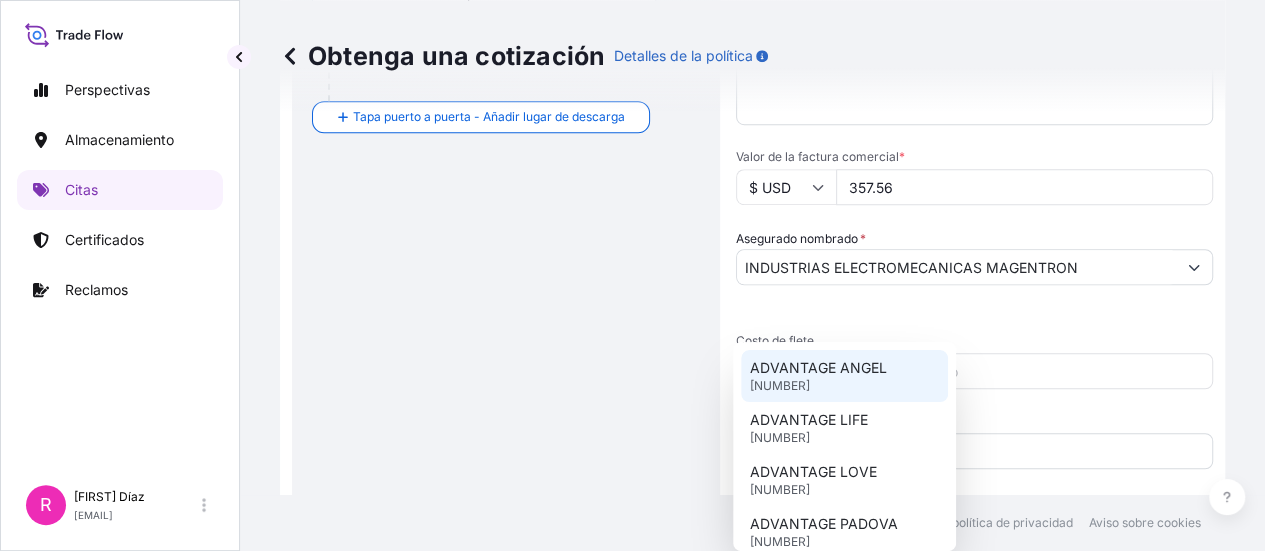 scroll, scrollTop: 577, scrollLeft: 0, axis: vertical 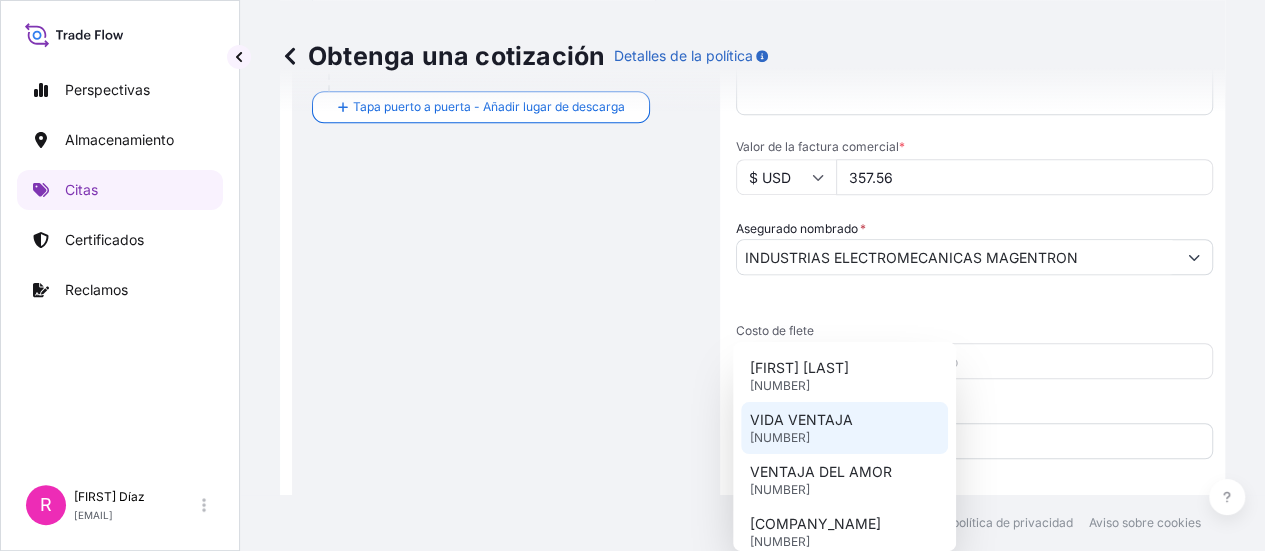 type on "vantage" 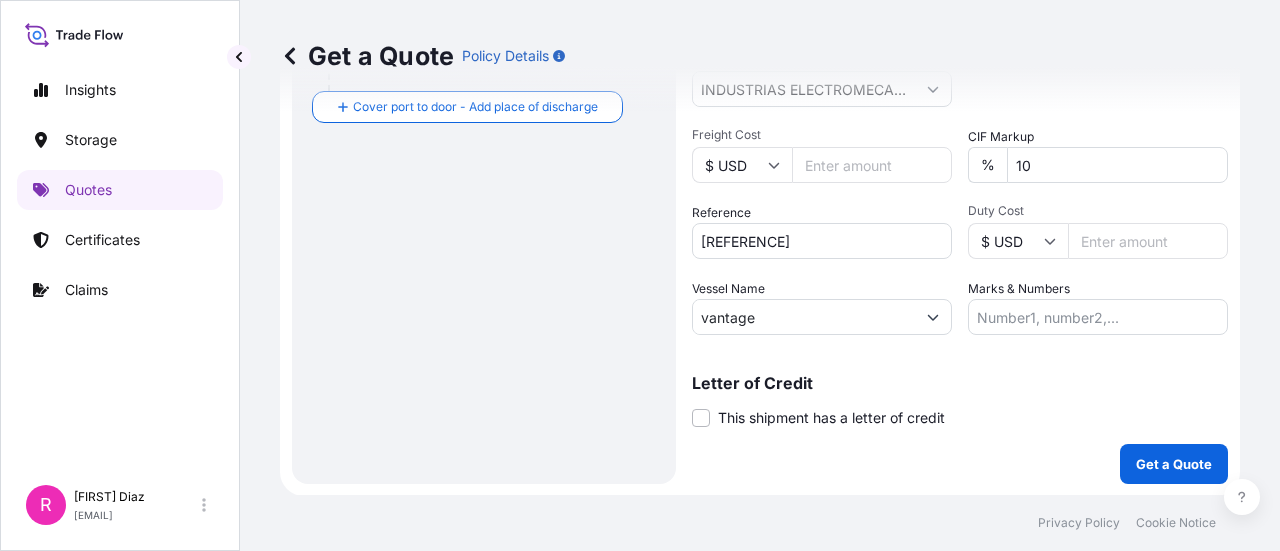 click on "vantage" at bounding box center [804, 317] 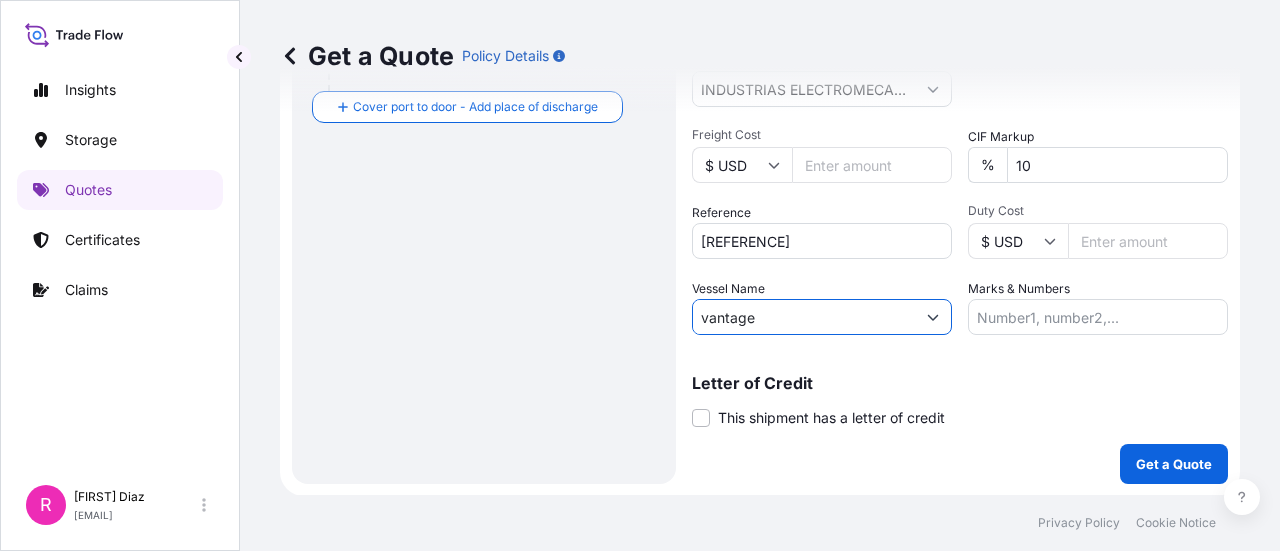 click at bounding box center [933, 317] 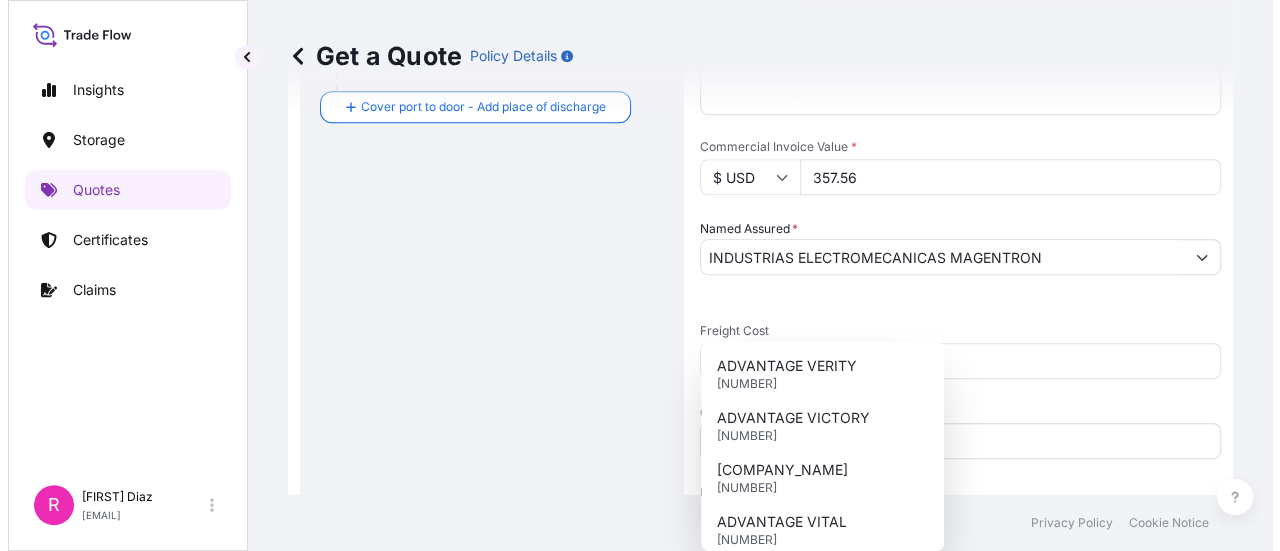 scroll, scrollTop: 525, scrollLeft: 0, axis: vertical 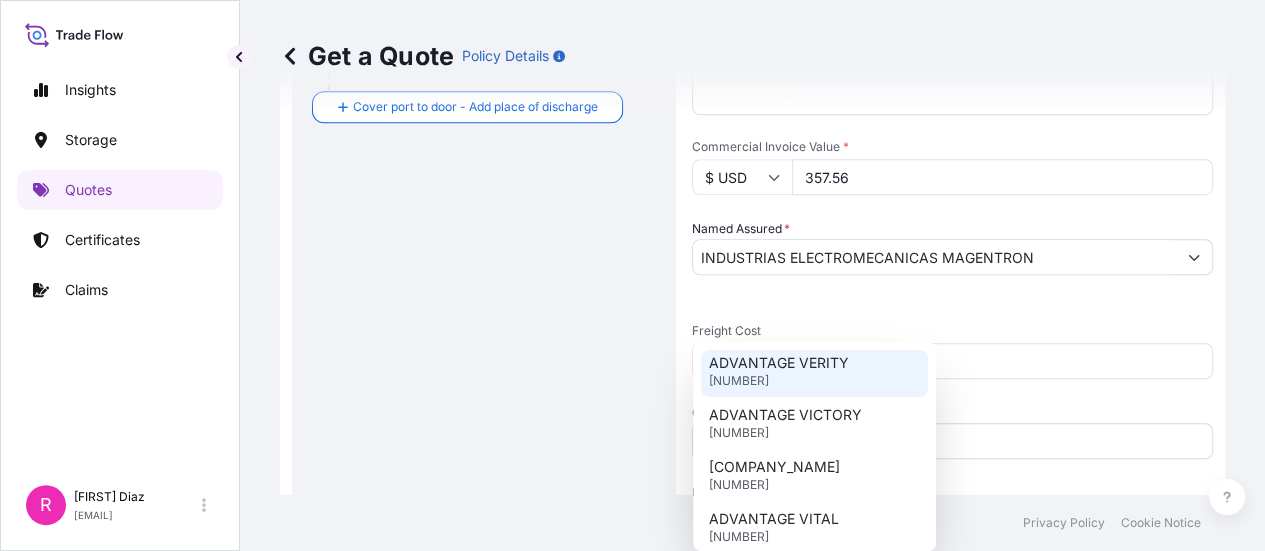 click on "vantage" at bounding box center [934, 681] 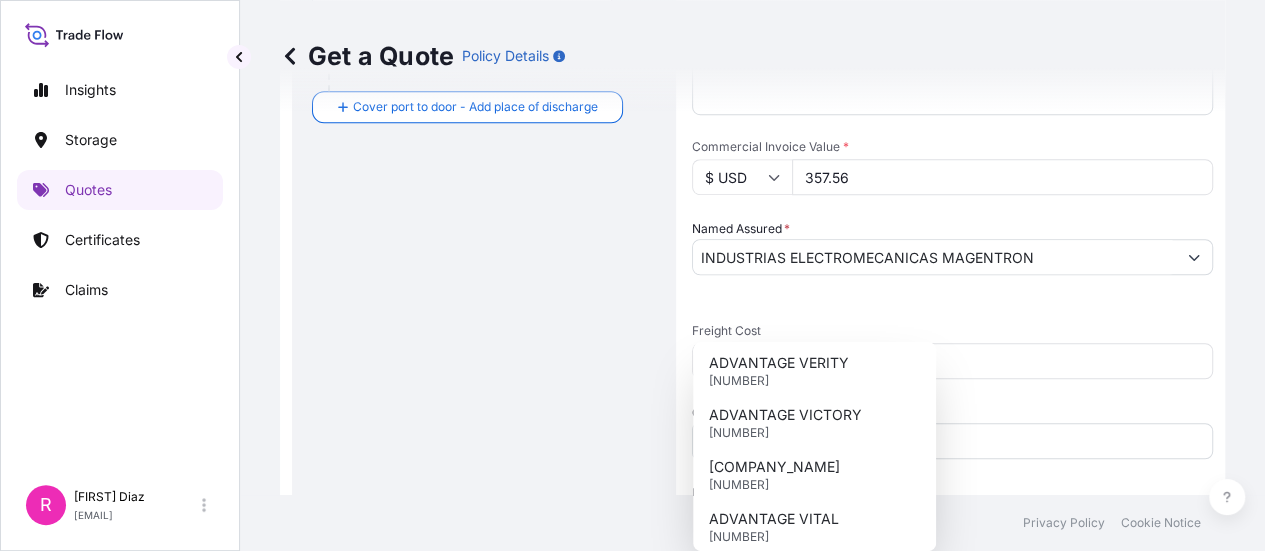 click on "Letter of Credit This shipment has a letter of credit Letter of credit * Letter of credit may not exceed 12000 characters" at bounding box center [952, 845] 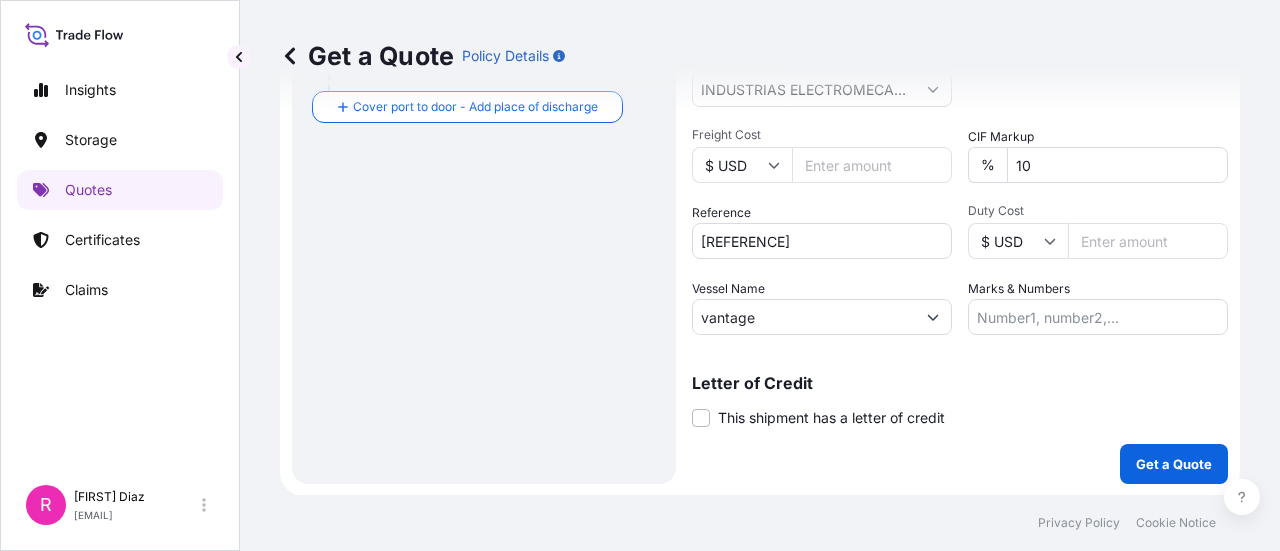 click on "Get a Quote" at bounding box center (1174, 464) 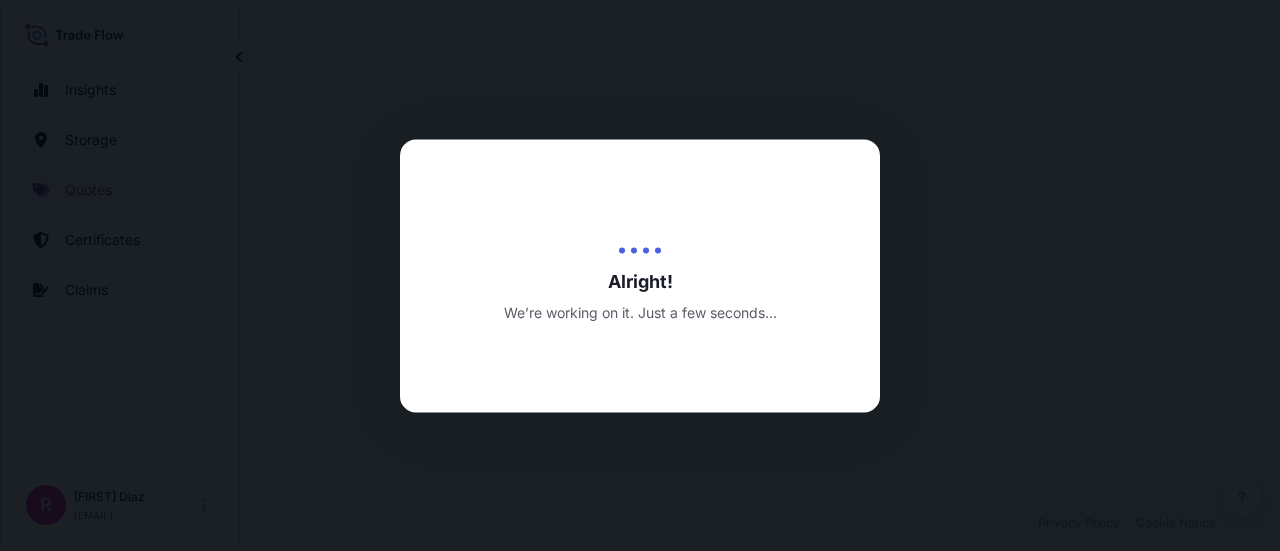 scroll, scrollTop: 0, scrollLeft: 0, axis: both 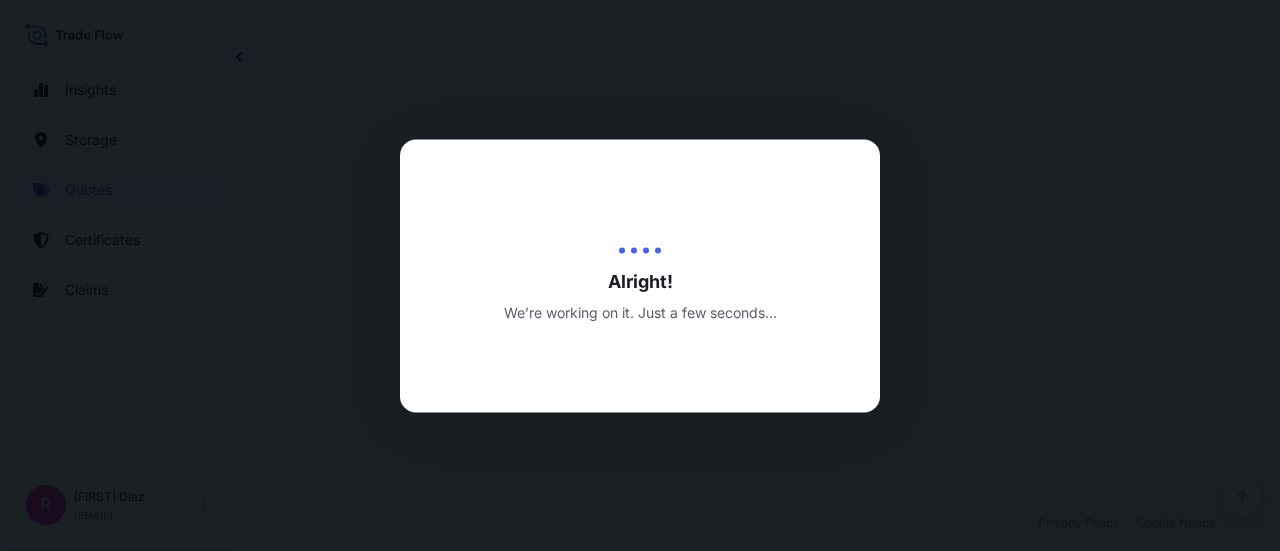 select on "Water" 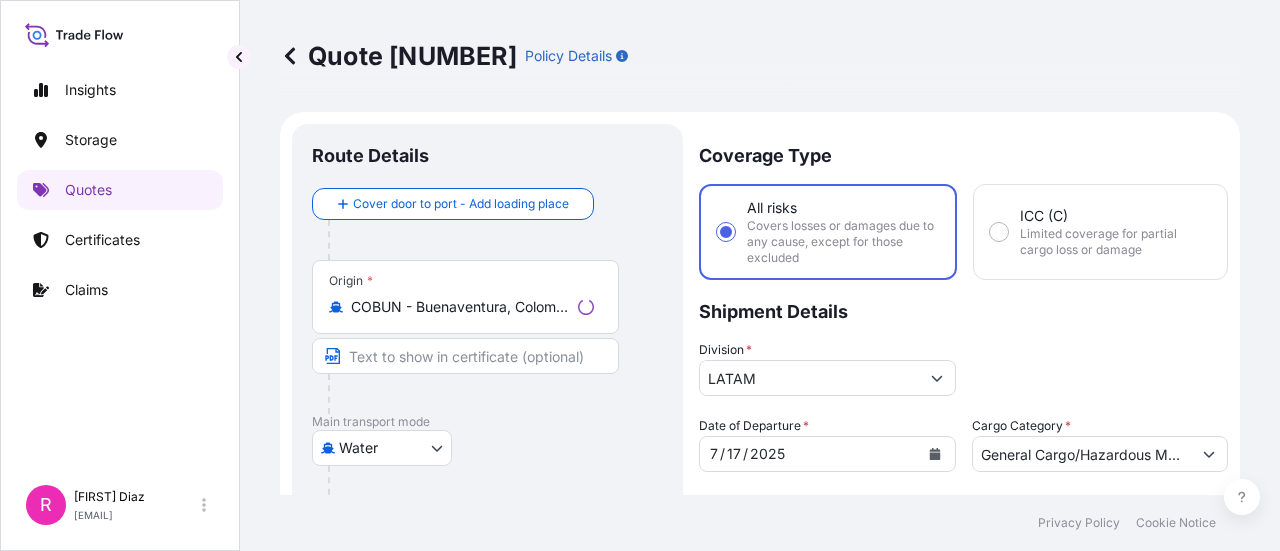 scroll, scrollTop: 992, scrollLeft: 0, axis: vertical 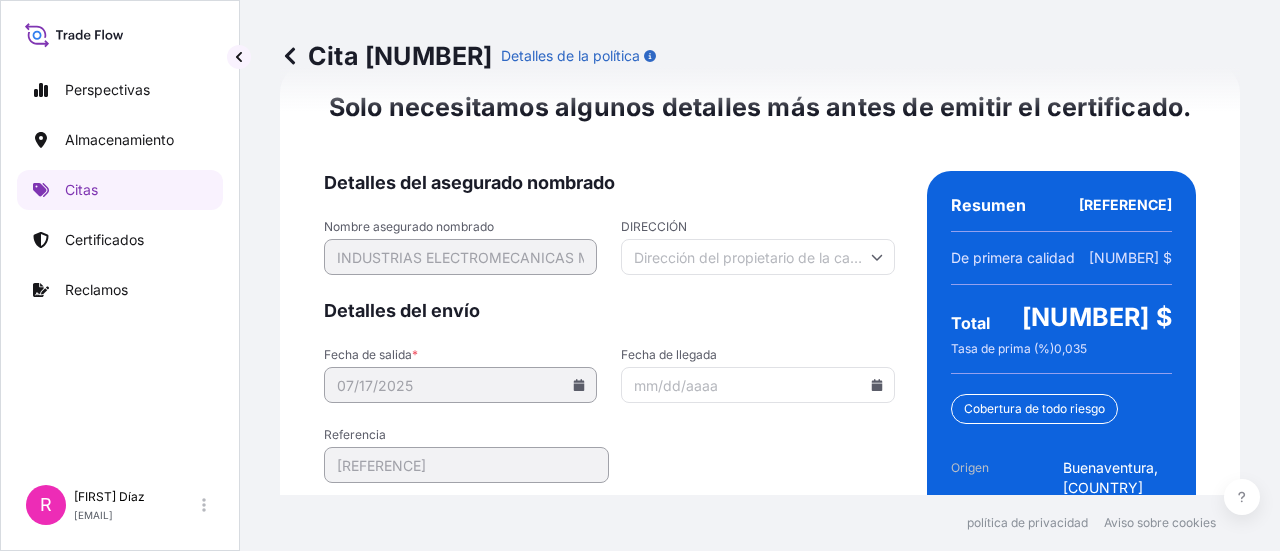 click 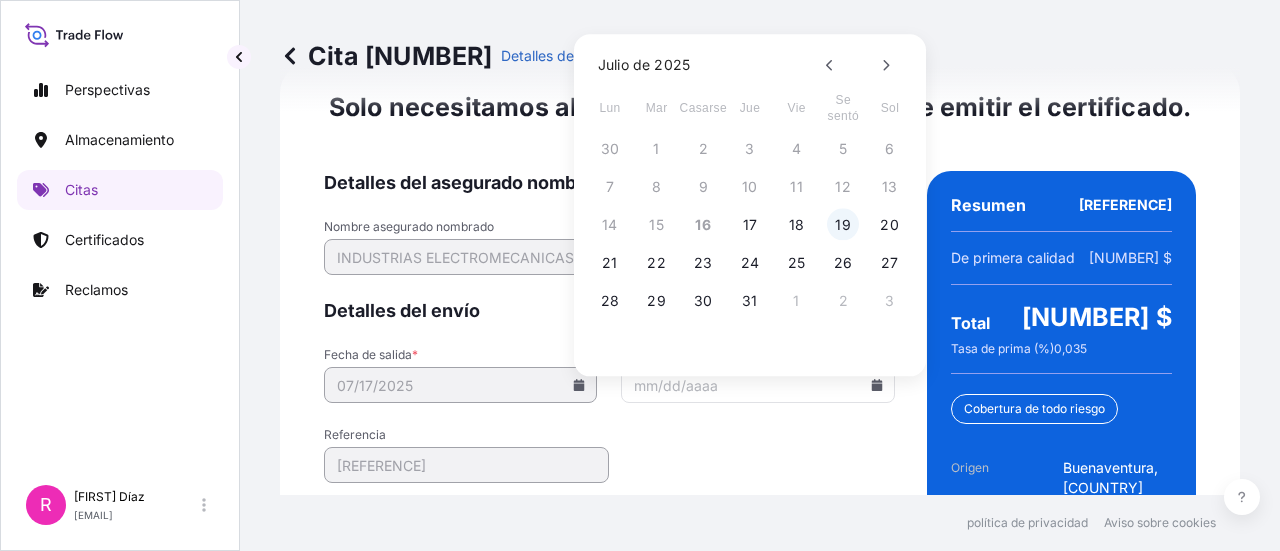 click on "19" at bounding box center (843, 224) 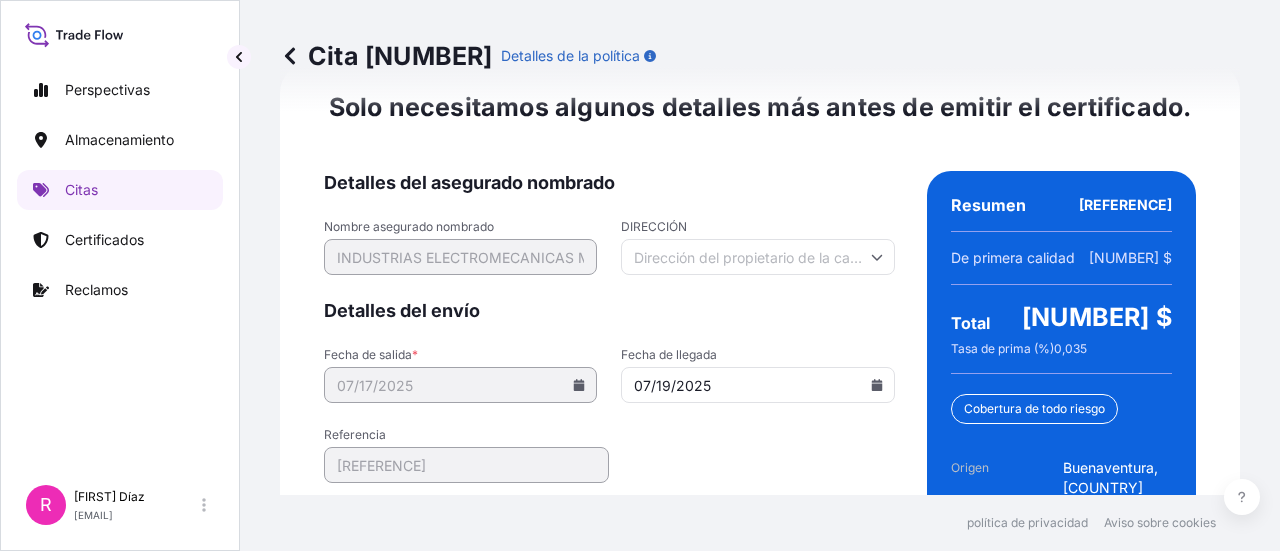 type on "07/19/2025" 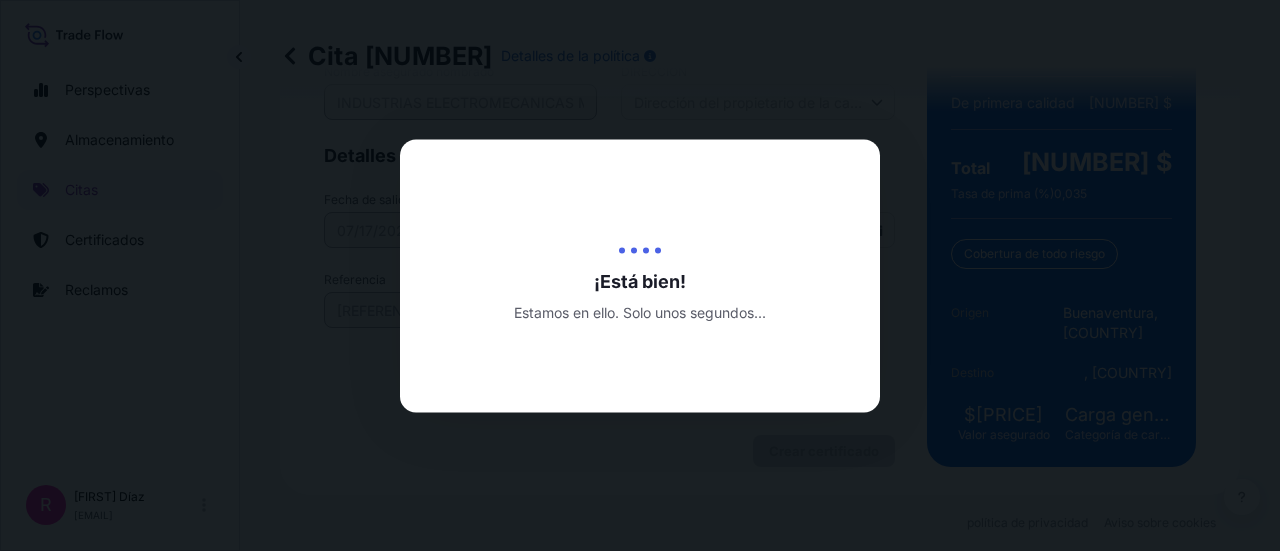 scroll, scrollTop: 0, scrollLeft: 0, axis: both 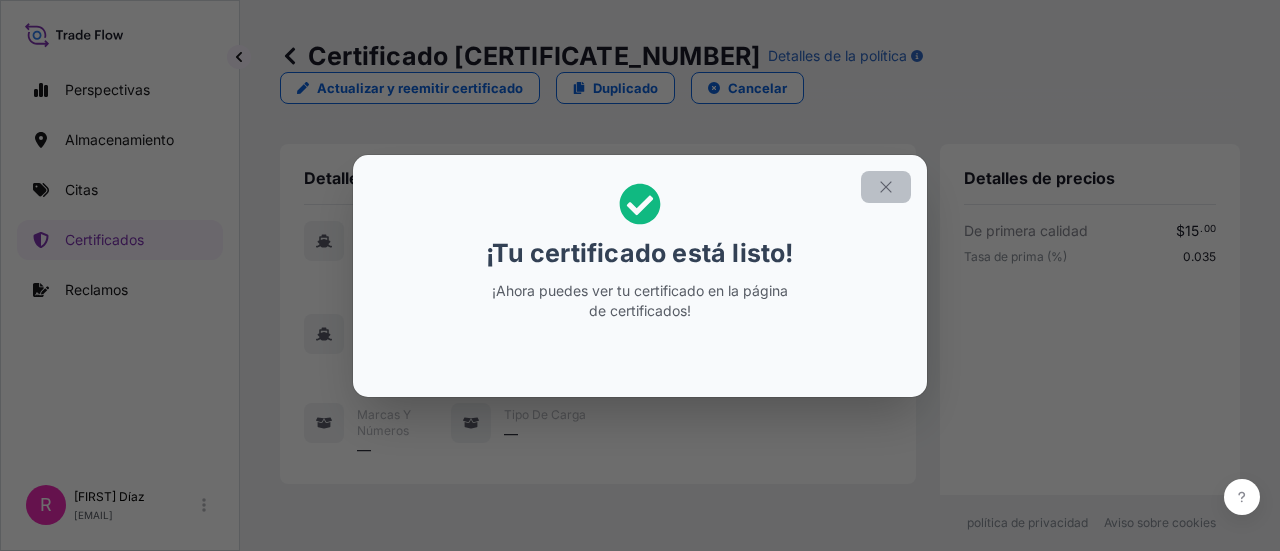 click at bounding box center (886, 187) 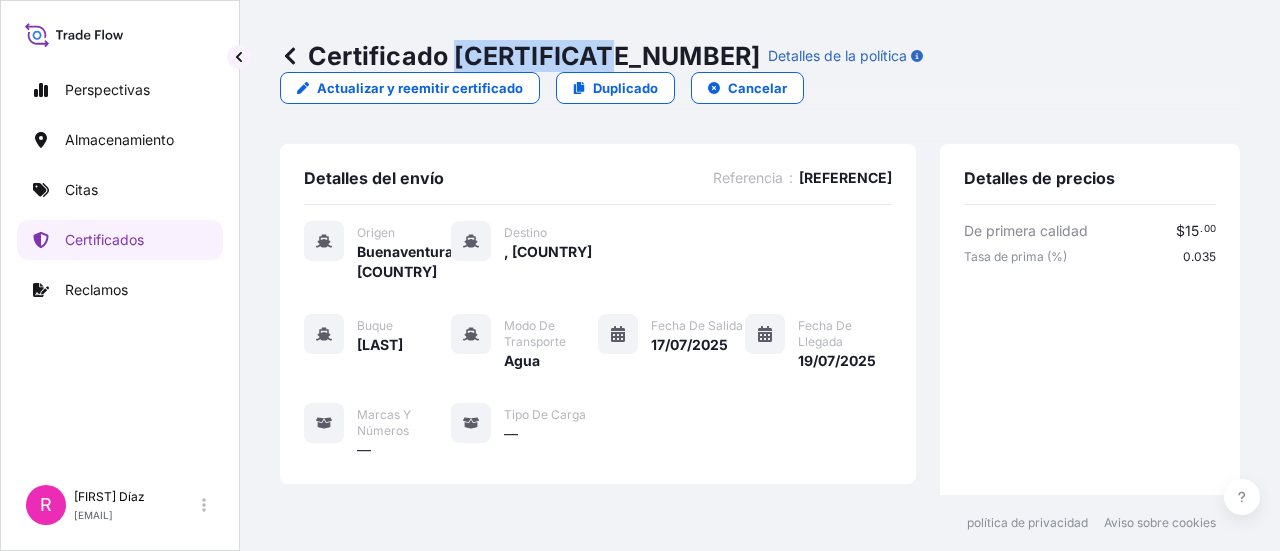 drag, startPoint x: 459, startPoint y: 53, endPoint x: 608, endPoint y: 57, distance: 149.05368 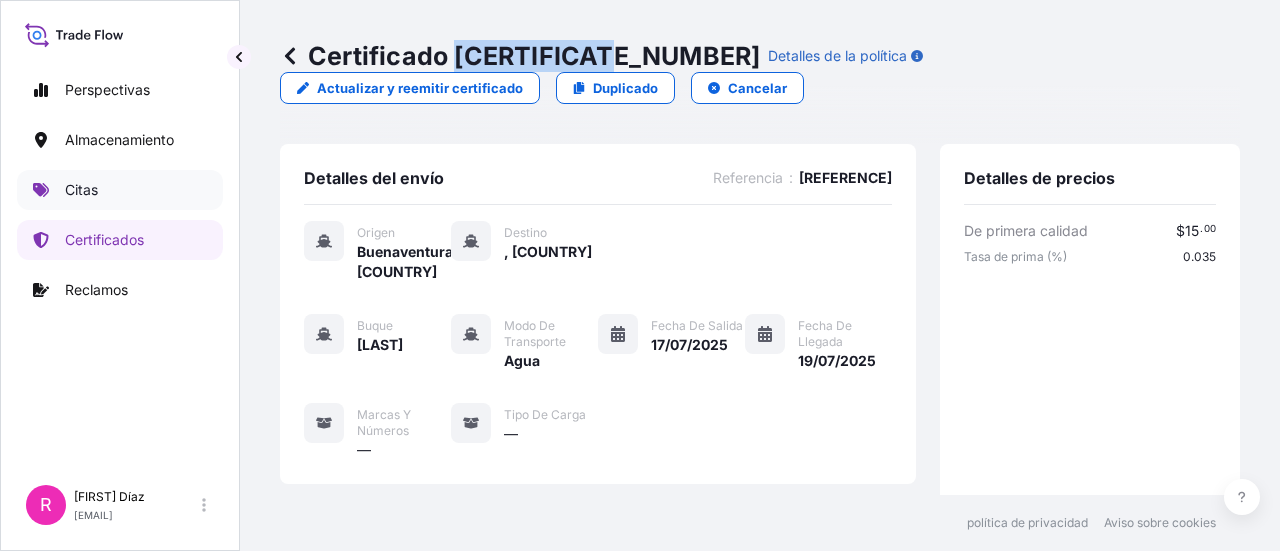 click on "Citas" at bounding box center (120, 190) 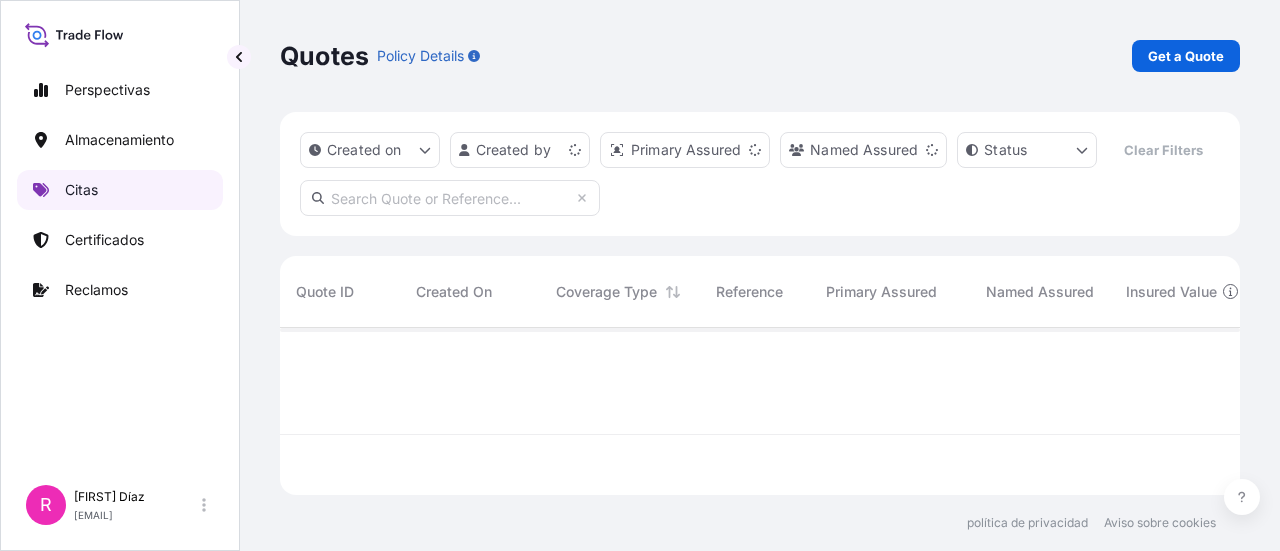 scroll, scrollTop: 16, scrollLeft: 16, axis: both 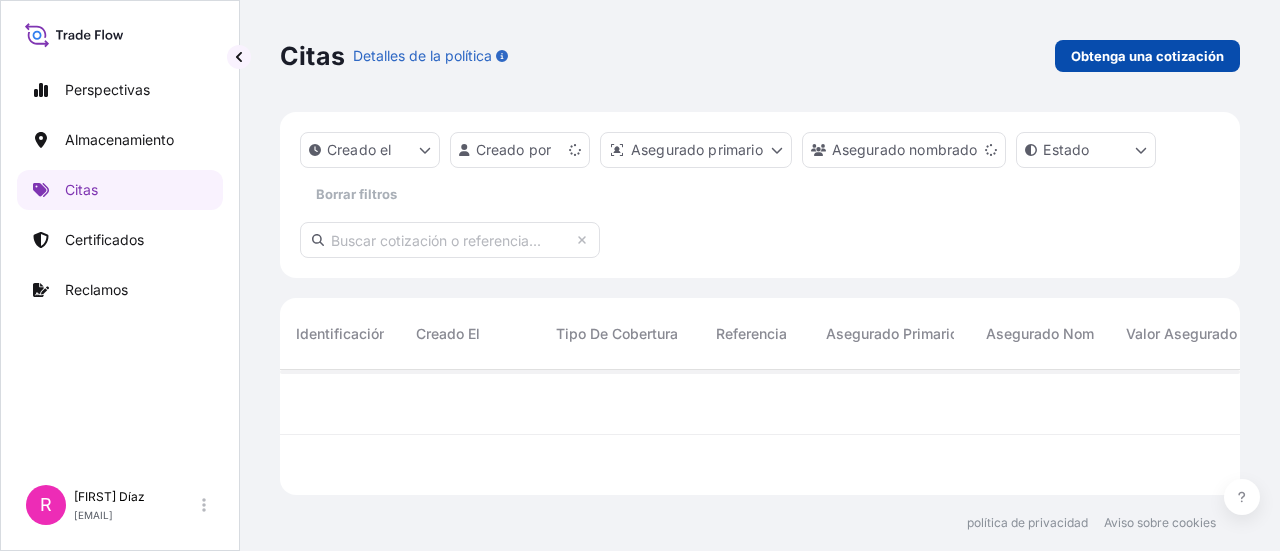 click on "Obtenga una cotización" at bounding box center (1147, 56) 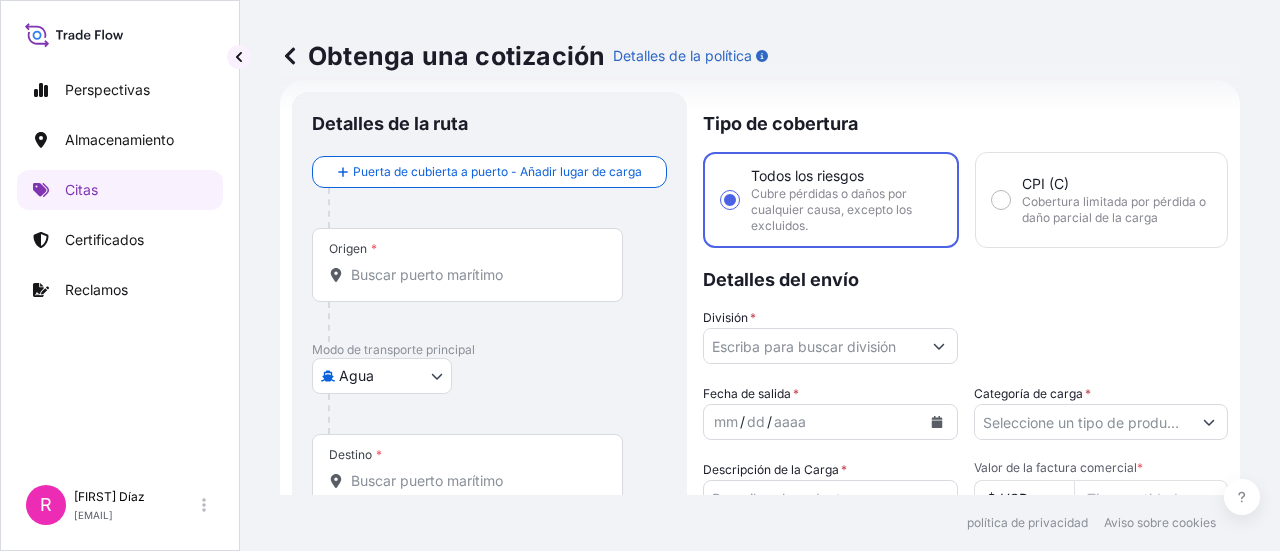 click on "Origen *" at bounding box center (467, 265) 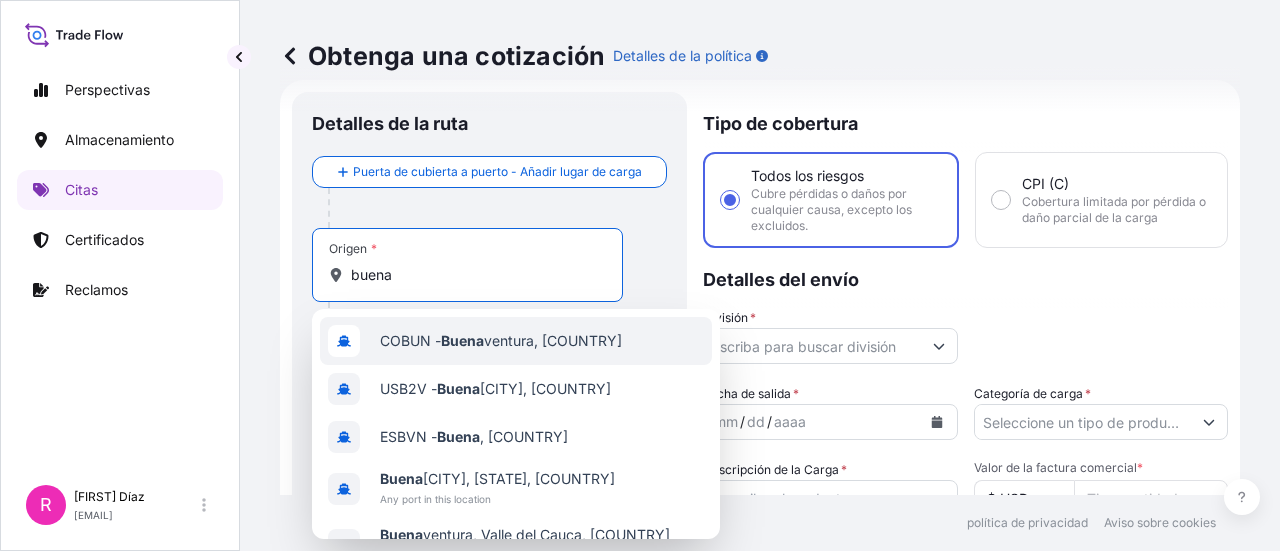 click on "COBUN -  Buena ventura, Colombia" at bounding box center (516, 341) 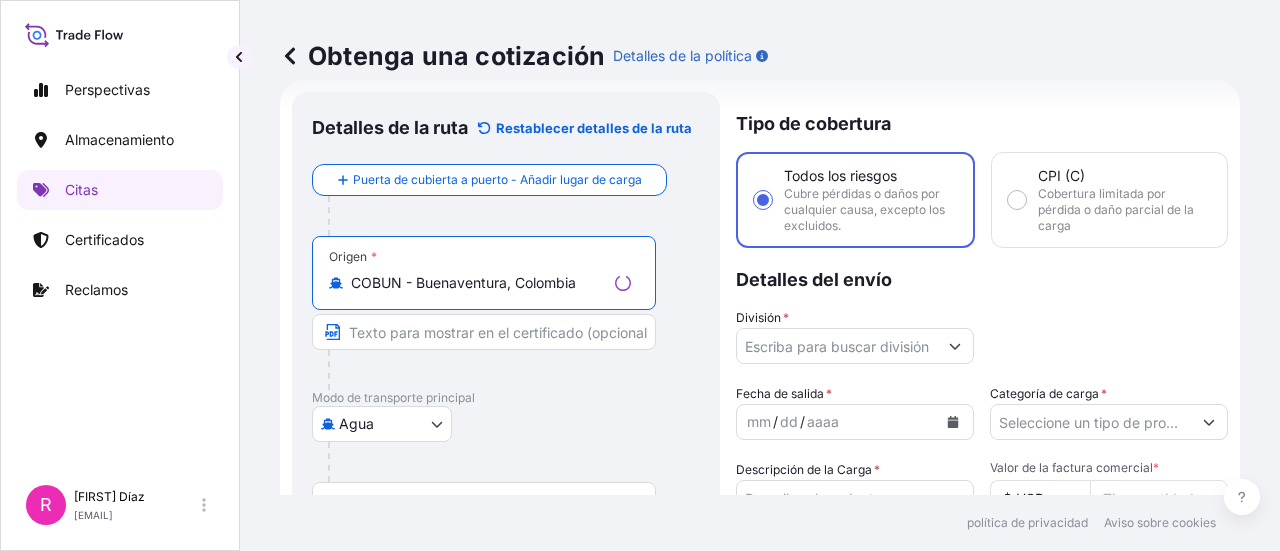 type on "COBUN - Buenaventura, Colombia" 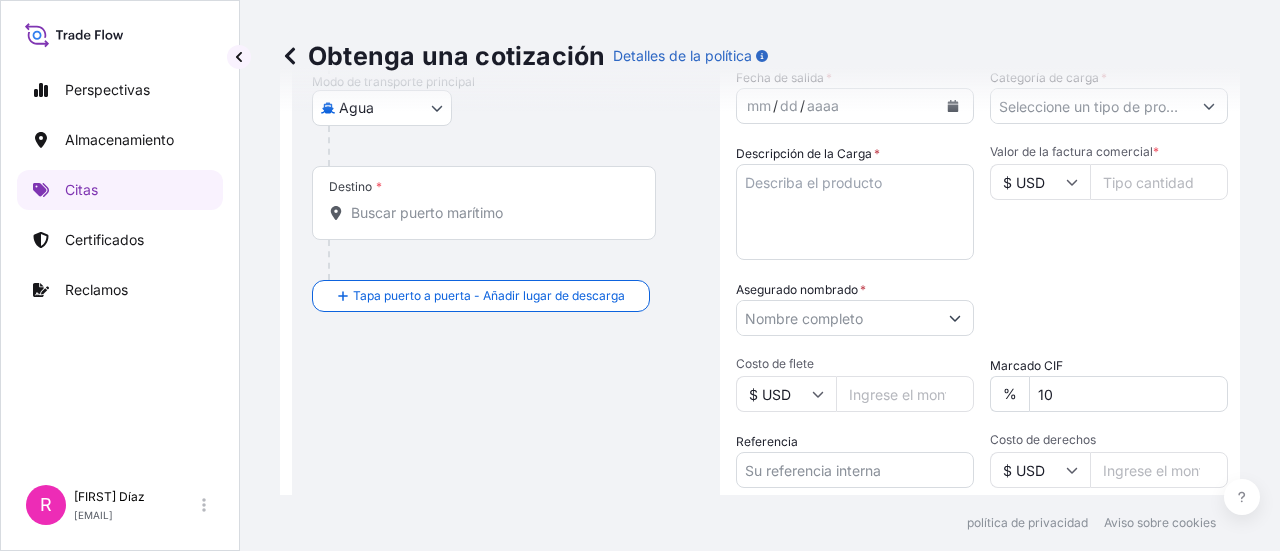 scroll, scrollTop: 353, scrollLeft: 0, axis: vertical 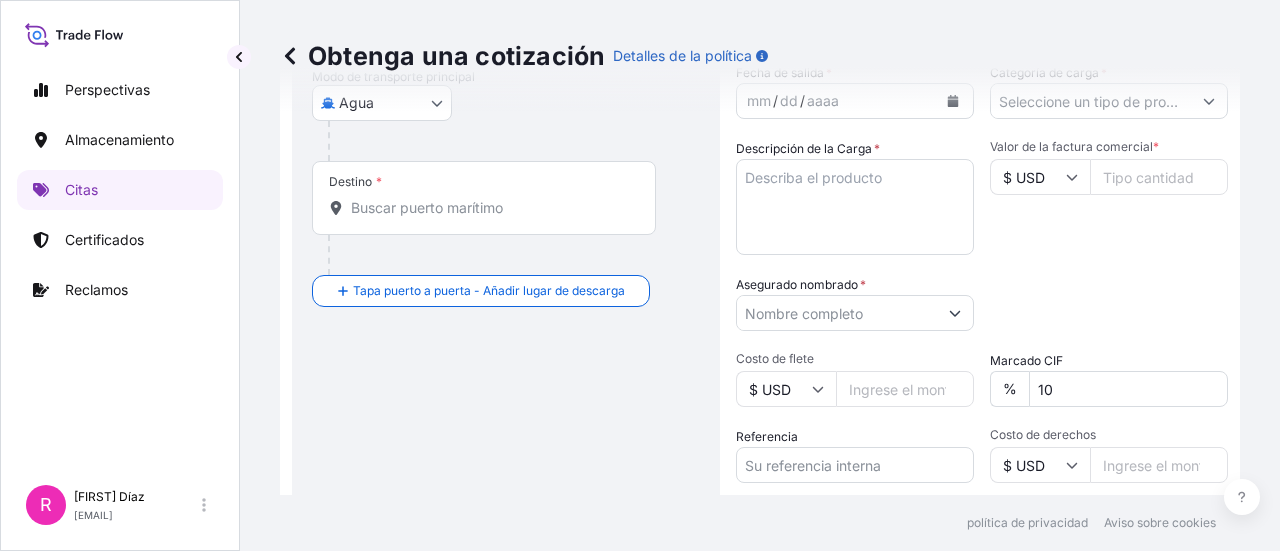 click on "Destino *" at bounding box center [484, 198] 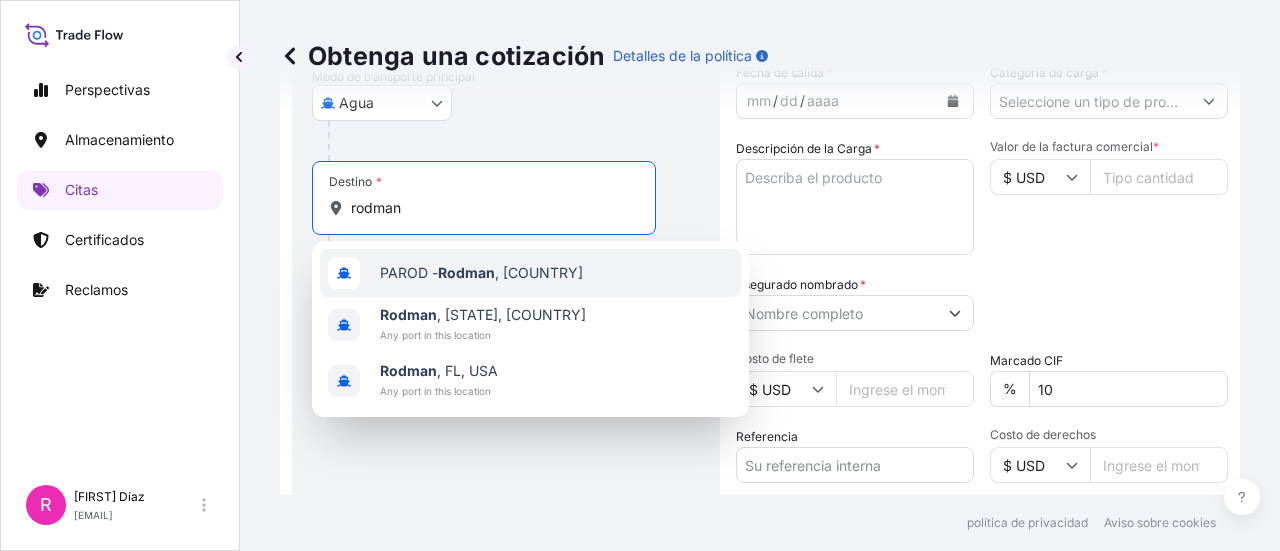 click on "PAROD -  Rodman , Panama" at bounding box center [481, 273] 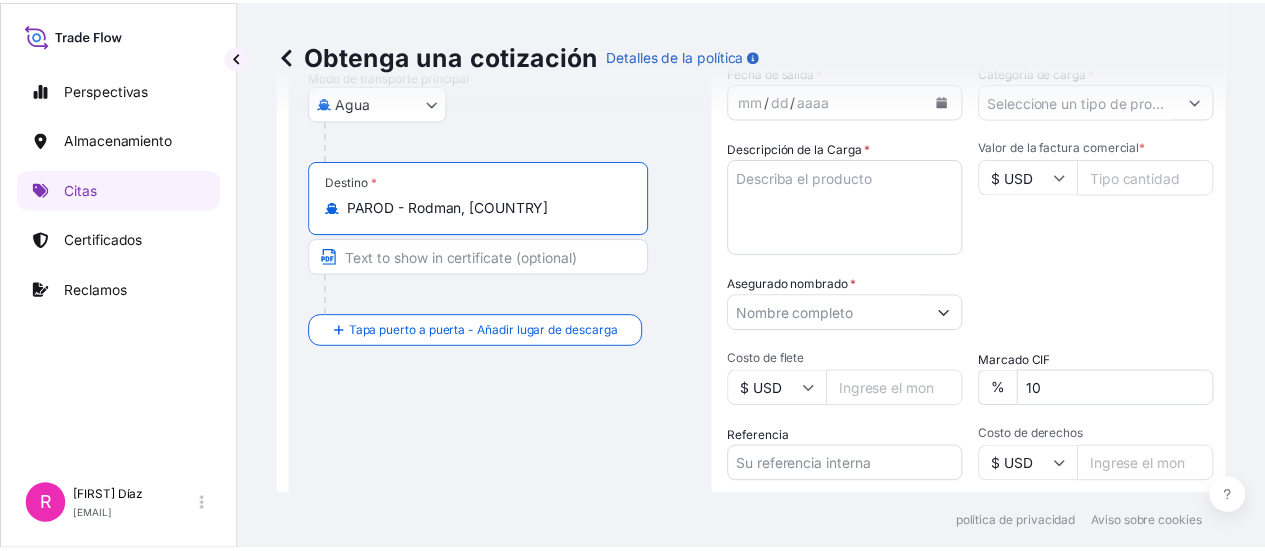 scroll, scrollTop: 156, scrollLeft: 0, axis: vertical 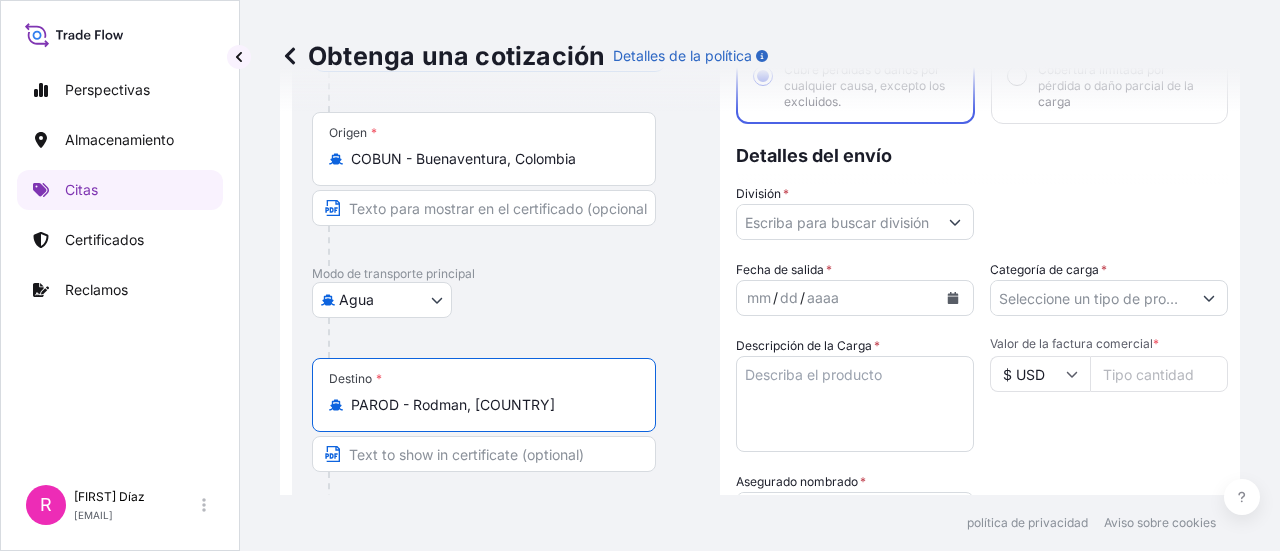 type on "PAROD - Rodman, Panama" 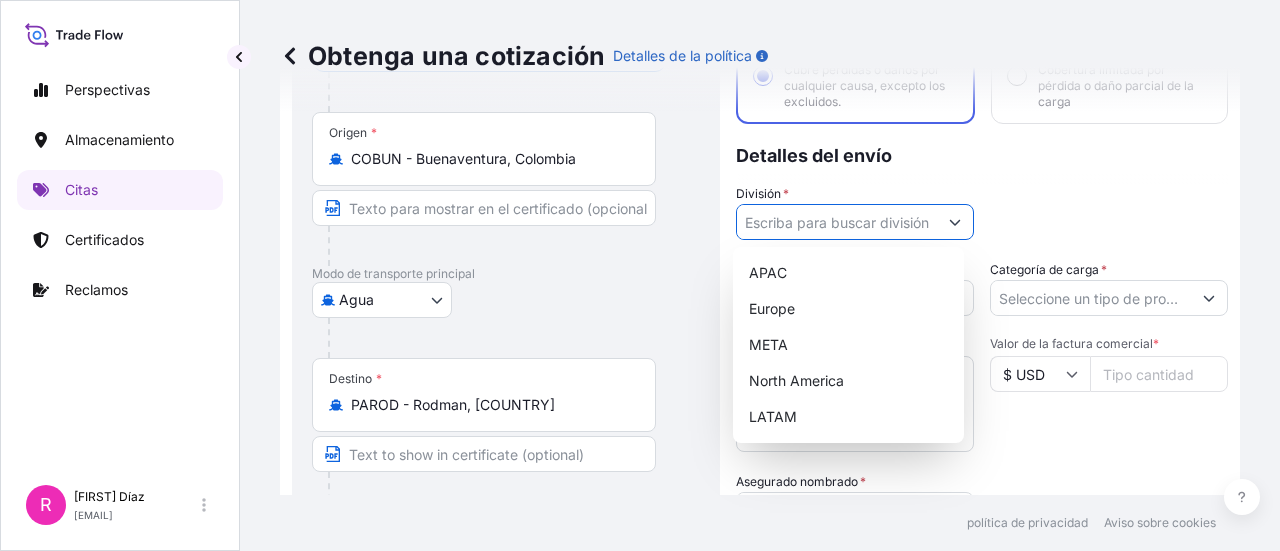 click on "División  *" at bounding box center [837, 222] 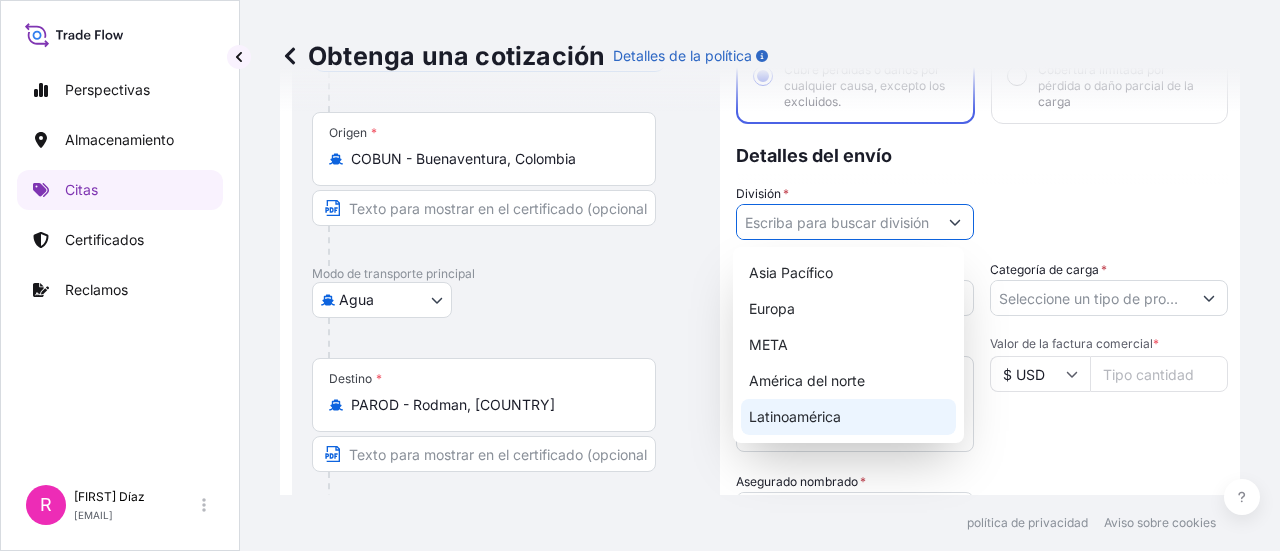 click on "Latinoamérica" at bounding box center [848, 417] 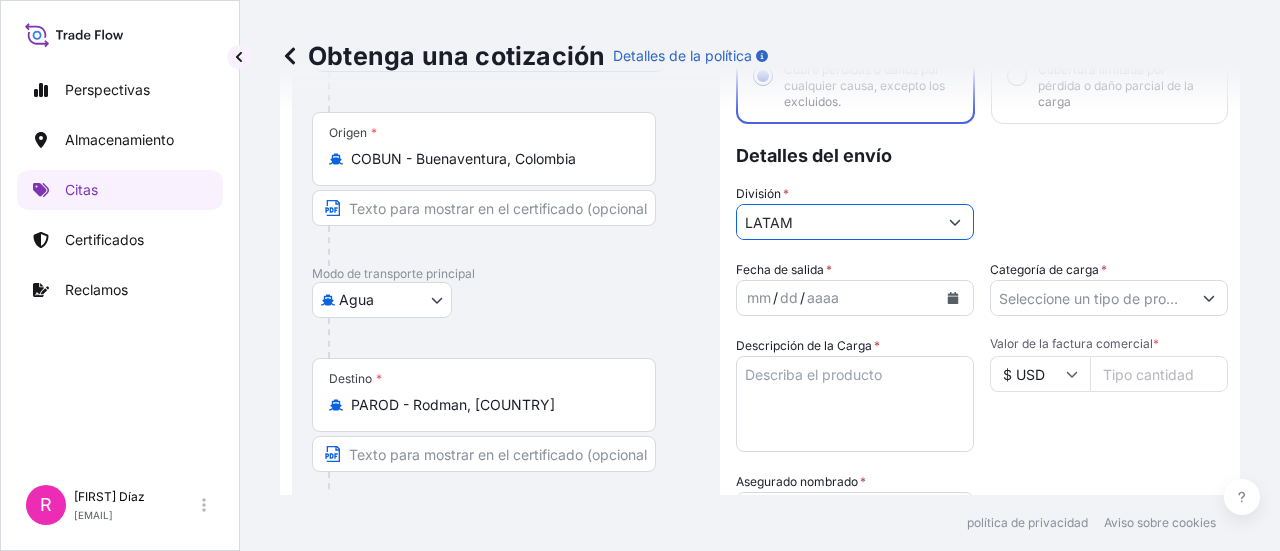 click on "Obtenga una cotización Detalles de la política" at bounding box center (760, 56) 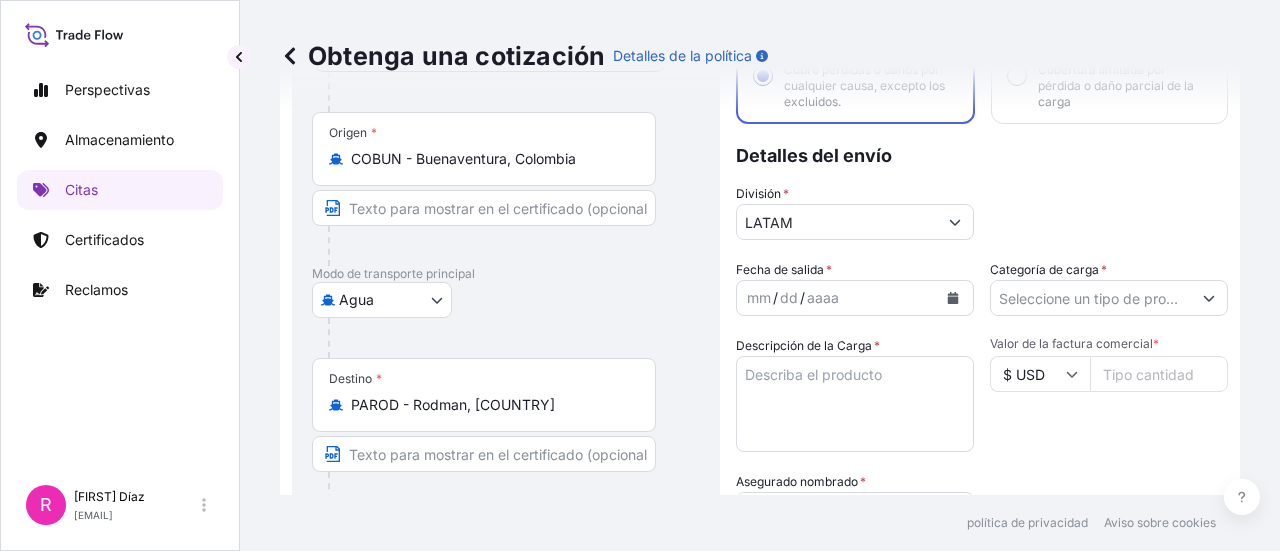 click on "Fecha de salida  * mm / dd / aaaa Categoría de carga  * Descripción de la Carga  * Valor de la factura comercial  *   $ USD Asegurado nombrado  * Categoría de embalaje Seleccione una categoría de embalaje Seleccione primero un modo de transporte principal. Costo de flete   $ USD Marcado CIF % 10 Referencia Costo de derechos   $ USD Nombre del buque Marcas y números" at bounding box center [982, 508] 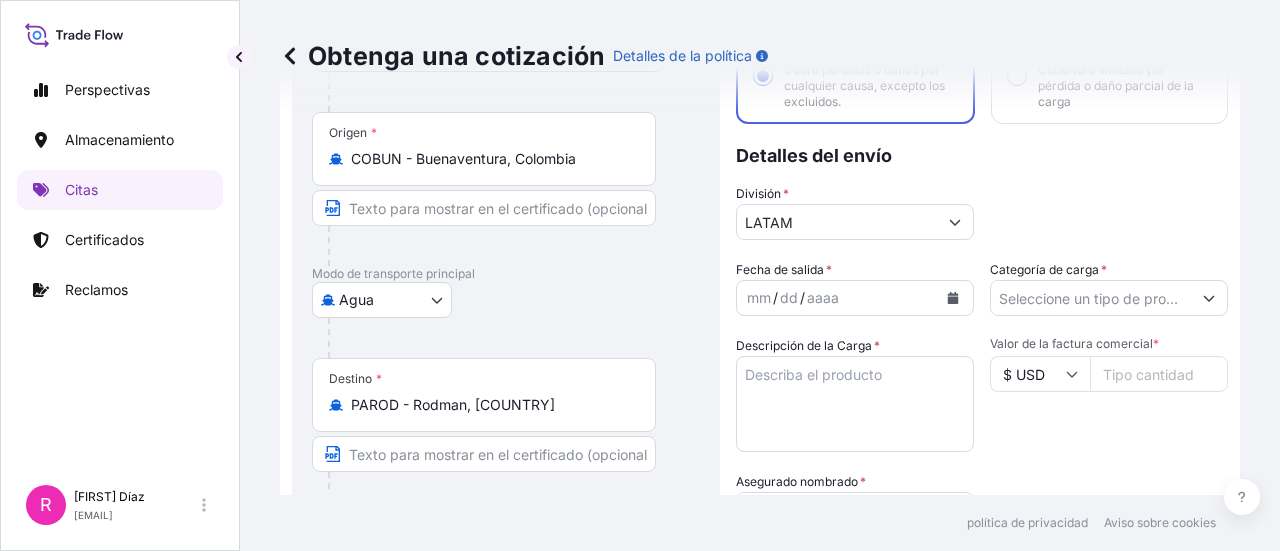 click on "mm / dd / aaaa" at bounding box center (855, 298) 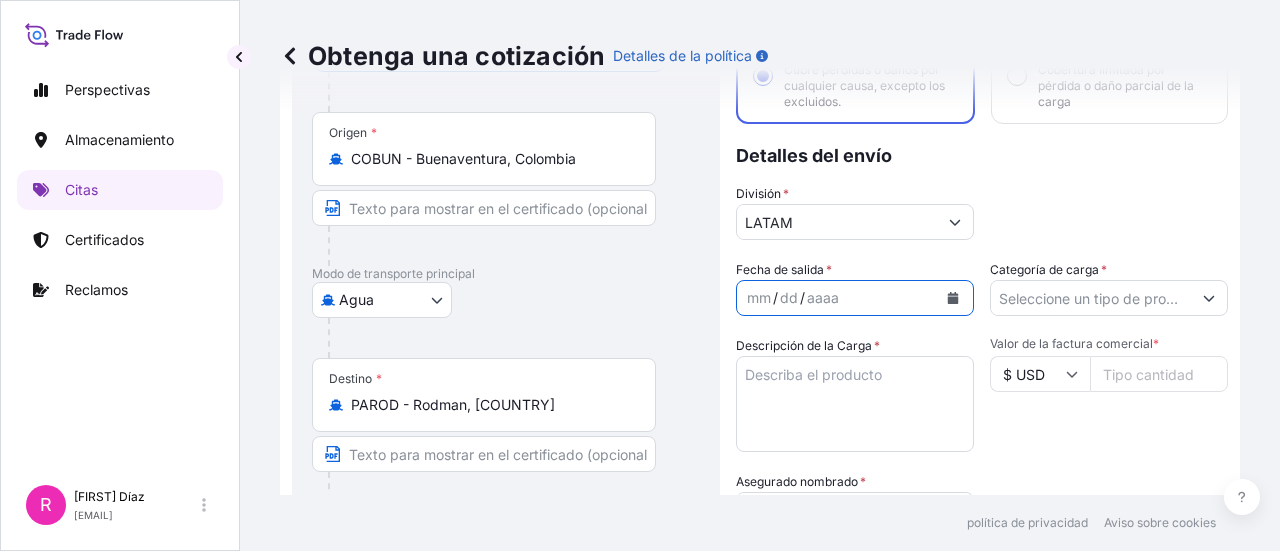 click at bounding box center (953, 298) 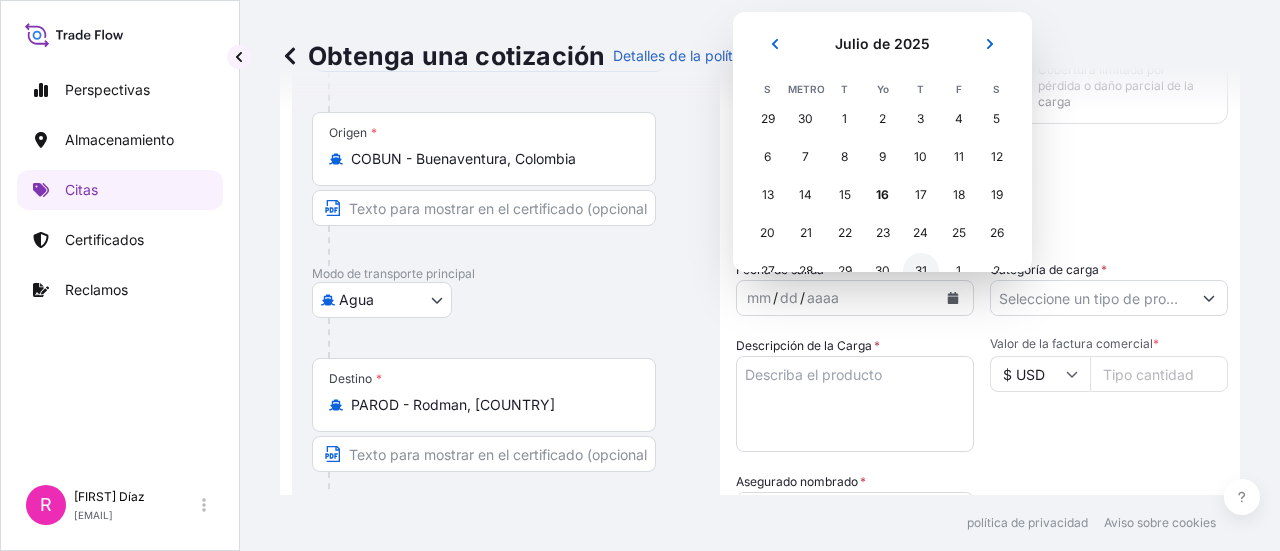 click on "31" at bounding box center (921, 271) 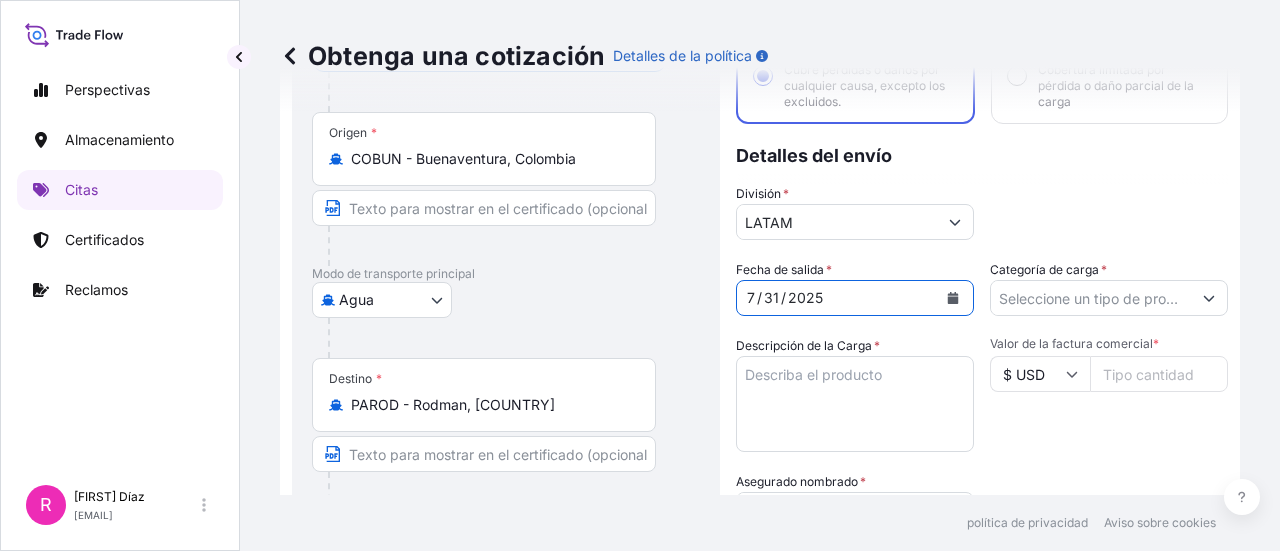click on "Fecha de salida  * 7 / 31 / 2025 Categoría de carga  * Descripción de la Carga  * Valor de la factura comercial  *   $ USD Asegurado nombrado  * Categoría de embalaje Seleccione una categoría de embalaje Seleccione primero un modo de transporte principal. Costo de flete   $ USD Marcado CIF % 10 Referencia Costo de derechos   $ USD Nombre del buque Marcas y números" at bounding box center [982, 508] 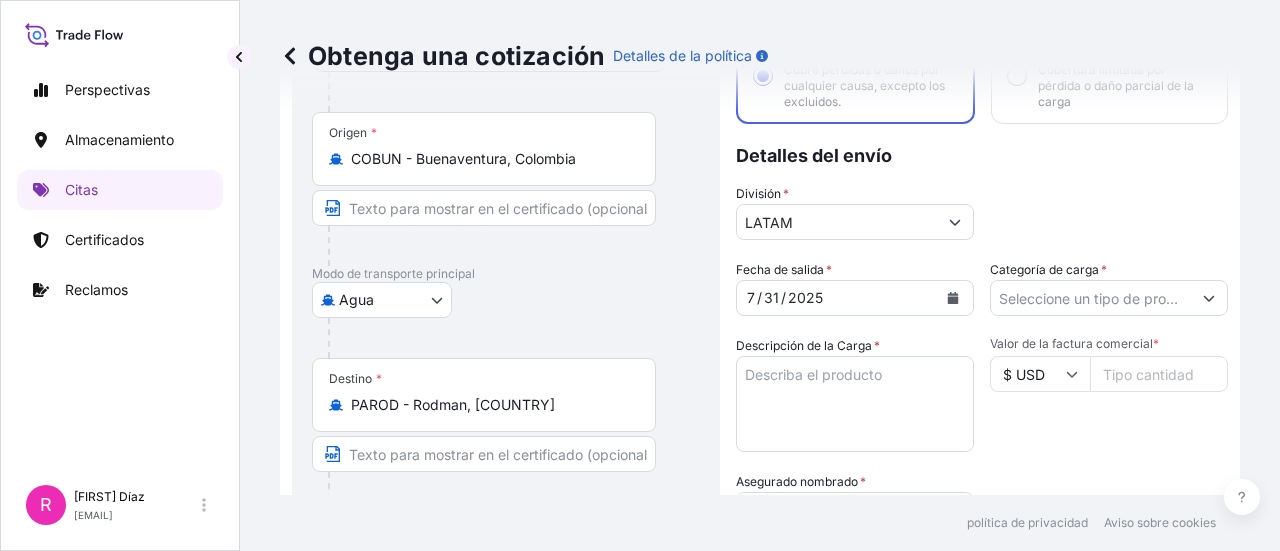 click on "Categoría de carga  *" at bounding box center (1091, 298) 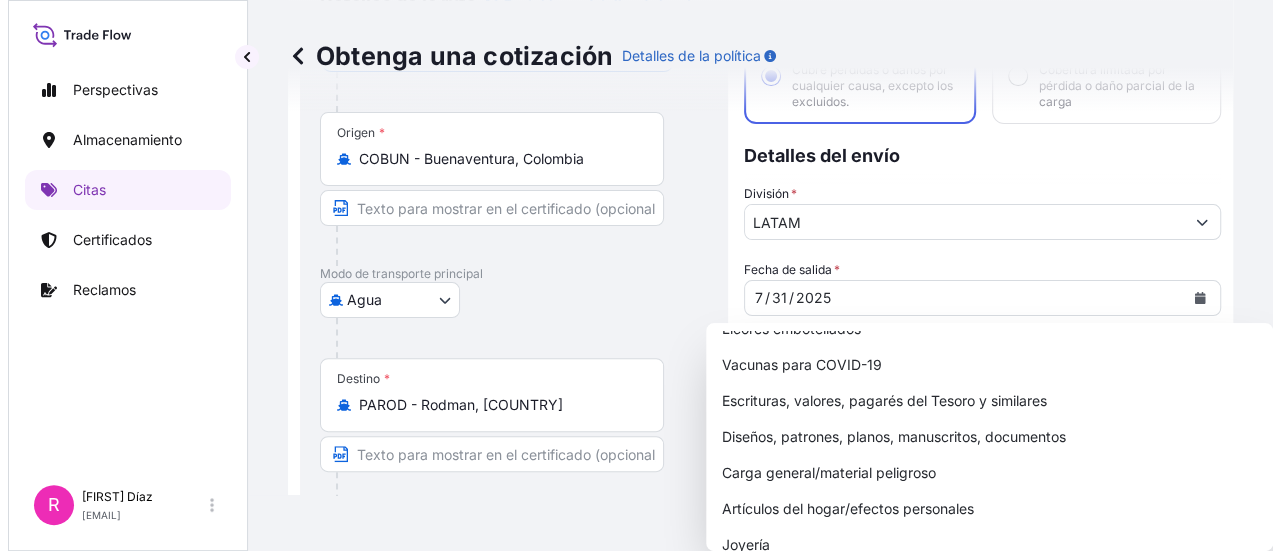 scroll, scrollTop: 118, scrollLeft: 0, axis: vertical 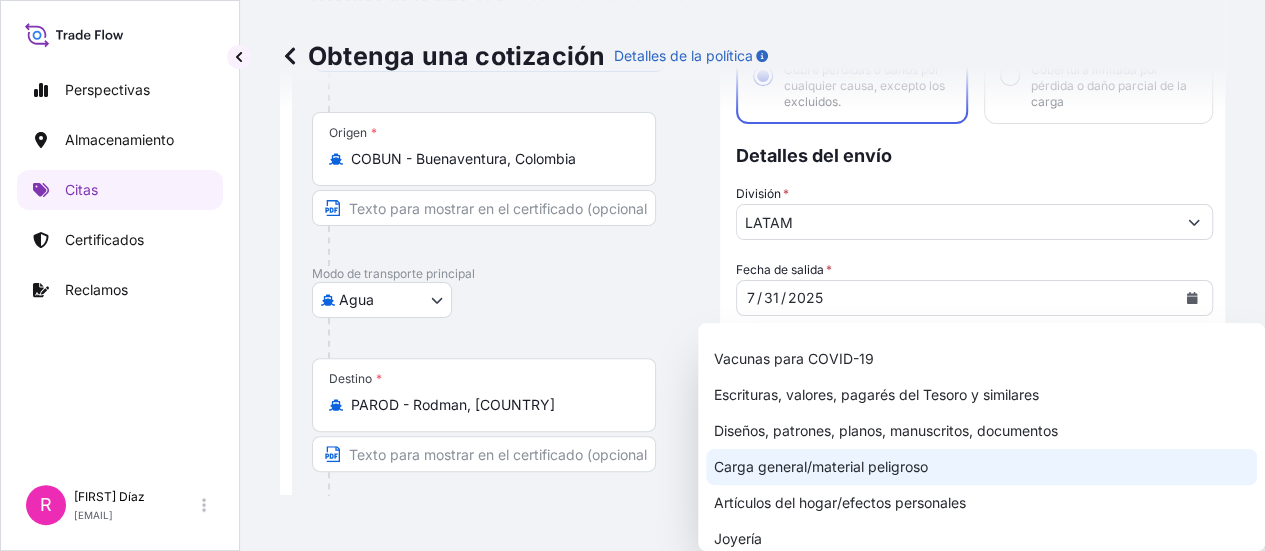 click on "Carga general/material peligroso" at bounding box center (981, 467) 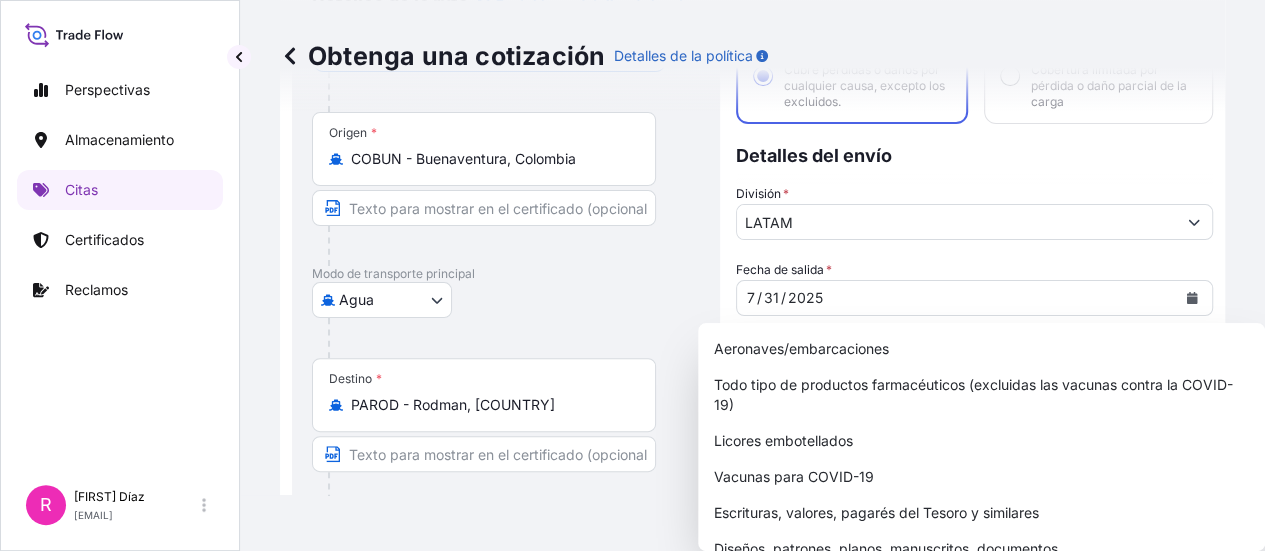 click on "Tipo de cobertura Todos los riesgos Cubre pérdidas o daños por cualquier causa, excepto los excluidos. CPI (C) Cobertura limitada por pérdida o daño parcial de la carga Detalles del envío División  * LATAM Fecha de salida  * 7 / 31 / 2025 Categoría de carga  * General Cargo/Hazardous Material Descripción de la Carga  * Valor de la factura comercial  *   $ USD Asegurado nombrado  * Categoría de embalaje Seleccione una categoría de embalaje Seleccione primero un modo de transporte principal. Costo de flete   $ USD Marcado CIF % 10 Referencia Costo de derechos   $ USD Nombre del buque Marcas y números Carta de crédito Este envío tiene una carta de crédito. Carta de crédito  * La carta de crédito no puede exceder los 12000 caracteres Obtenga una cotización" at bounding box center (974, 658) 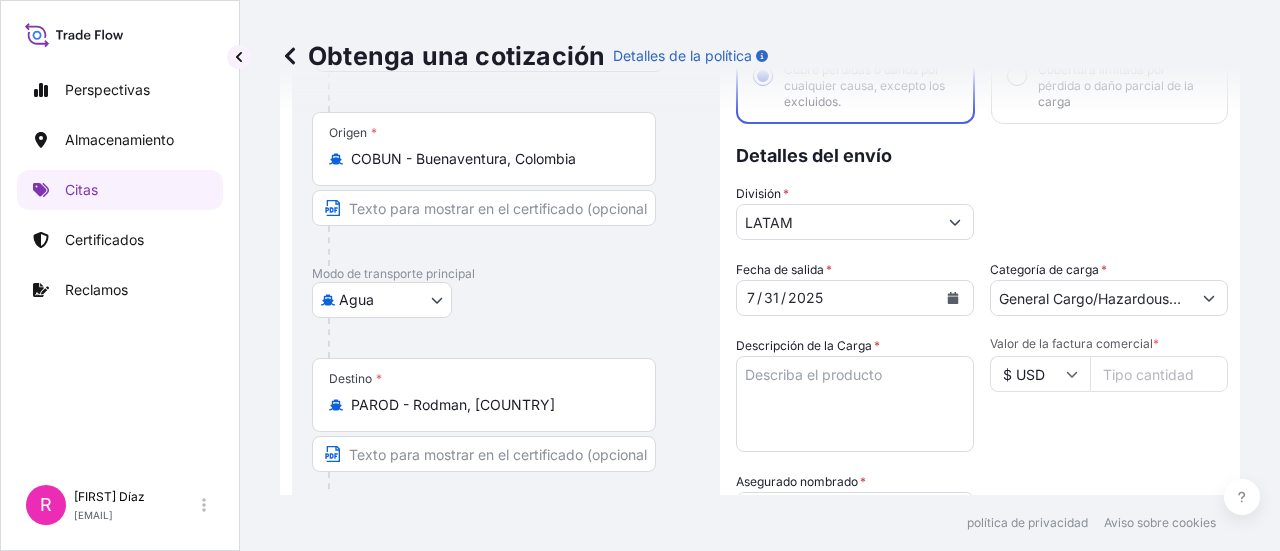 click on "Descripción de la Carga  *" at bounding box center [855, 404] 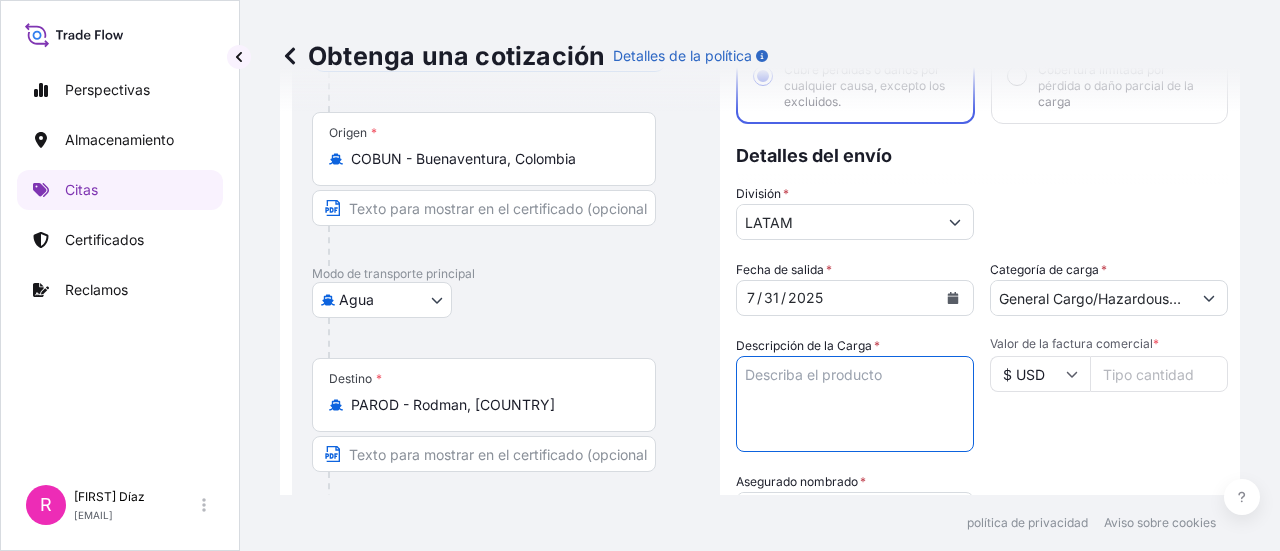 paste on "POWER TRANSFORMER" 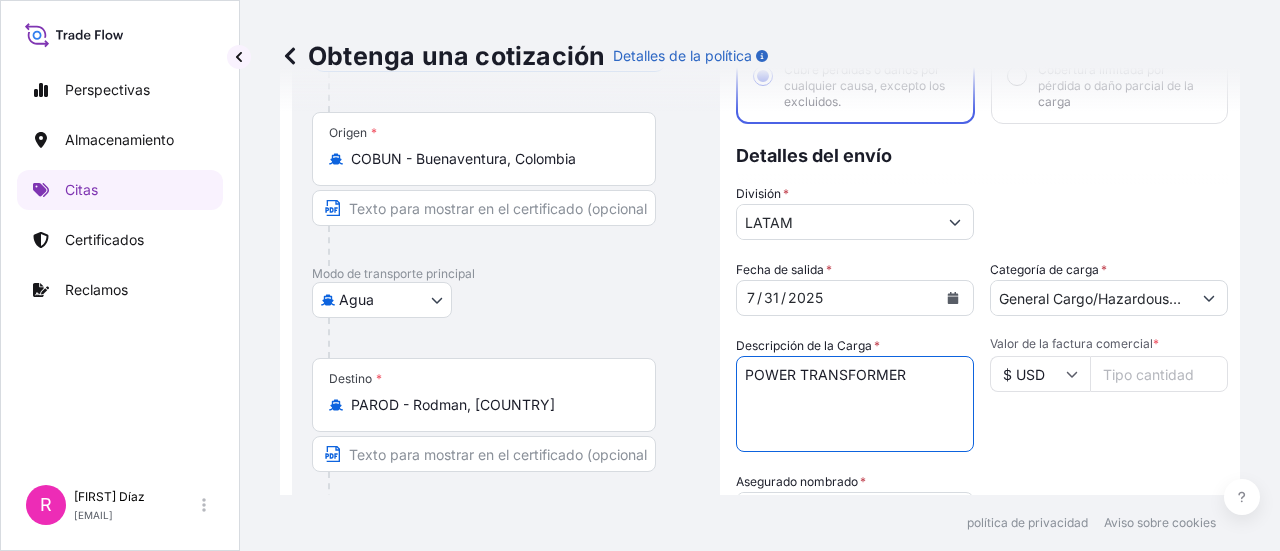 type on "POWER TRANSFORMER" 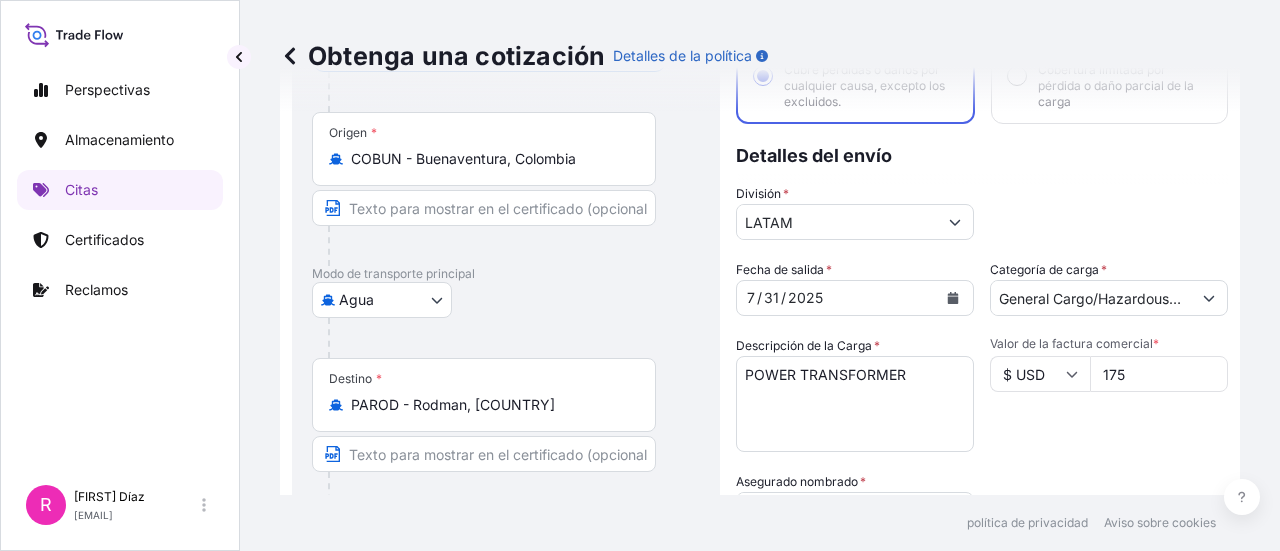 type on "175005" 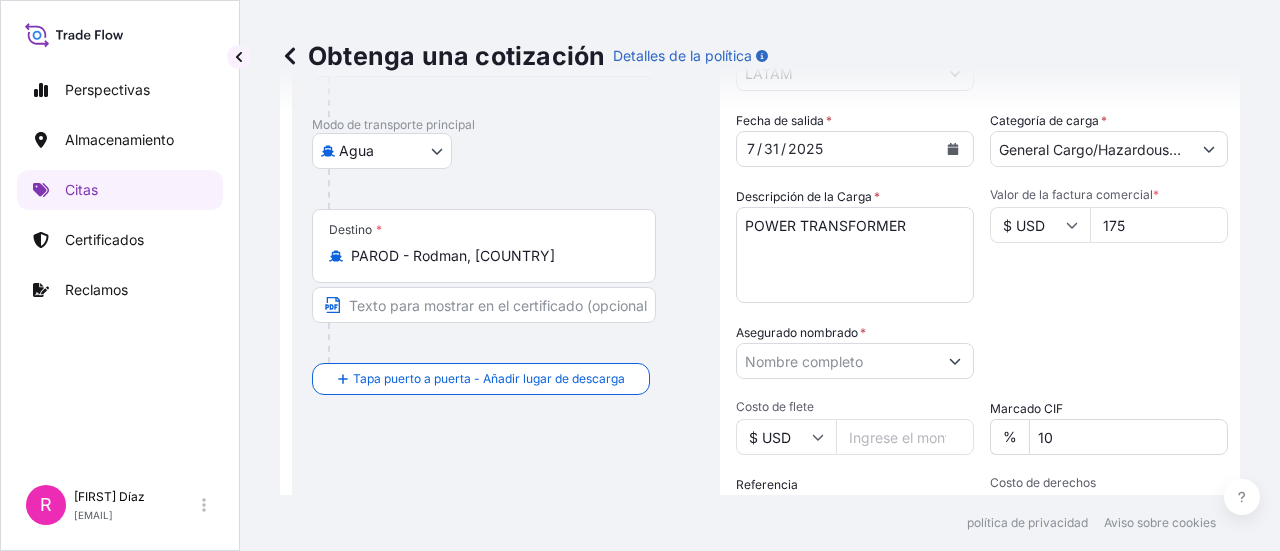 type on "175005.16" 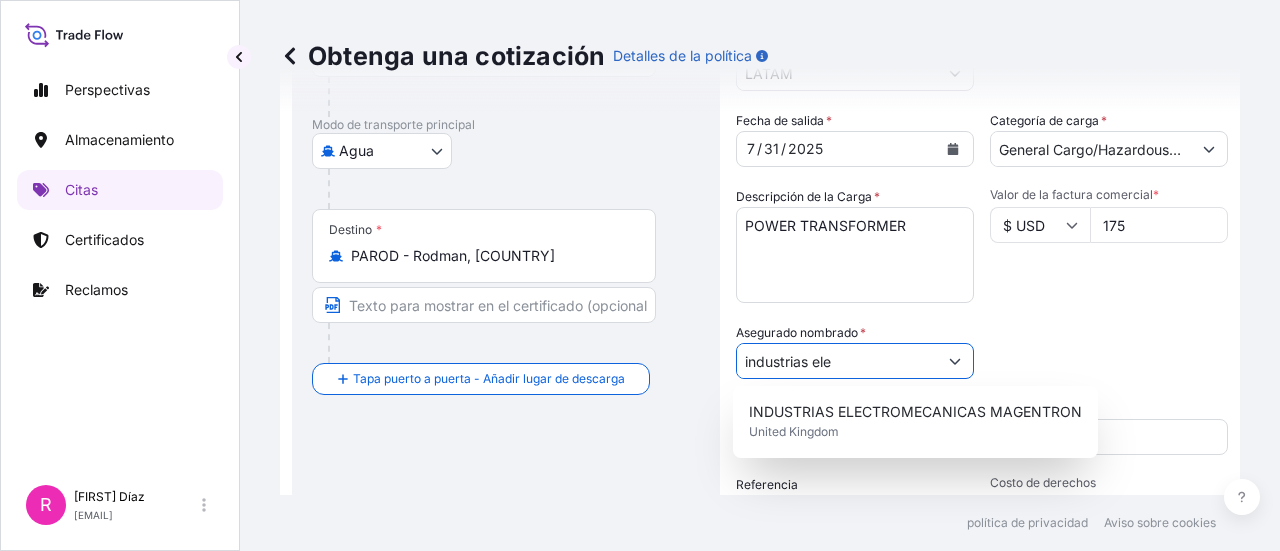 click on "INDUSTRIAS ELECTROMECANICAS MAGENTRON United Kingdom" at bounding box center (915, 422) 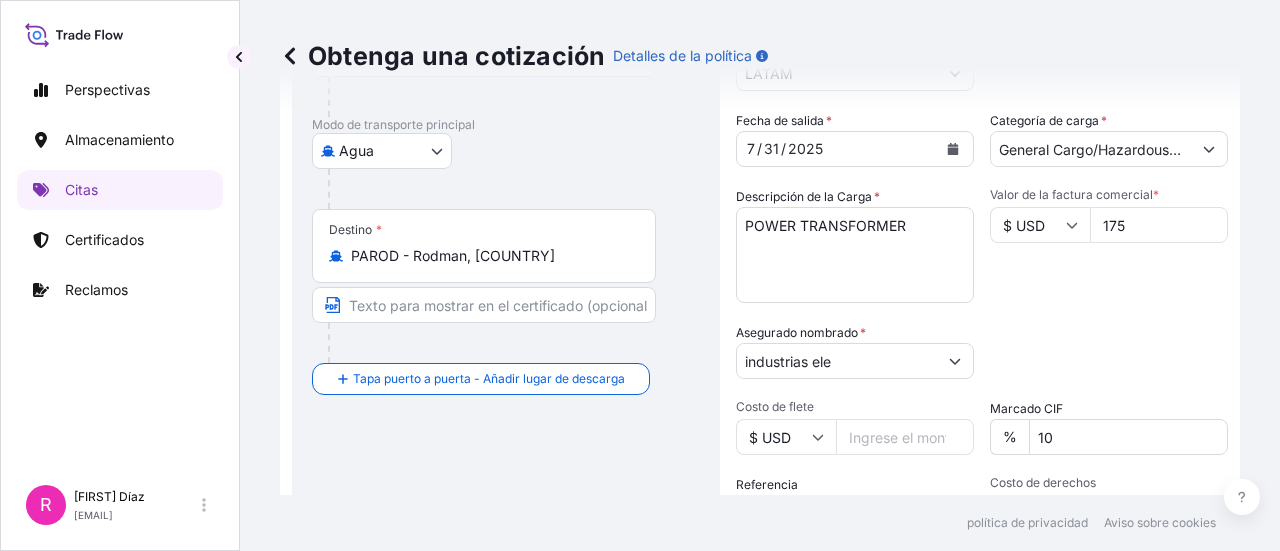 click on "industrias ele" at bounding box center [837, 361] 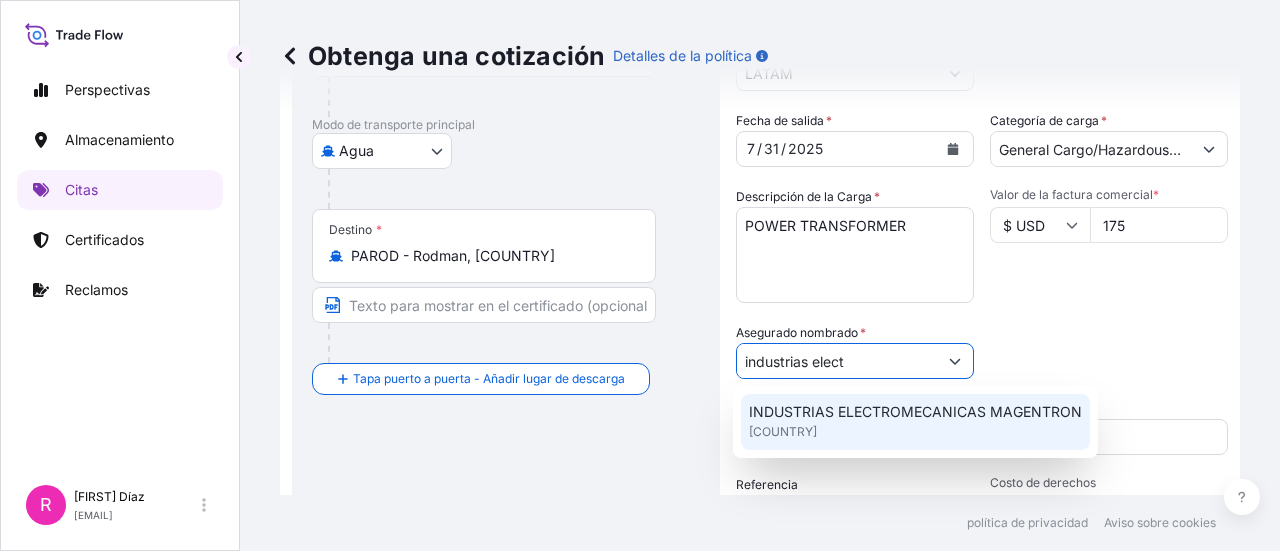 click on "INDUSTRIAS ELECTROMECANICAS MAGENTRON" at bounding box center (915, 411) 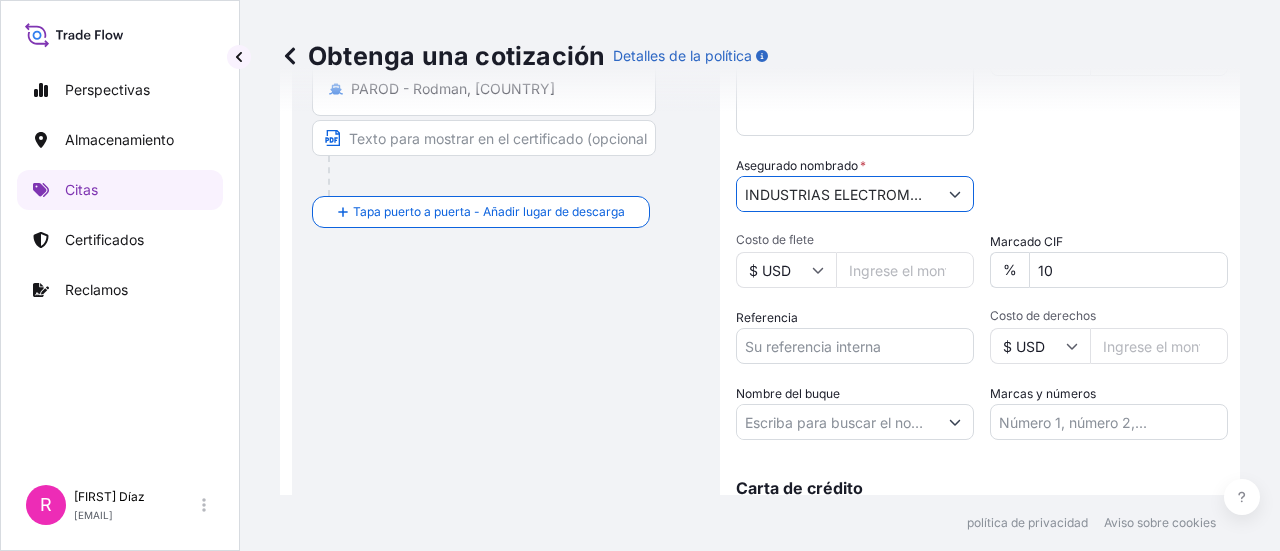 scroll, scrollTop: 484, scrollLeft: 0, axis: vertical 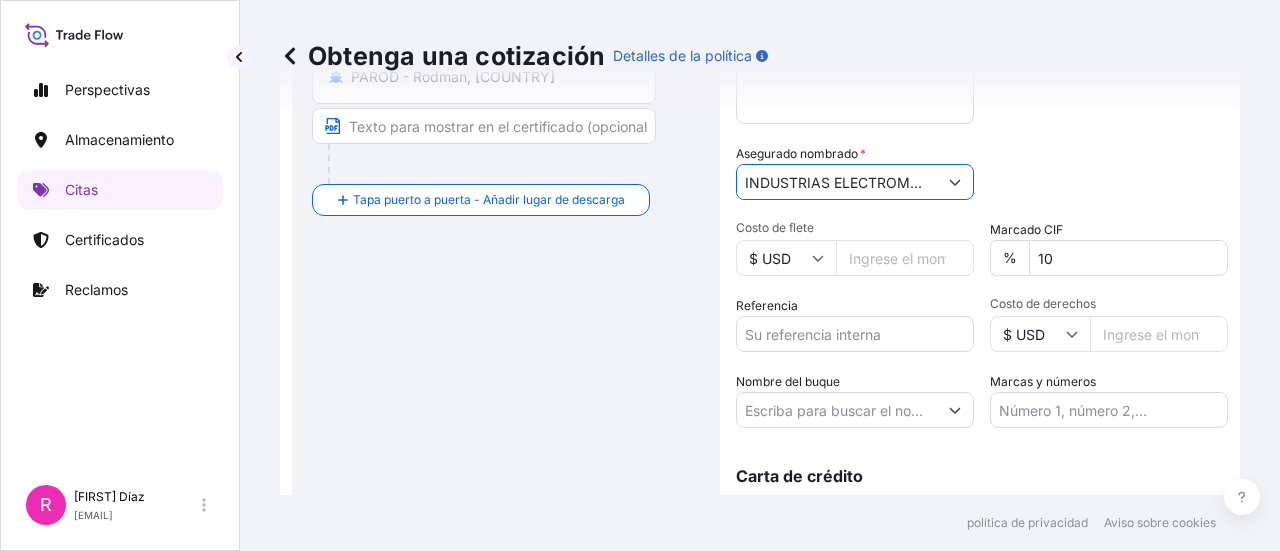 type on "INDUSTRIAS ELECTROMECANICAS MAGENTRON" 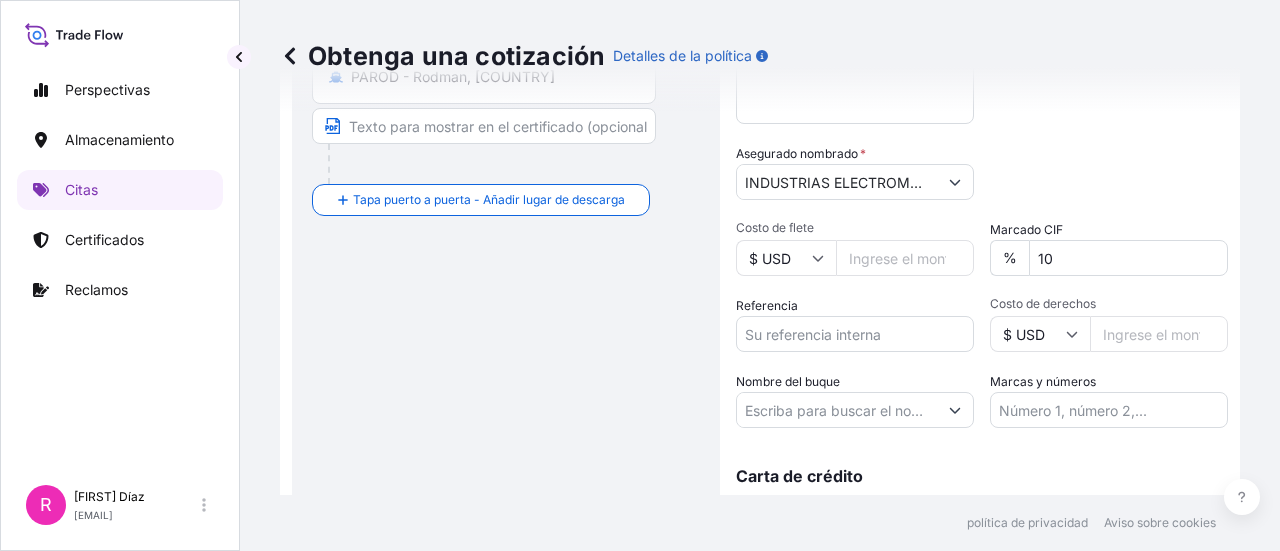 click on "Referencia" at bounding box center [855, 334] 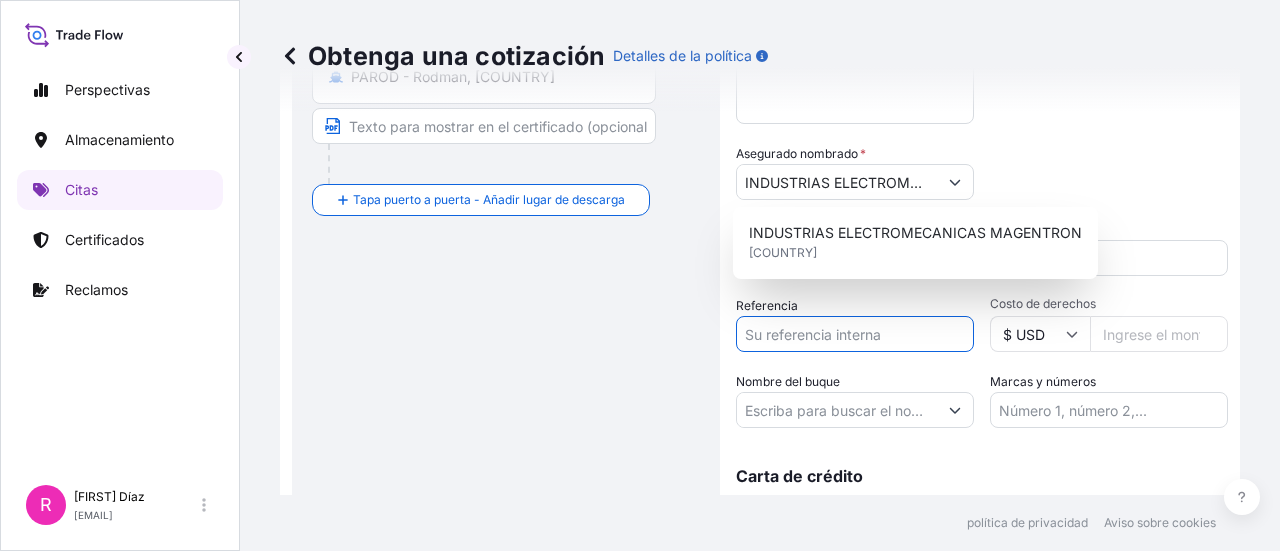 paste on "CO4061148954" 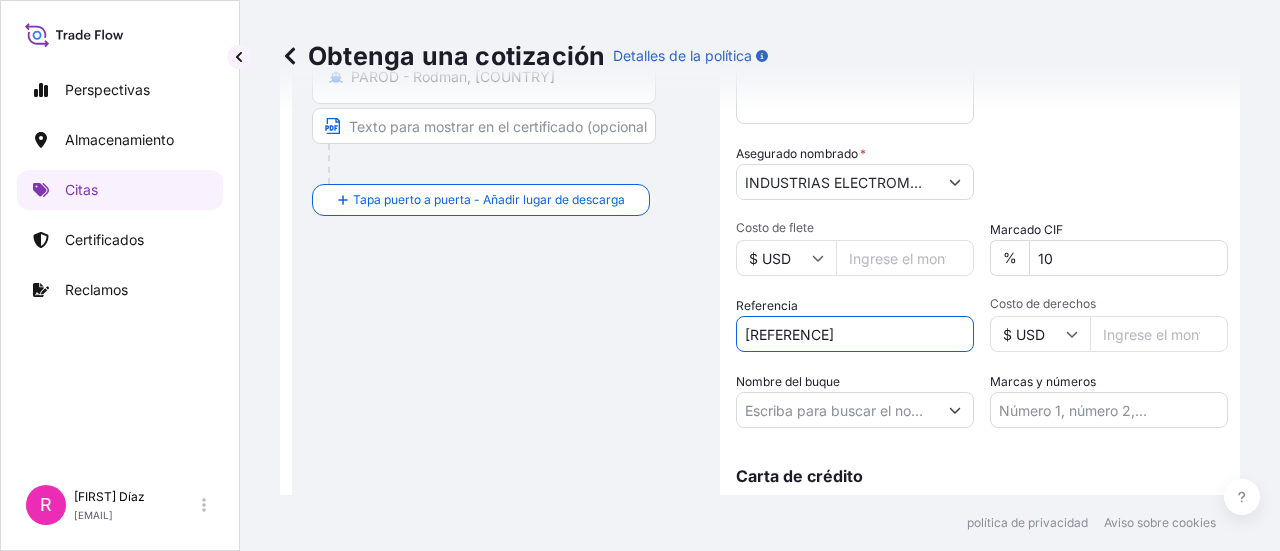 type on "CO4061148954" 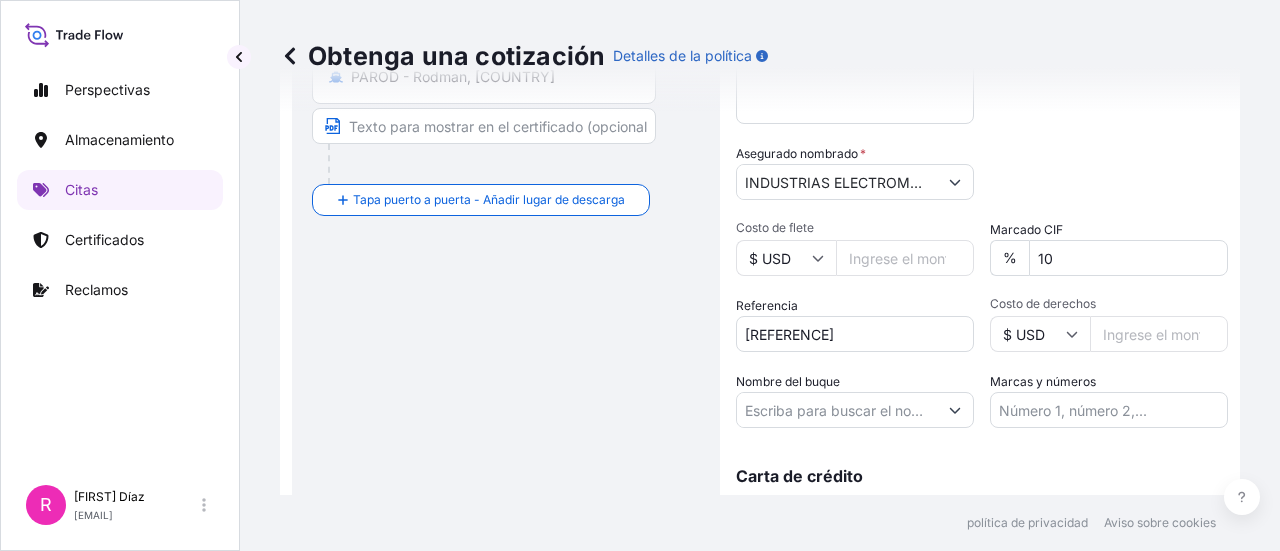 click on "Nombre del buque" at bounding box center (837, 410) 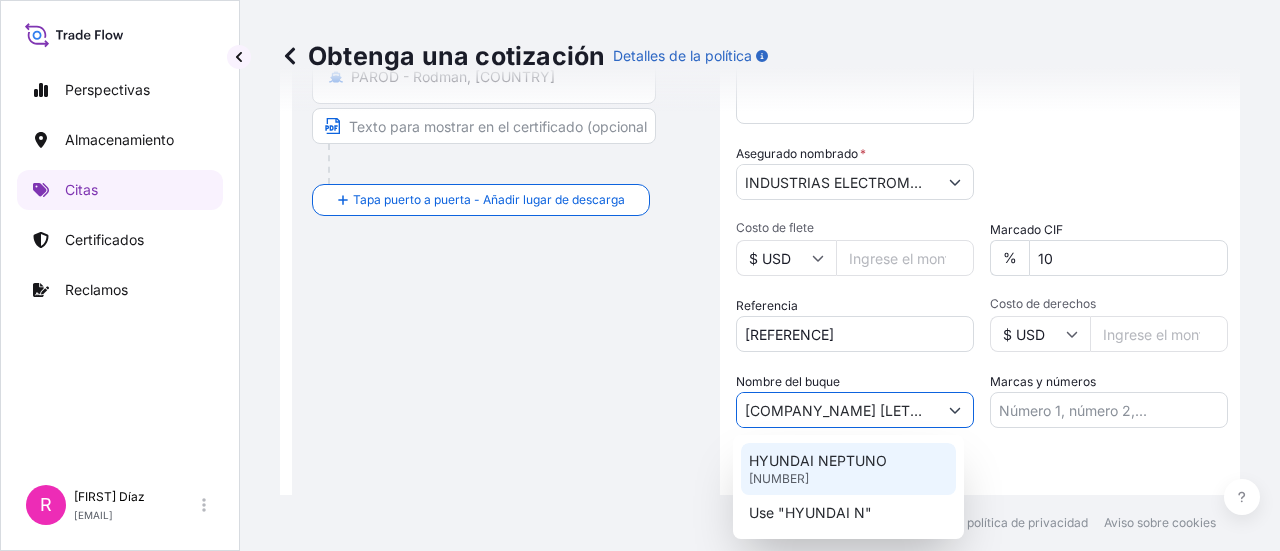 click on "HYUNDAI NEPTUNO 9725158" at bounding box center [848, 469] 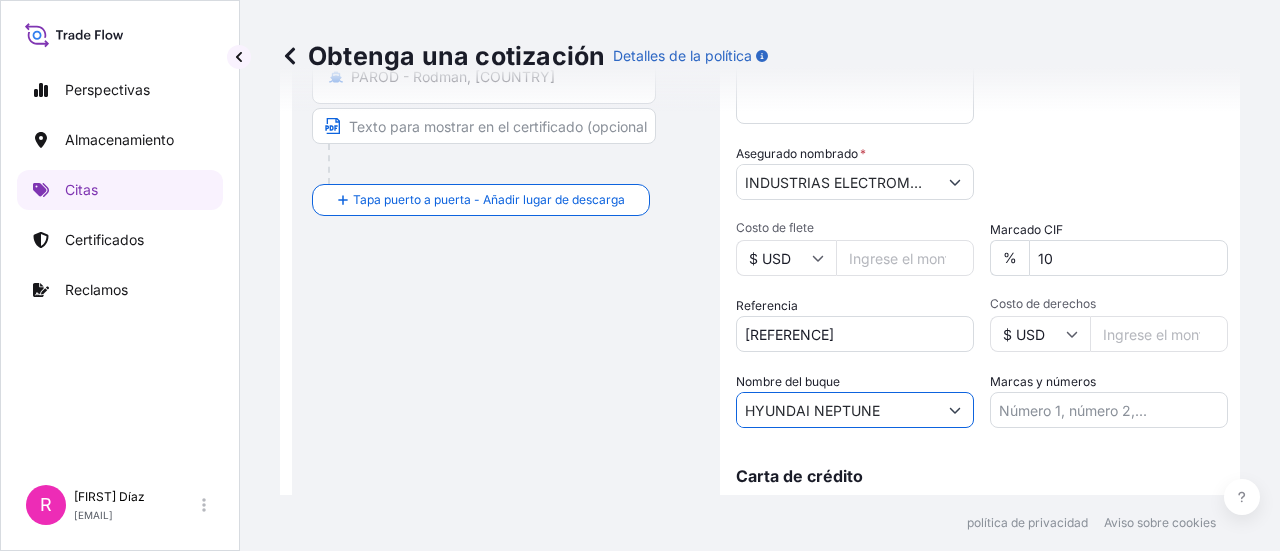 scroll, scrollTop: 577, scrollLeft: 0, axis: vertical 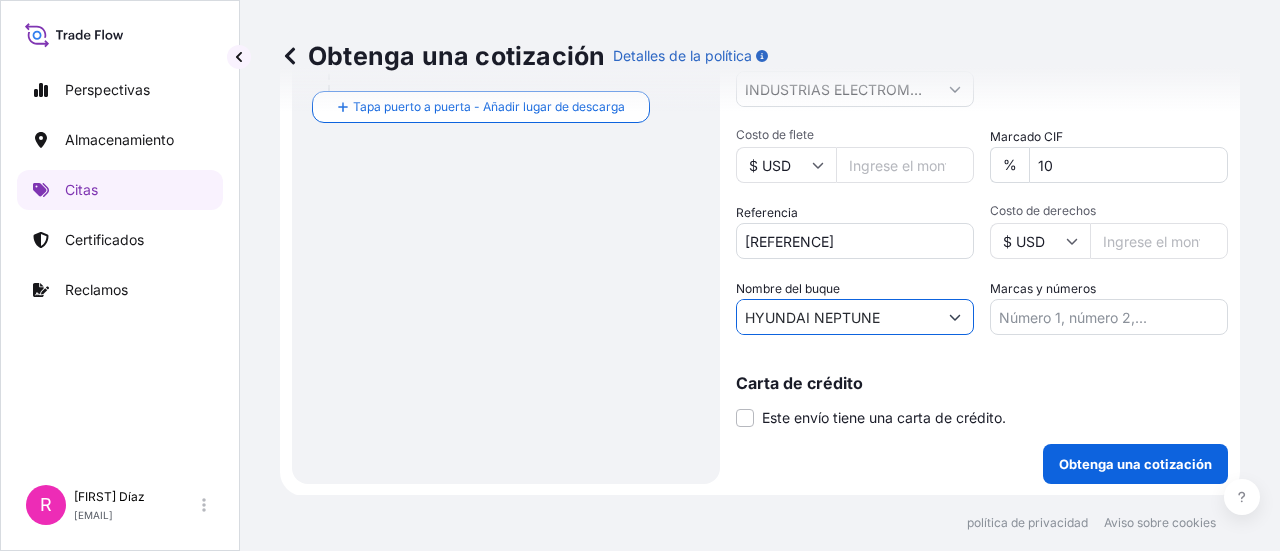 type on "HYUNDAI NEPTUNE" 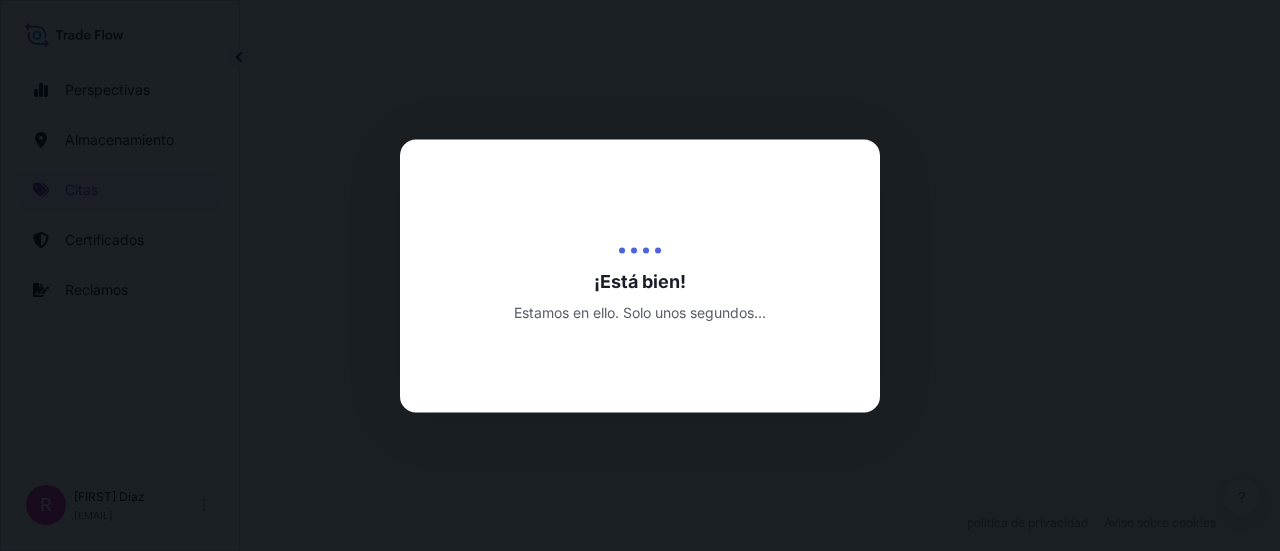 scroll, scrollTop: 0, scrollLeft: 0, axis: both 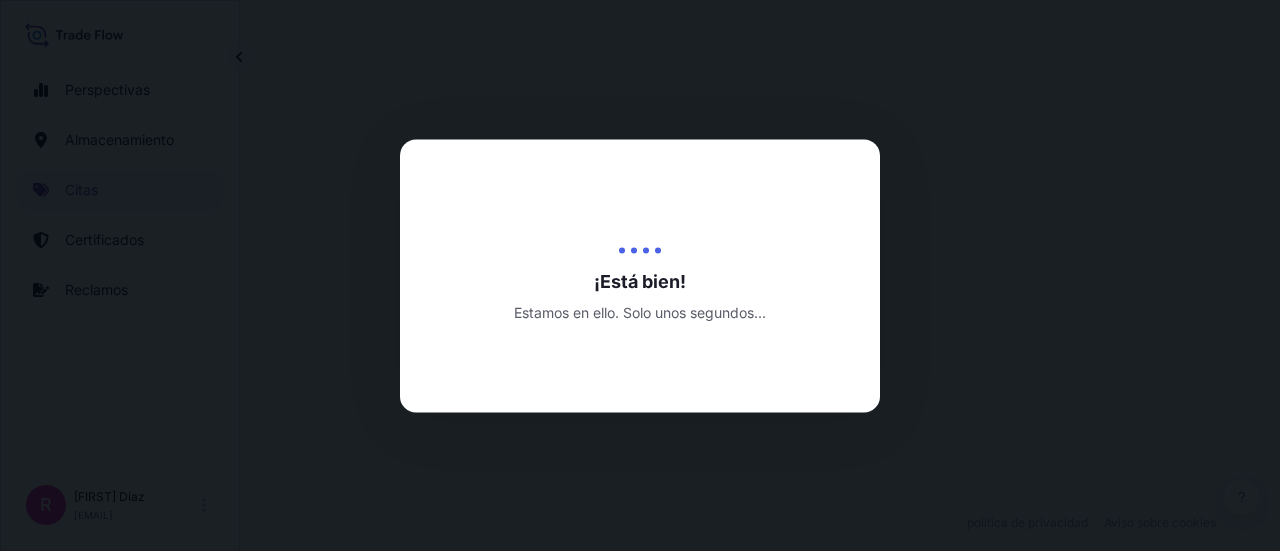 select on "Water" 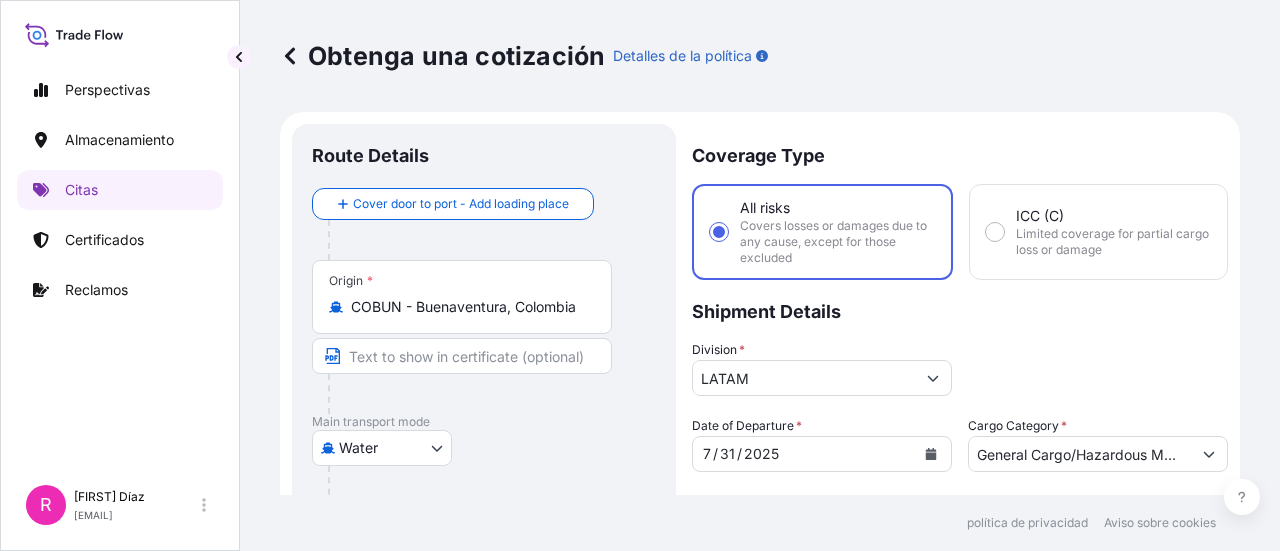 scroll, scrollTop: 992, scrollLeft: 0, axis: vertical 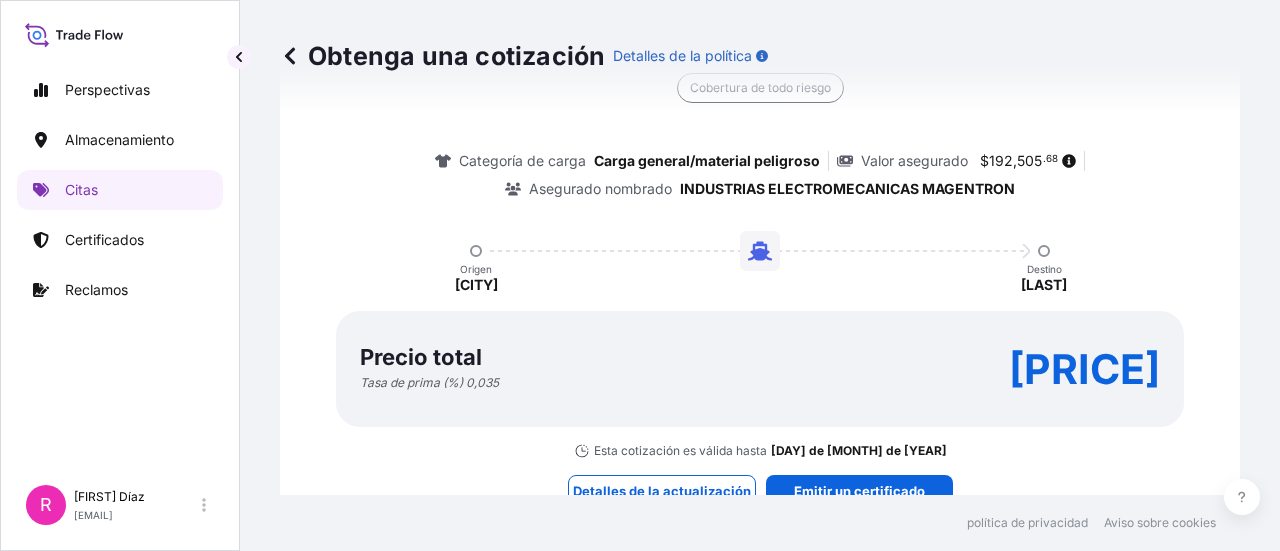 click on "Aquí está tu oferta de seguro Asegurado primario Colombia Cobertura de todo riesgo Categoría de carga Carga general/material peligroso Valor asegurado $ 192 , 505 . 68 Asegurado nombrado INDUSTRIAS ELECTROMECANICAS MAGENTRON Origen COBÚN Destino PAROD Precio total Tasa de prima (%)    0,035 $67.38 Esta cotización es válida hasta 15 de agosto de 2025 Detalles de la actualización Emitir un certificado" at bounding box center (760, 245) 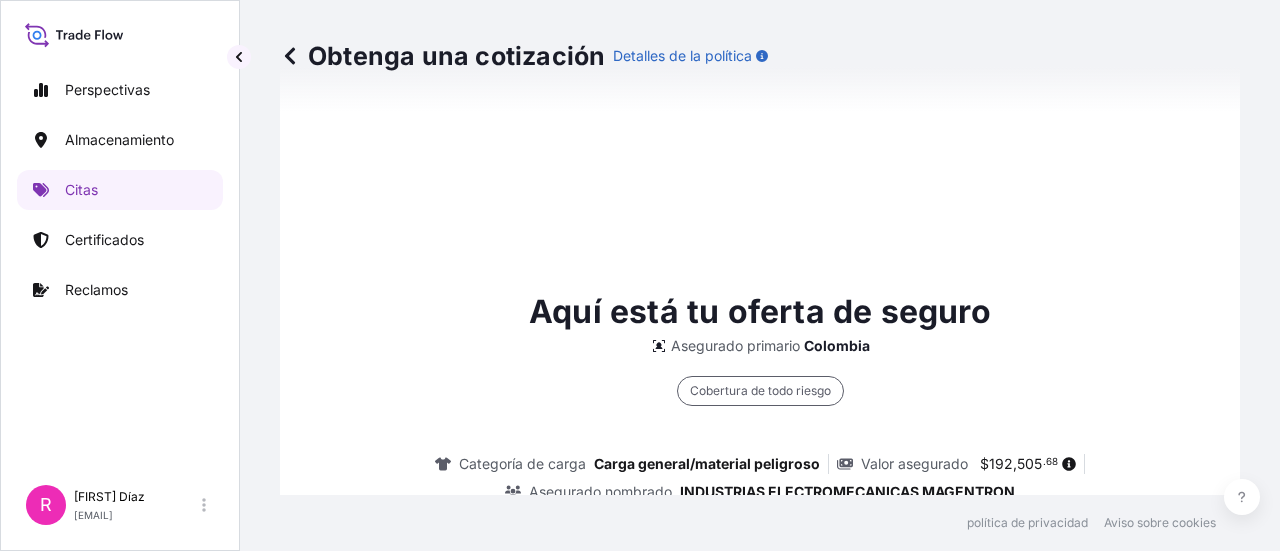 scroll, scrollTop: 3196, scrollLeft: 0, axis: vertical 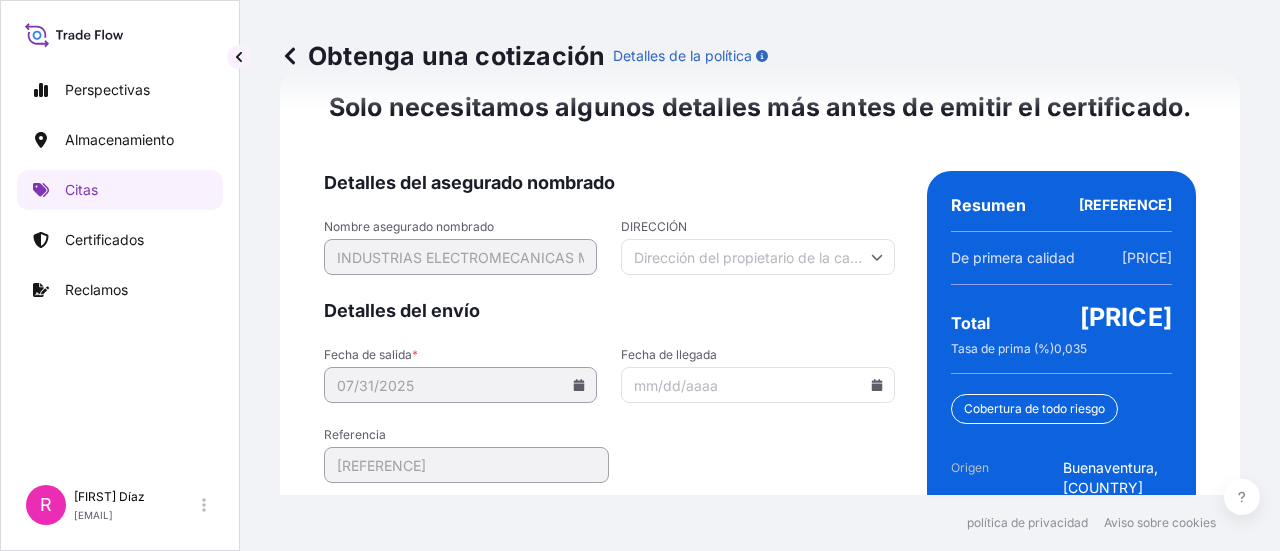 click 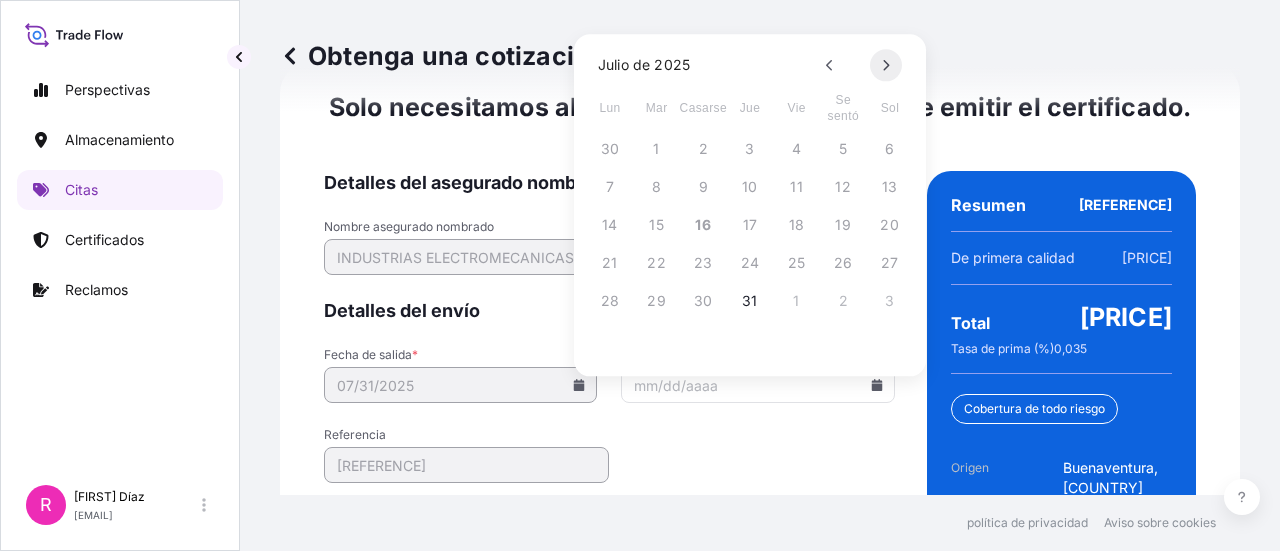 click at bounding box center [886, 65] 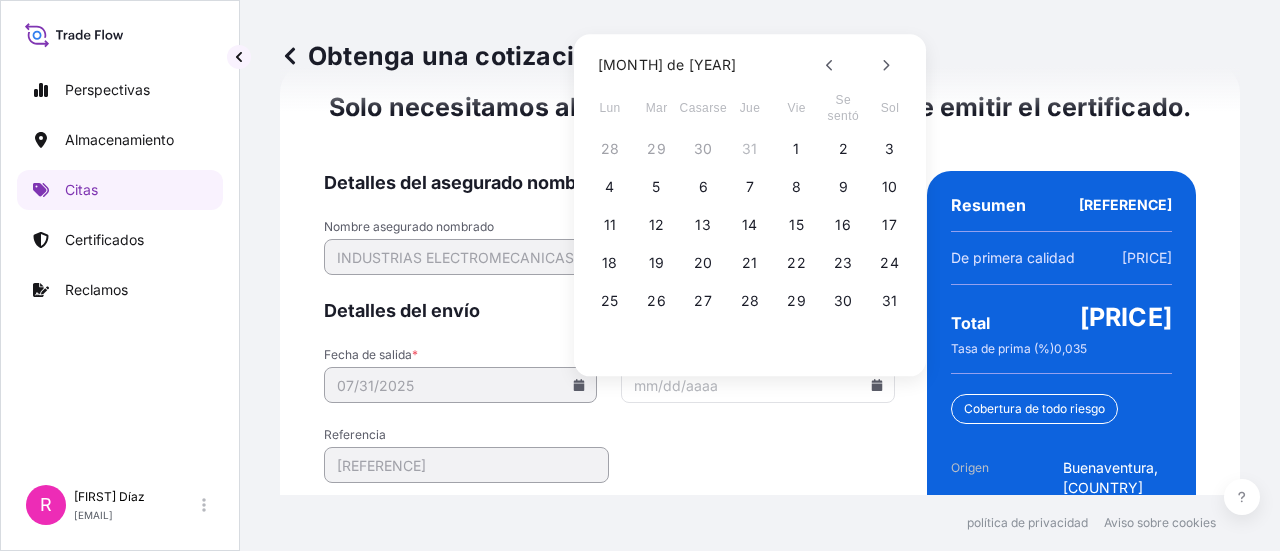 click on "28 29 30 31 1 2 3" at bounding box center (750, 148) 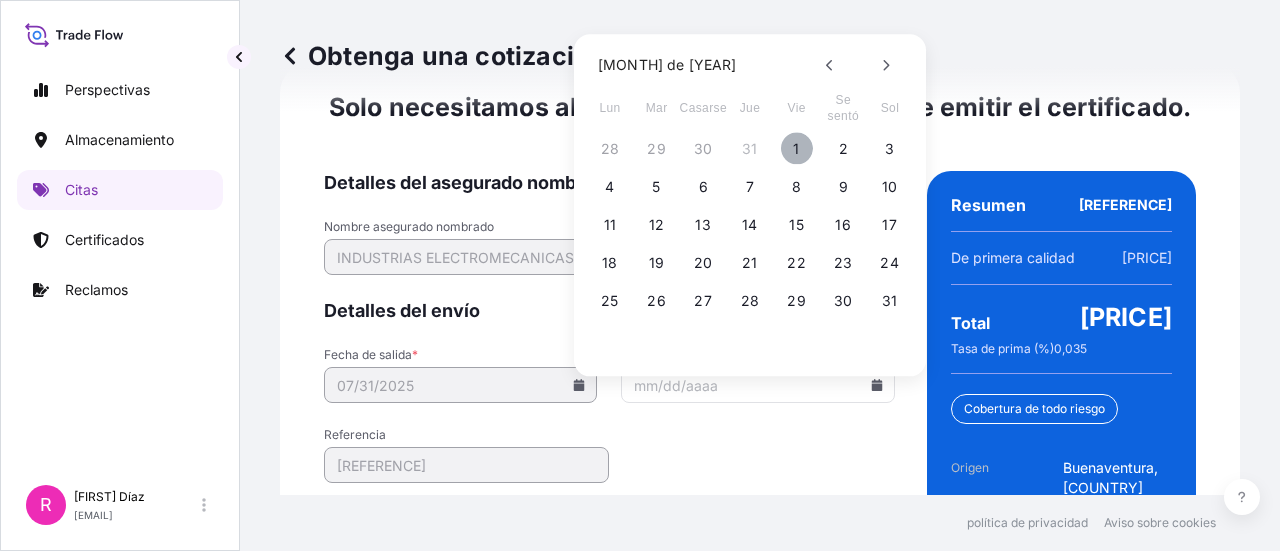 click on "1" at bounding box center (796, 148) 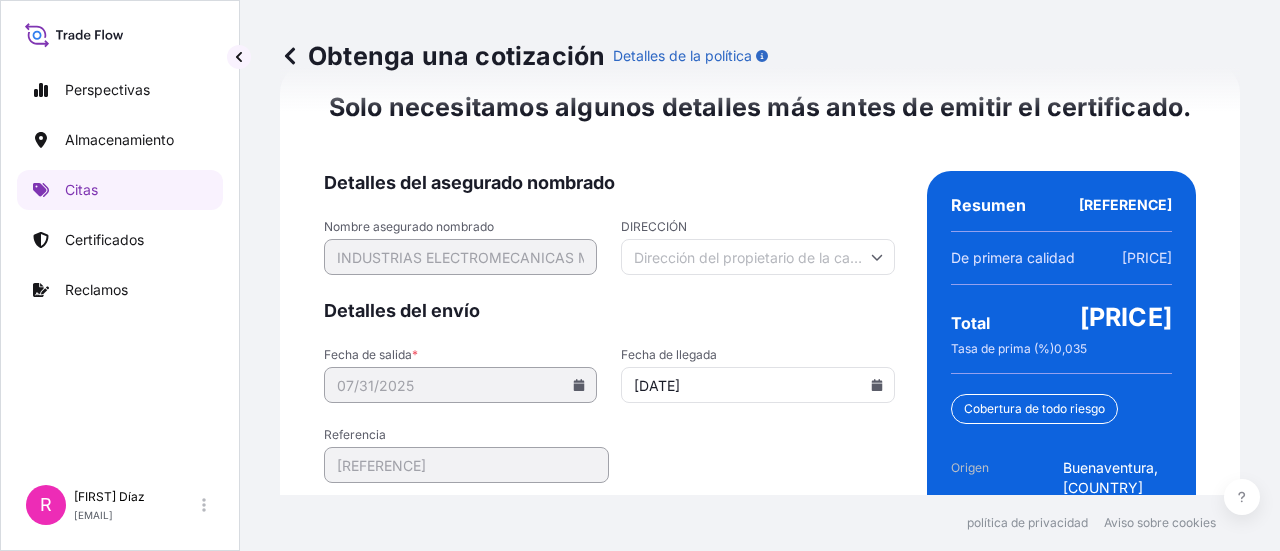 scroll, scrollTop: 3386, scrollLeft: 0, axis: vertical 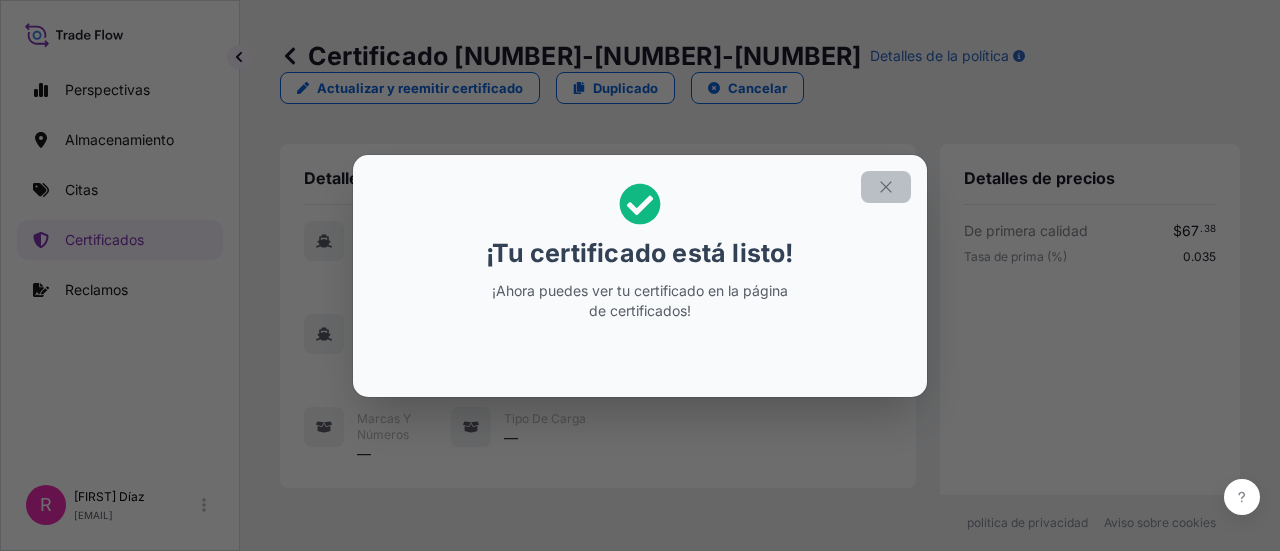 click on "¡Tu certificado está listo! ¡Ahora puedes ver tu certificado en la página de certificados!" at bounding box center [640, 275] 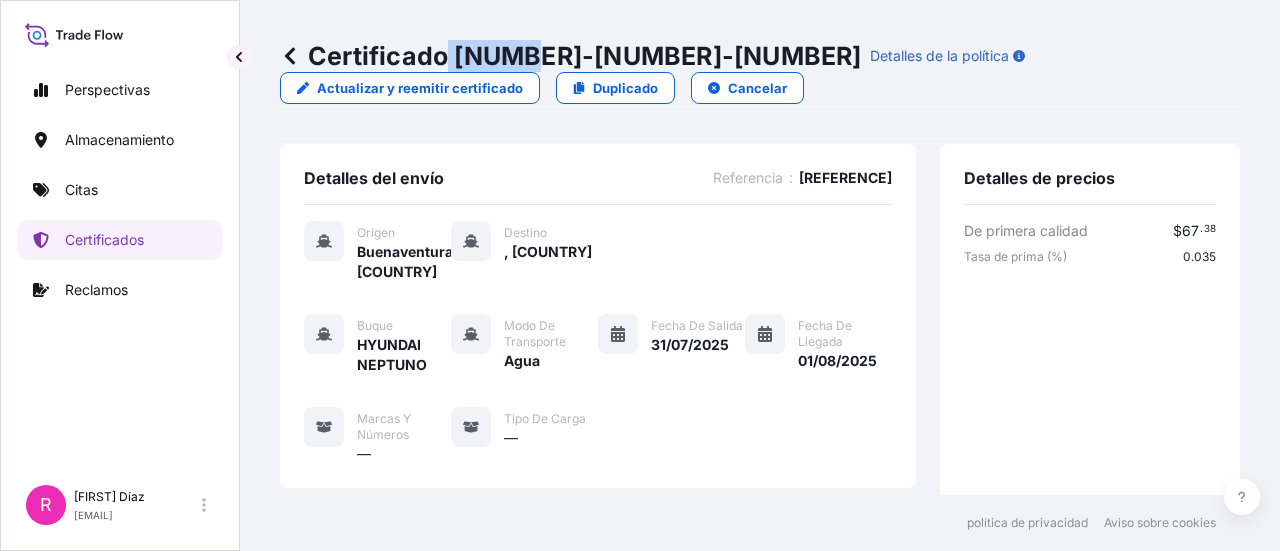 drag, startPoint x: 449, startPoint y: 43, endPoint x: 560, endPoint y: 45, distance: 111.01801 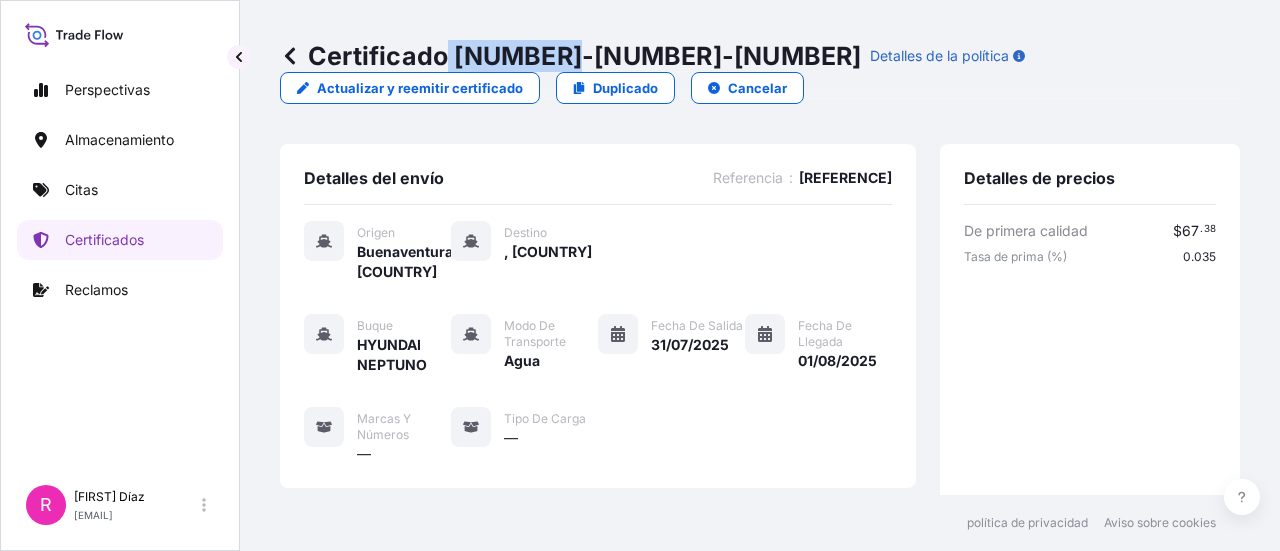 click on "Certificado 31619-239-1" at bounding box center (585, 56) 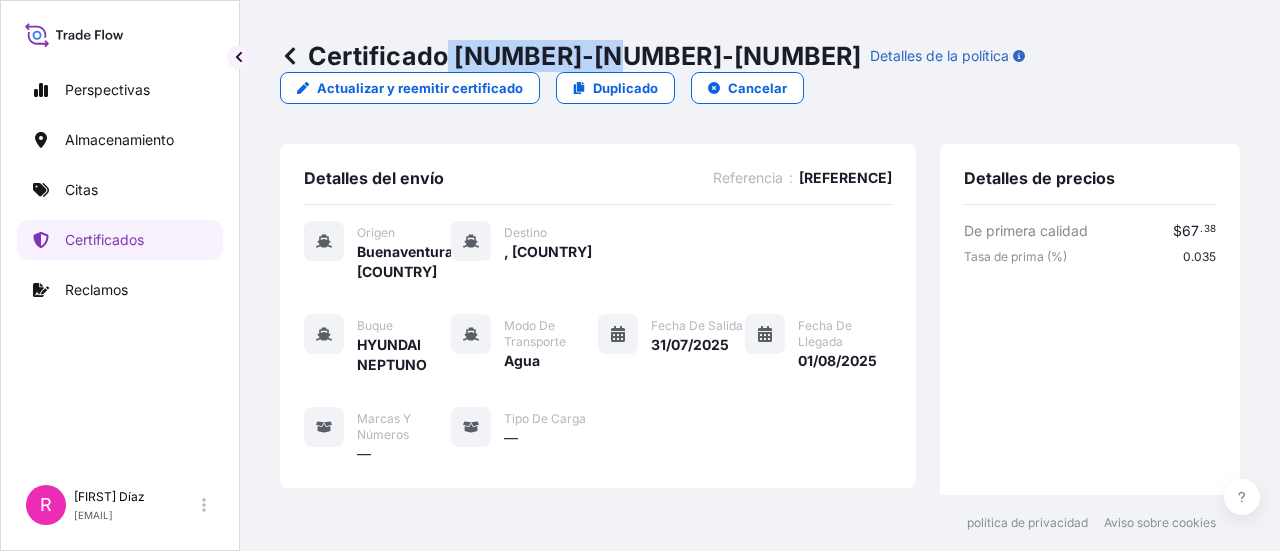 drag, startPoint x: 610, startPoint y: 59, endPoint x: 450, endPoint y: 67, distance: 160.19987 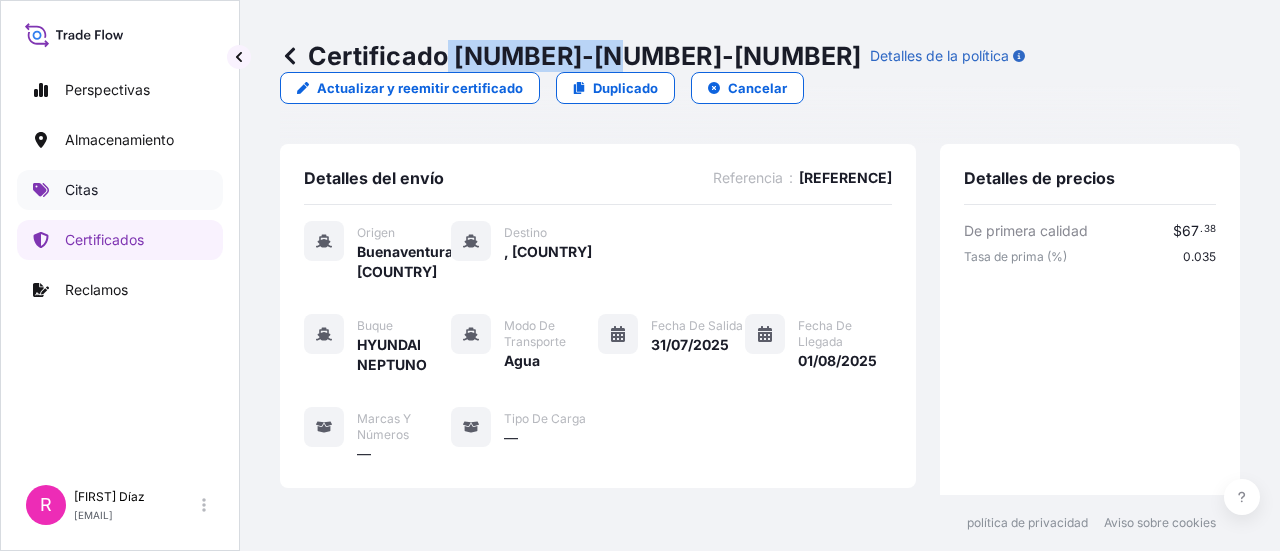 click on "Citas" at bounding box center (120, 190) 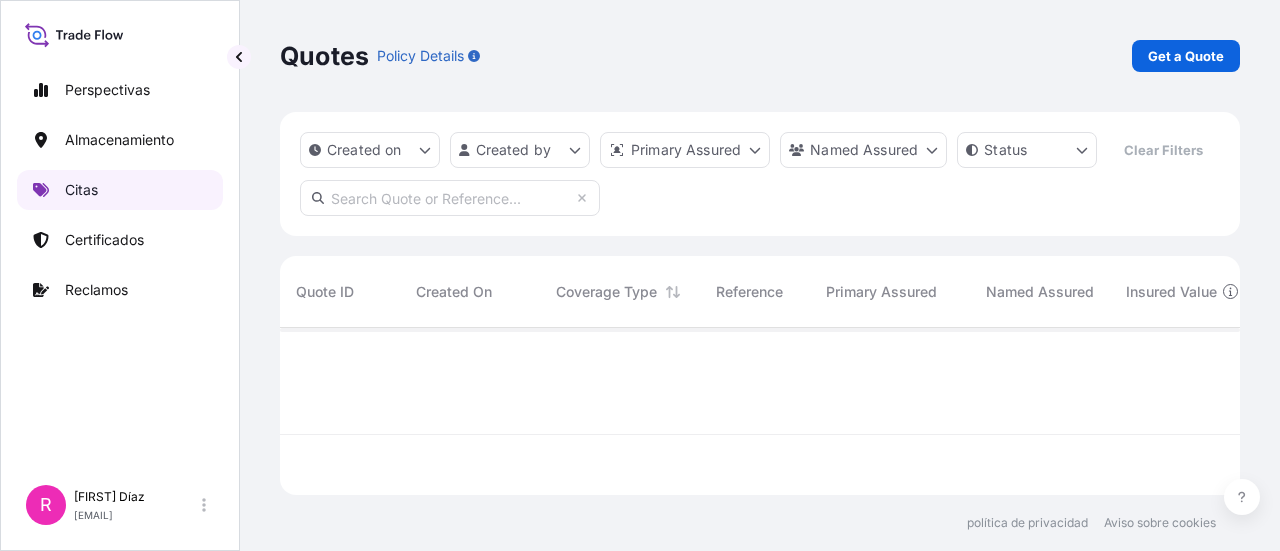 scroll, scrollTop: 16, scrollLeft: 16, axis: both 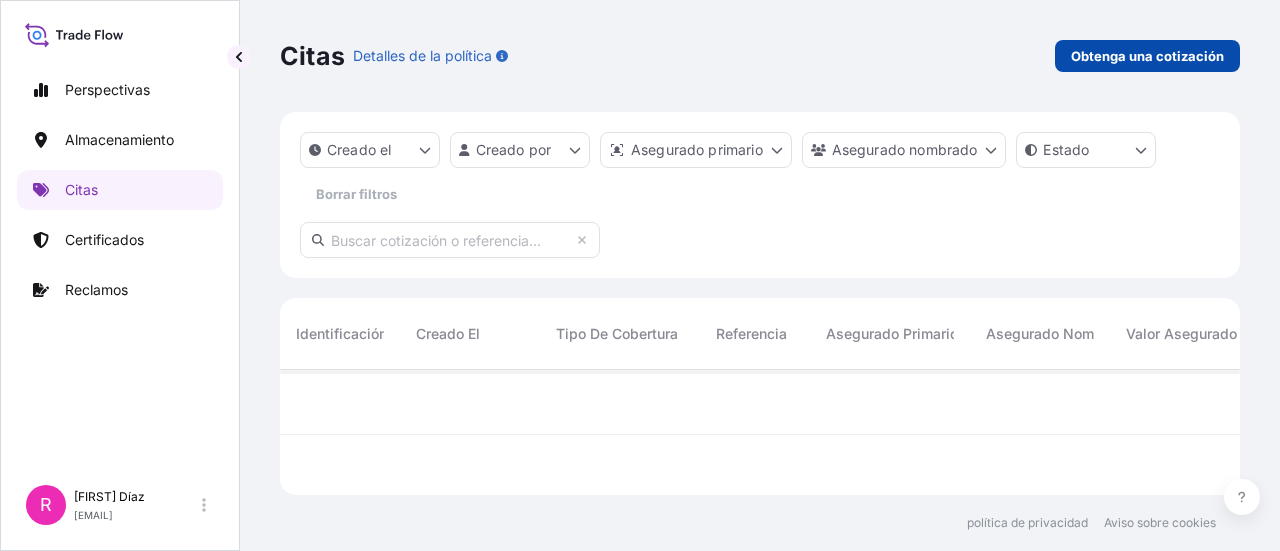 click on "Obtenga una cotización" at bounding box center [1147, 56] 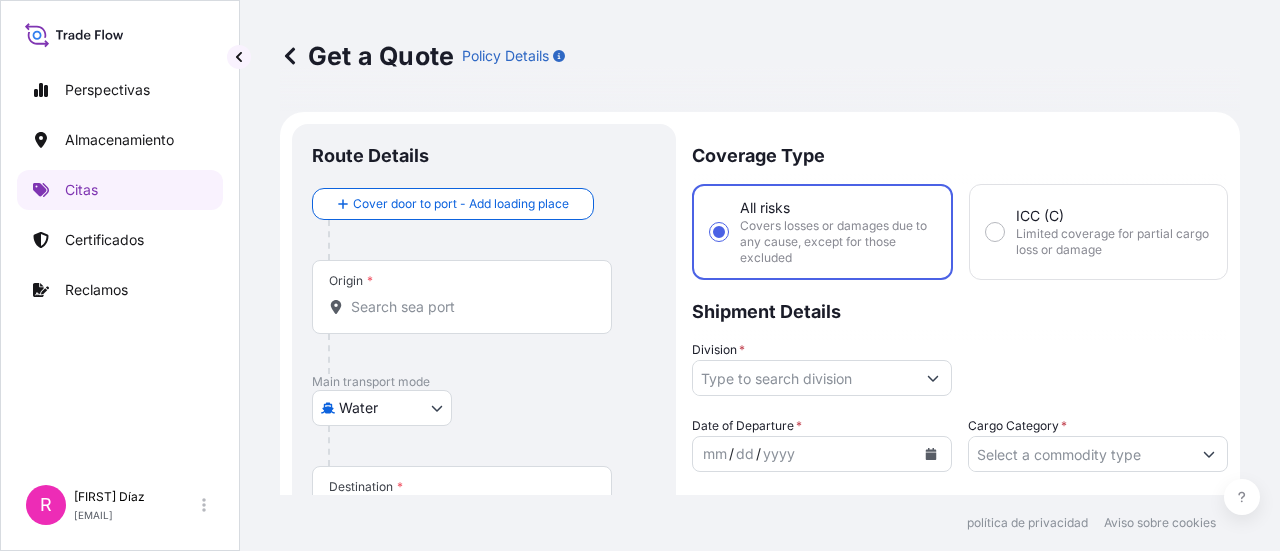 scroll, scrollTop: 32, scrollLeft: 0, axis: vertical 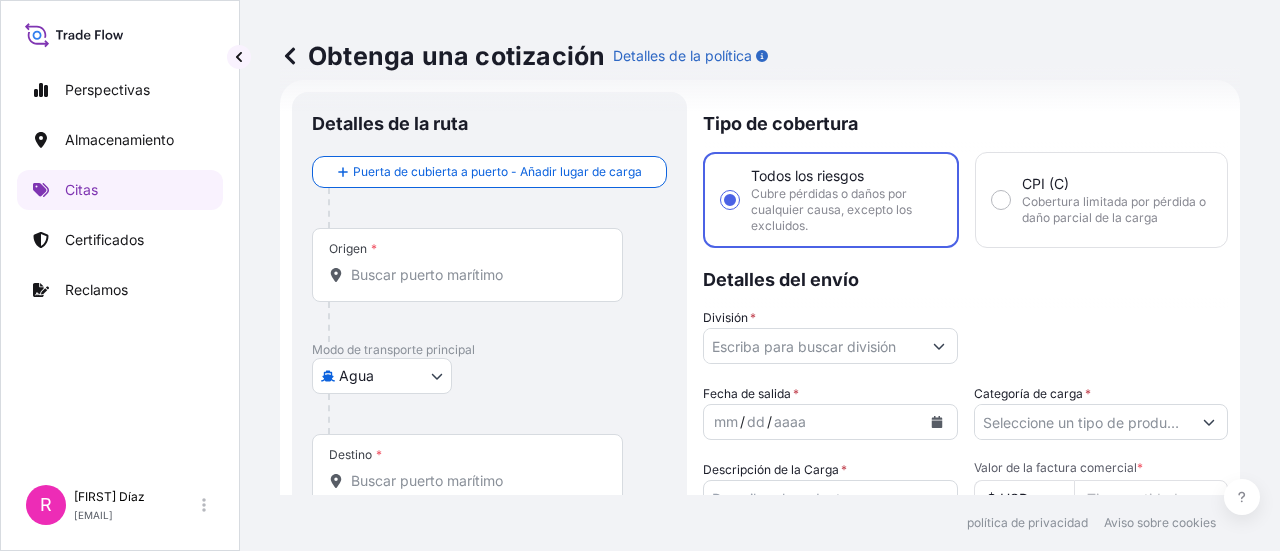 click on "Origen *" at bounding box center (467, 265) 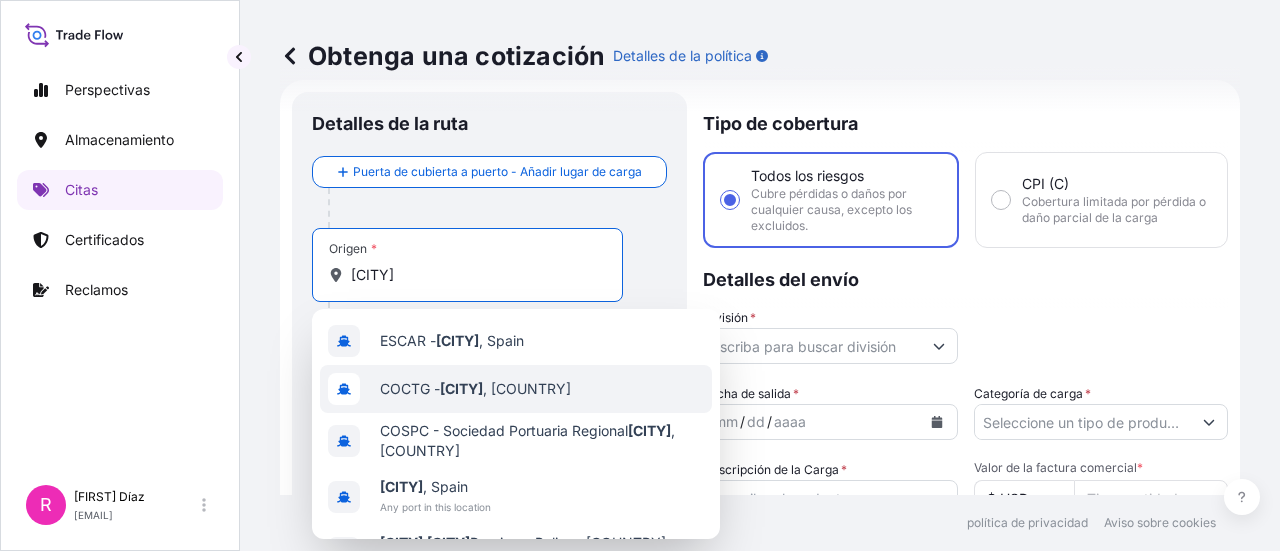 click on "COCTG -  Cartagena , Colombia" at bounding box center (516, 389) 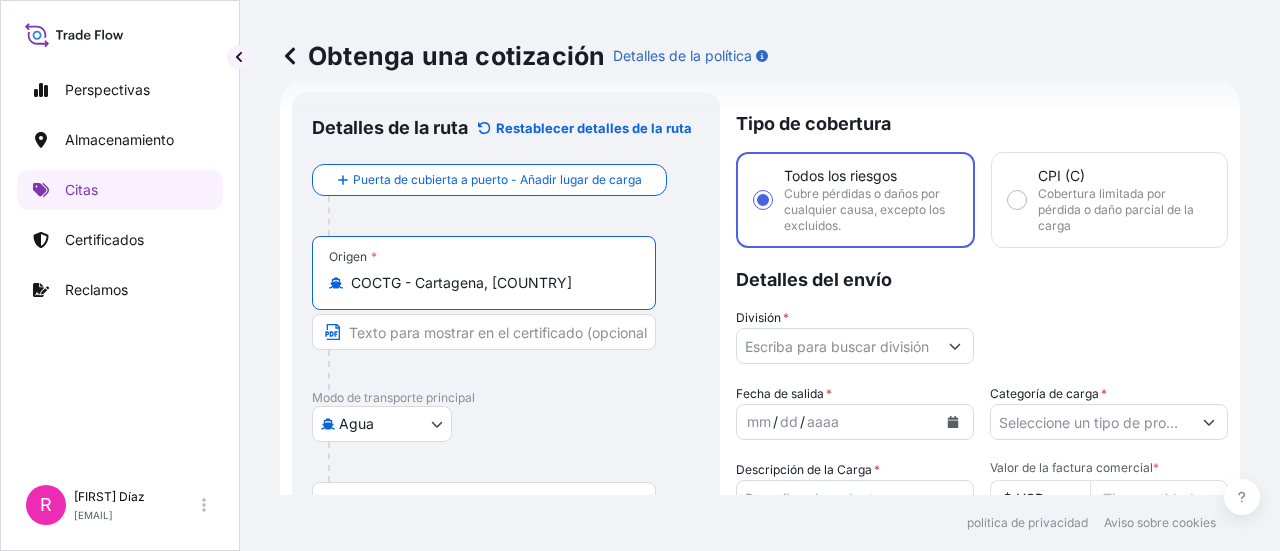 scroll, scrollTop: 190, scrollLeft: 0, axis: vertical 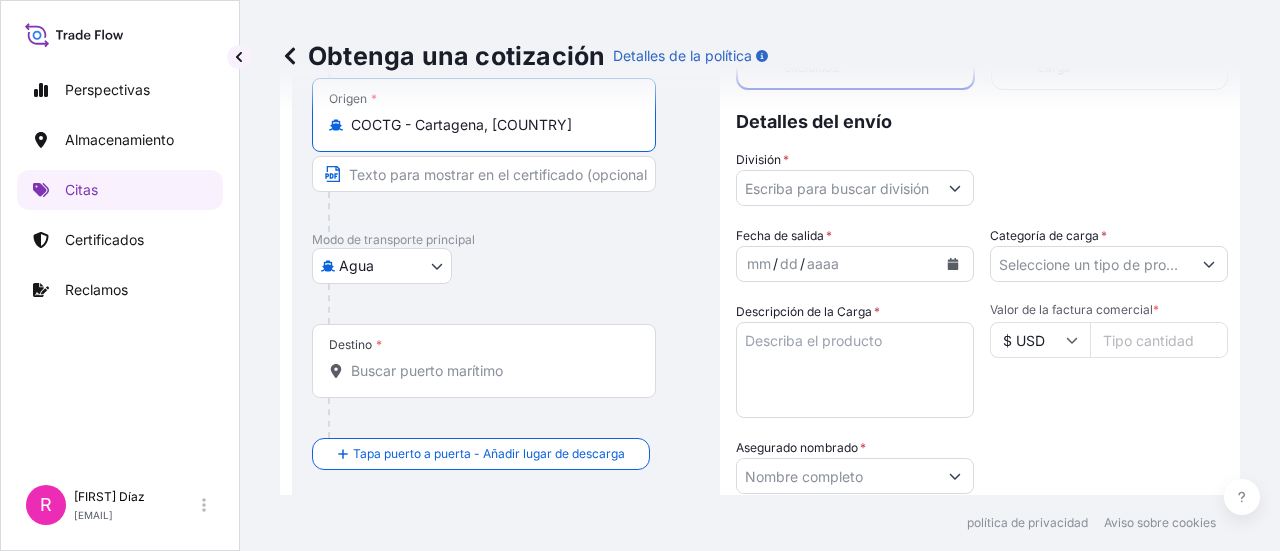 type on "COCTG - Cartagena, Colombia" 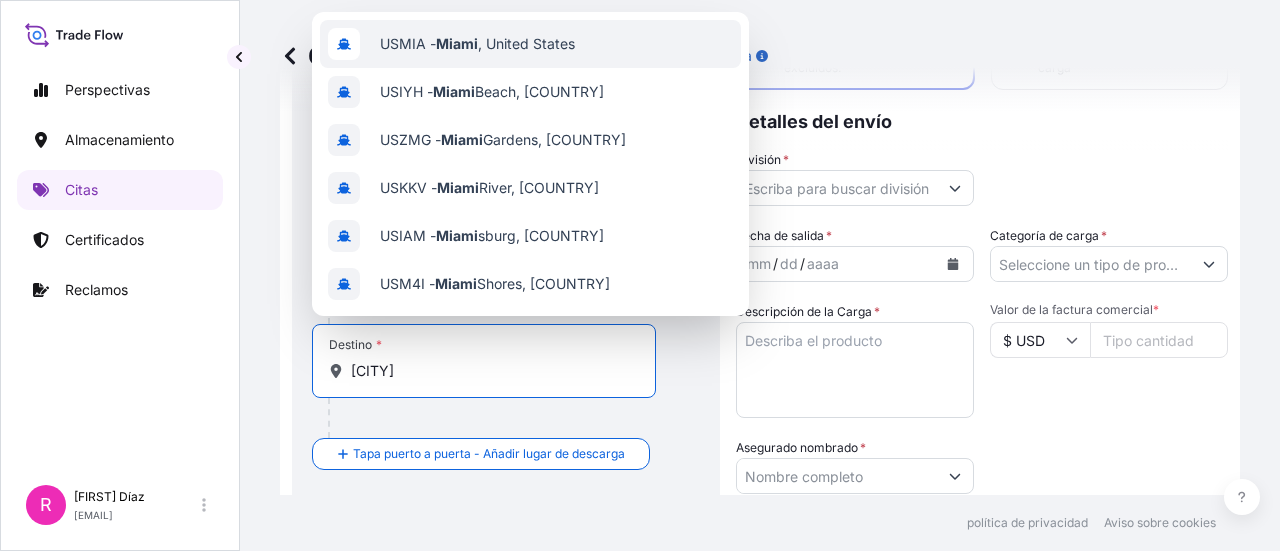 click on "USMIA -  Miami , United States" at bounding box center (477, 44) 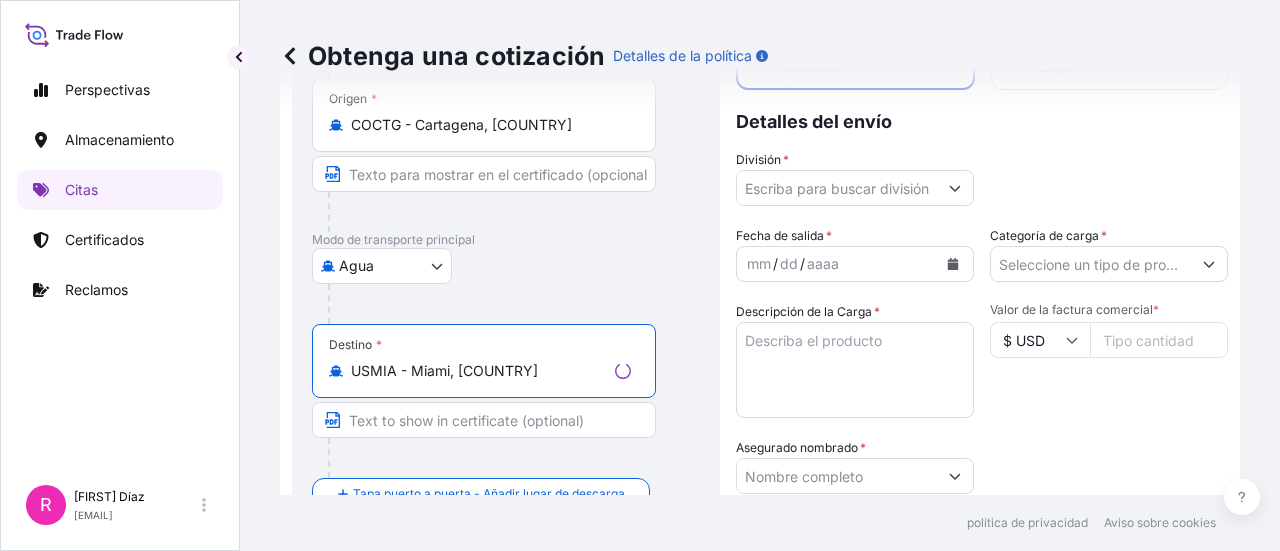 type on "USMIA - Miami, United States" 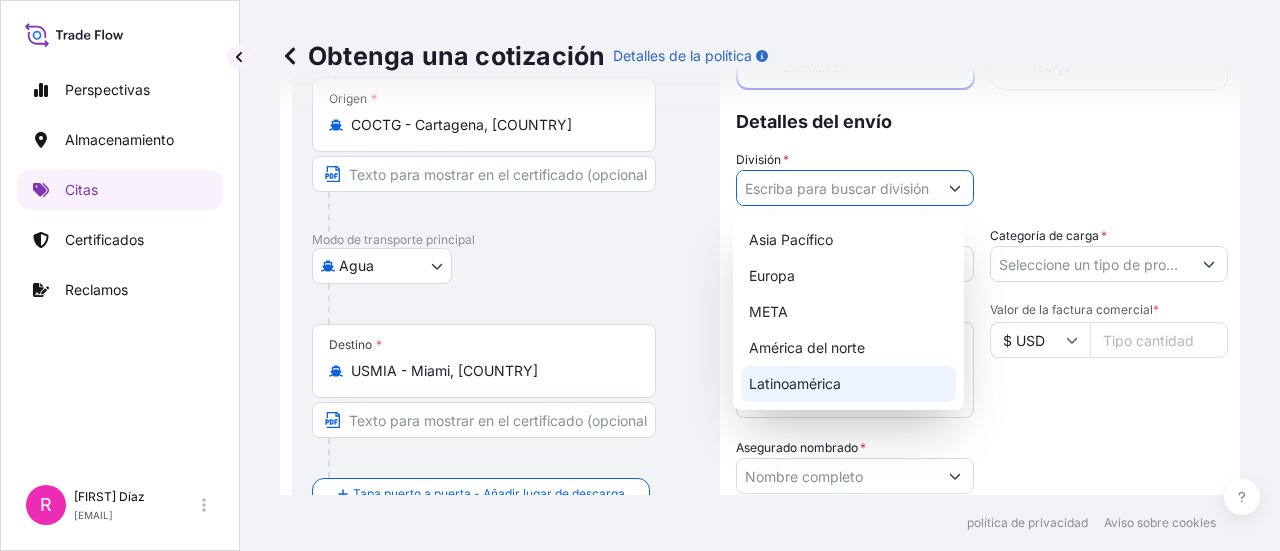 click on "Latinoamérica" at bounding box center [795, 383] 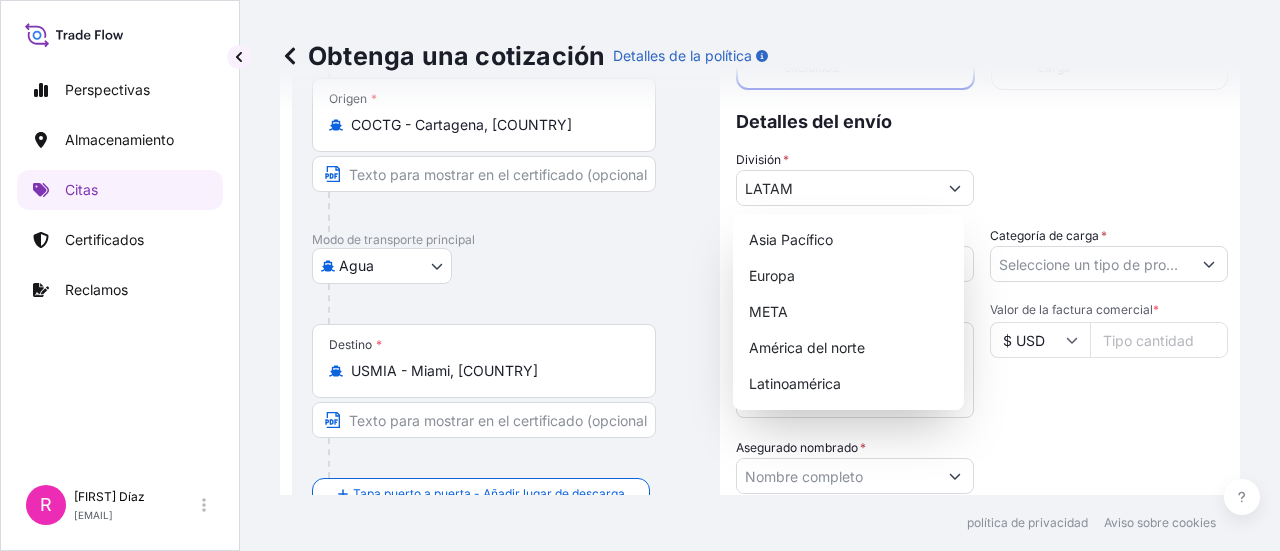 click on "División  * LATAM" at bounding box center [982, 178] 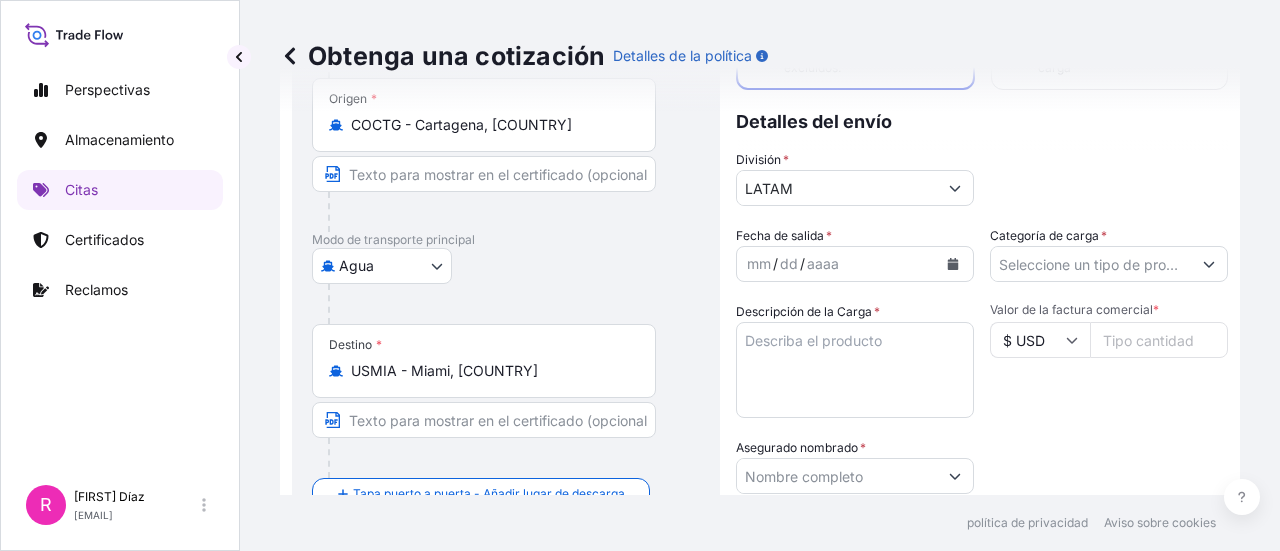 click at bounding box center [953, 264] 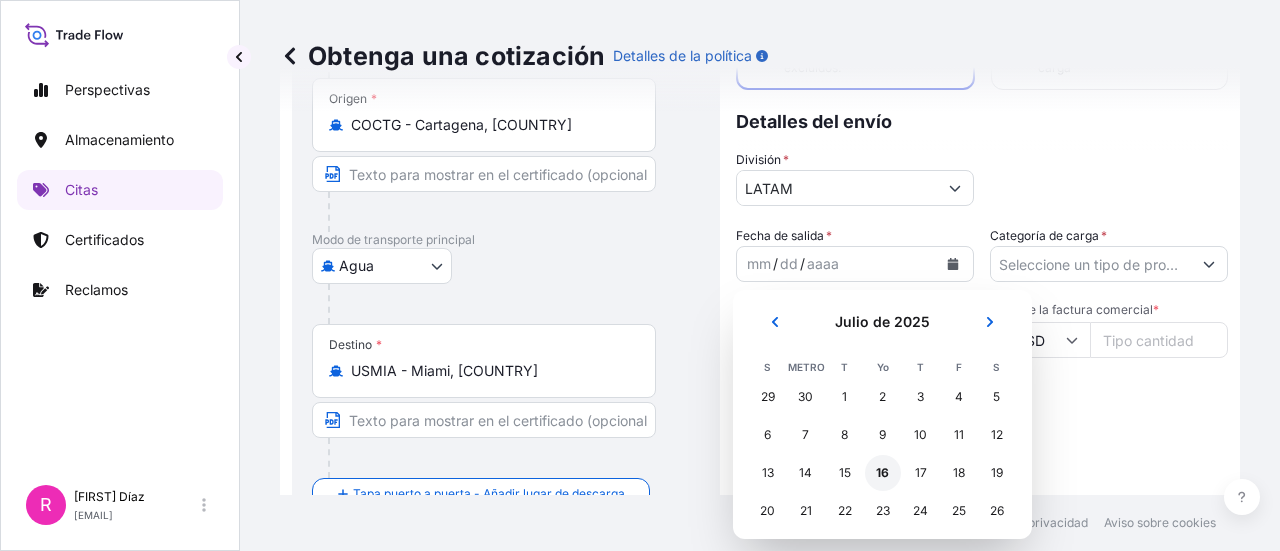 click on "16" at bounding box center (883, 473) 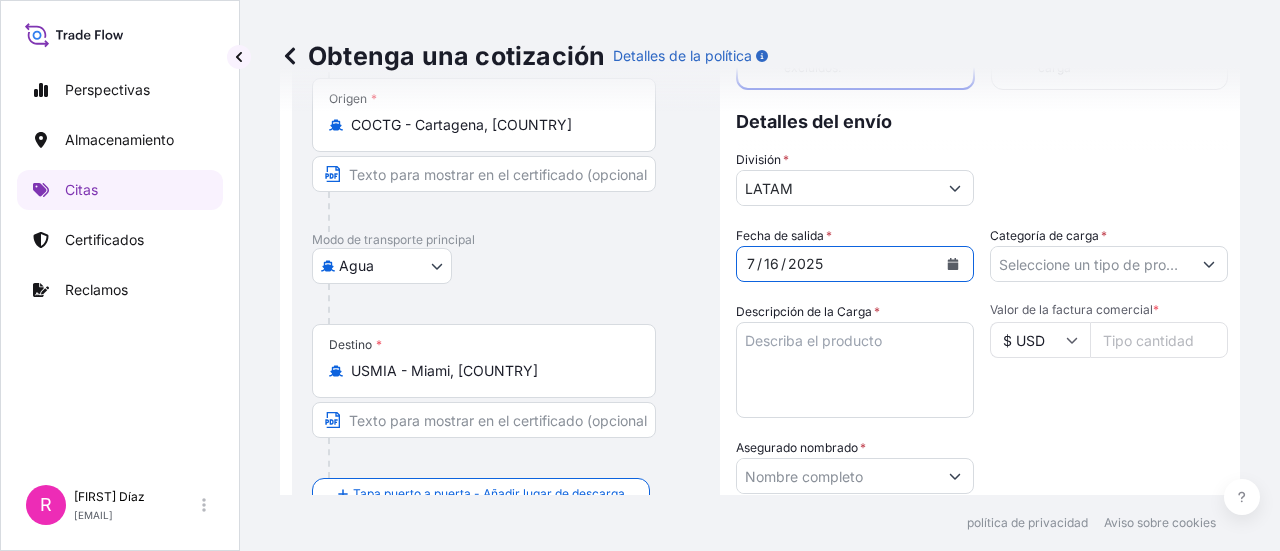 click on "Categoría de carga  *" at bounding box center [1091, 264] 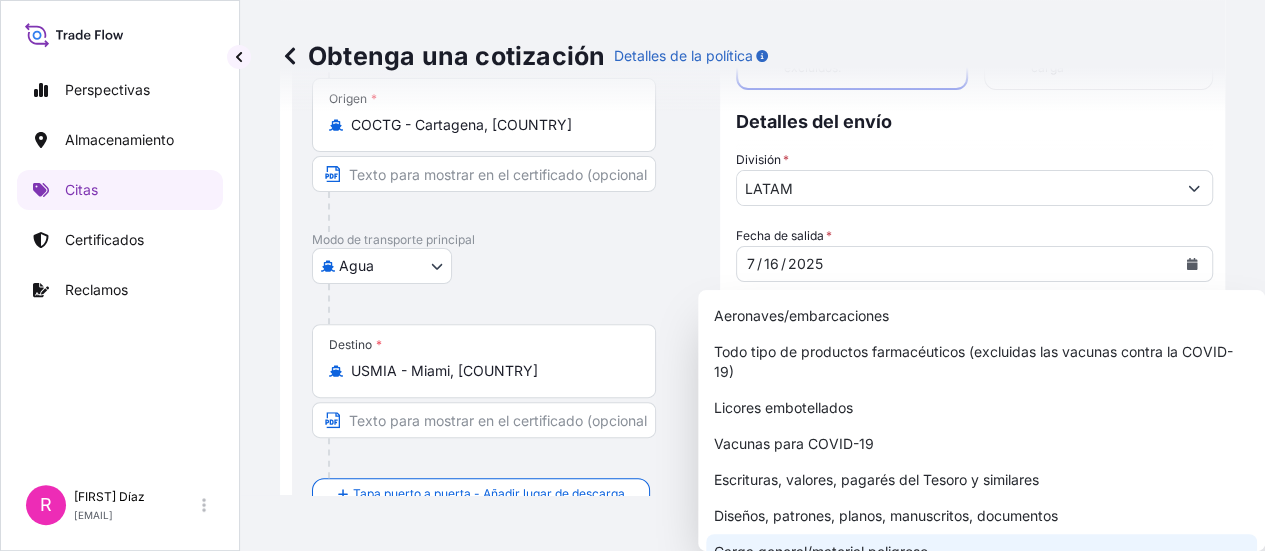 click on "Carga general/material peligroso" at bounding box center [821, 551] 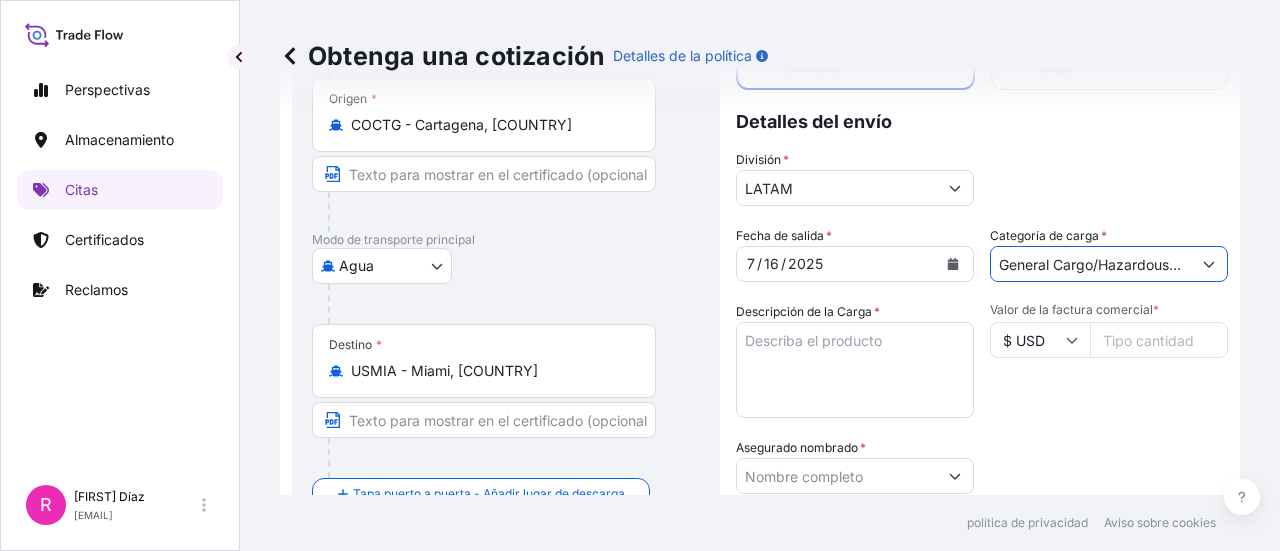 click on "Descripción de la Carga  *" at bounding box center (855, 370) 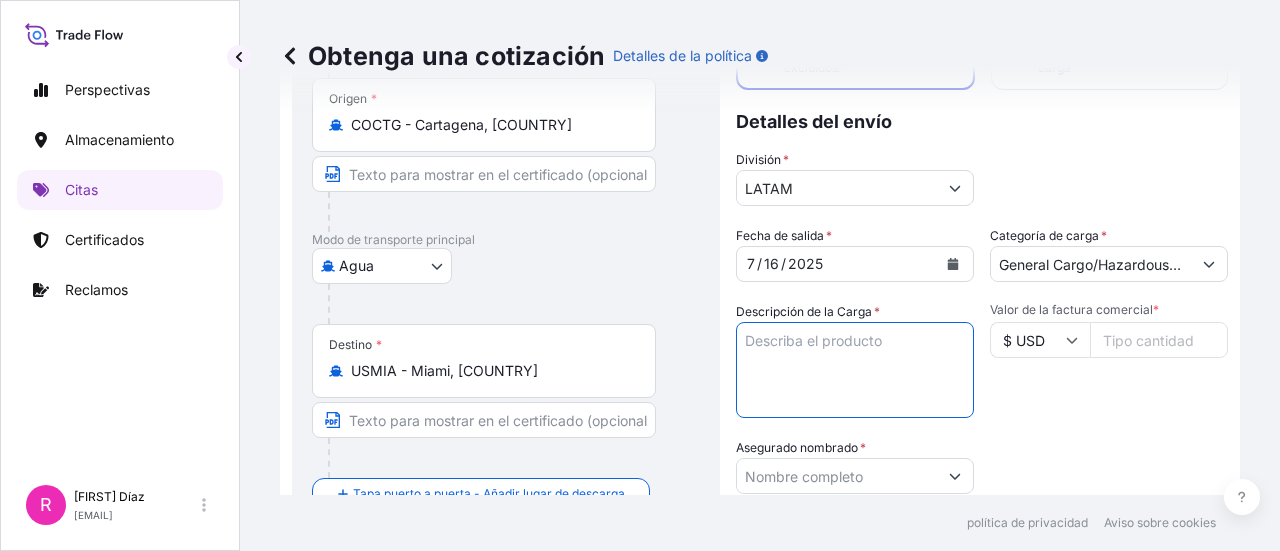 paste on "POWER TRANSFORMER" 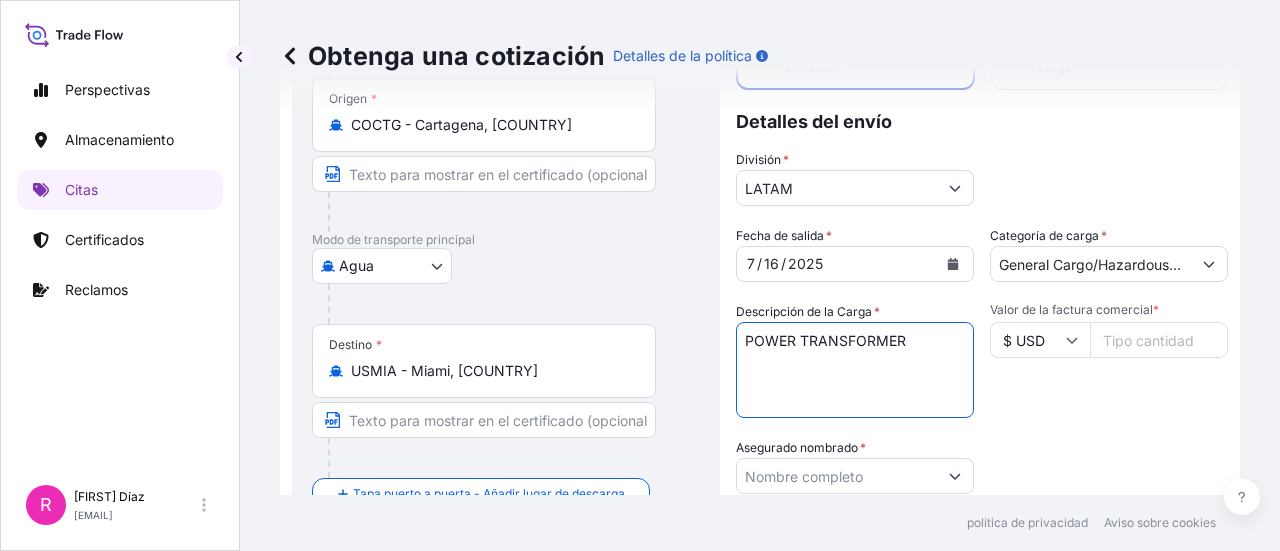 type on "POWER TRANSFORMER" 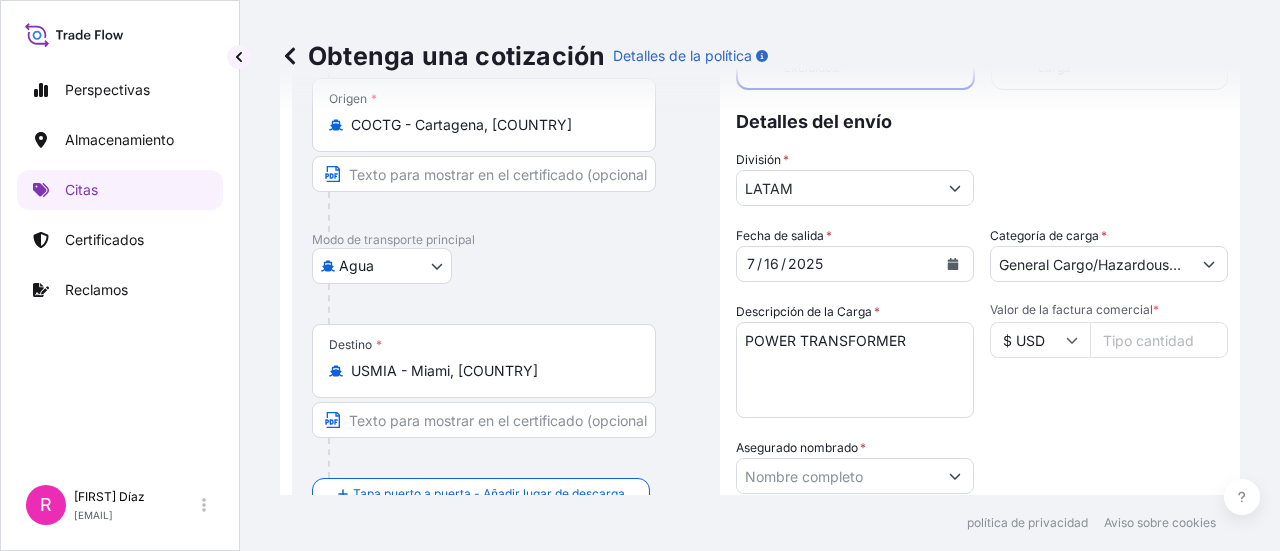 type on "121178" 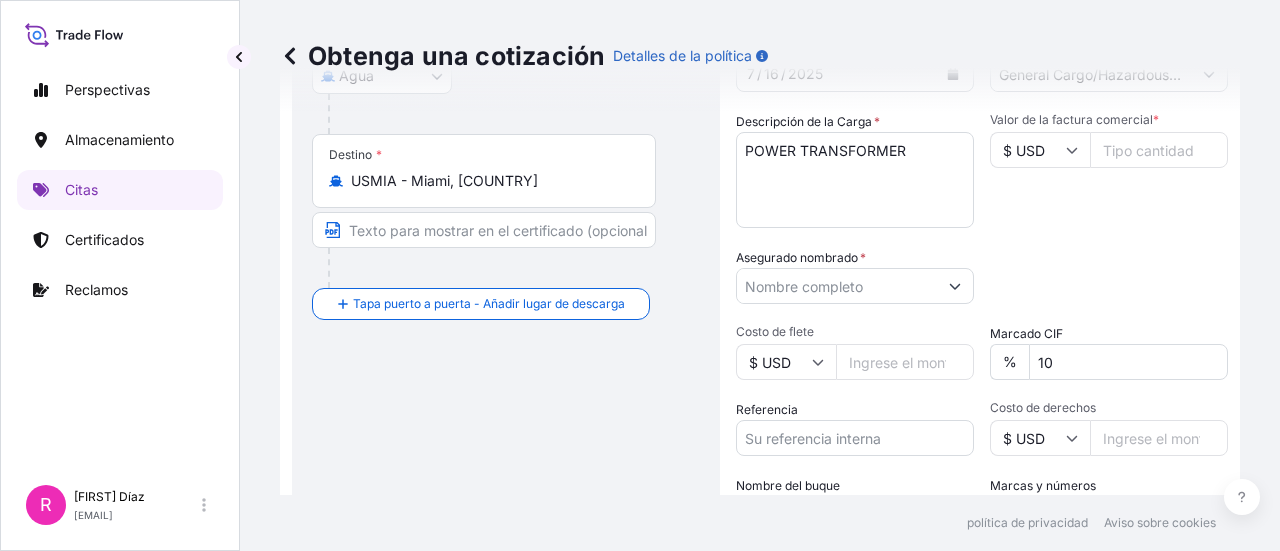 scroll, scrollTop: 394, scrollLeft: 0, axis: vertical 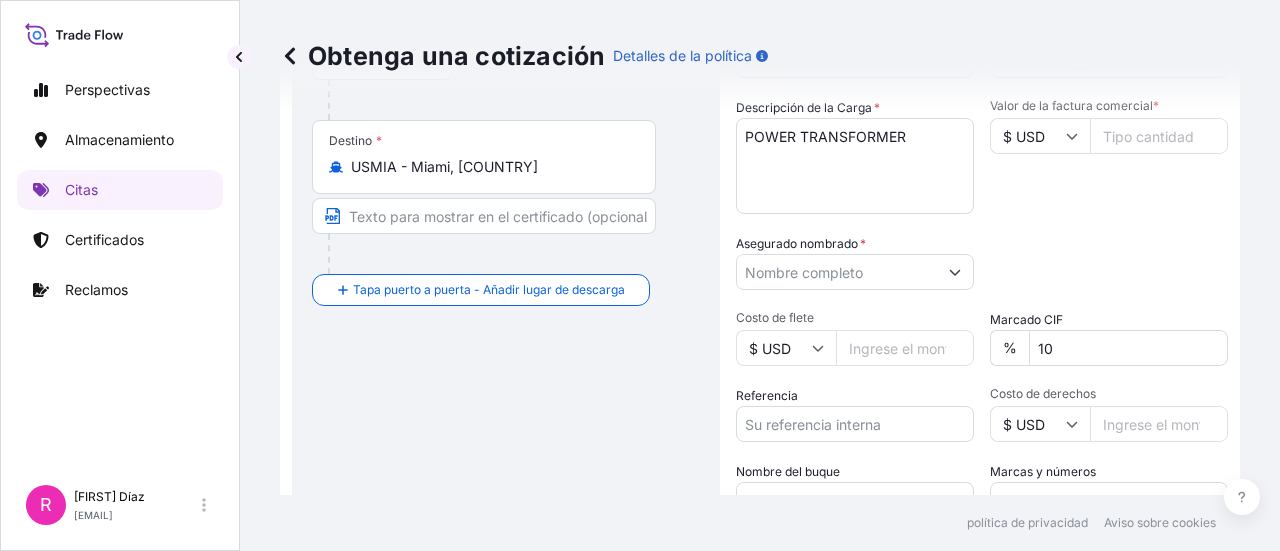 type on "121178.07" 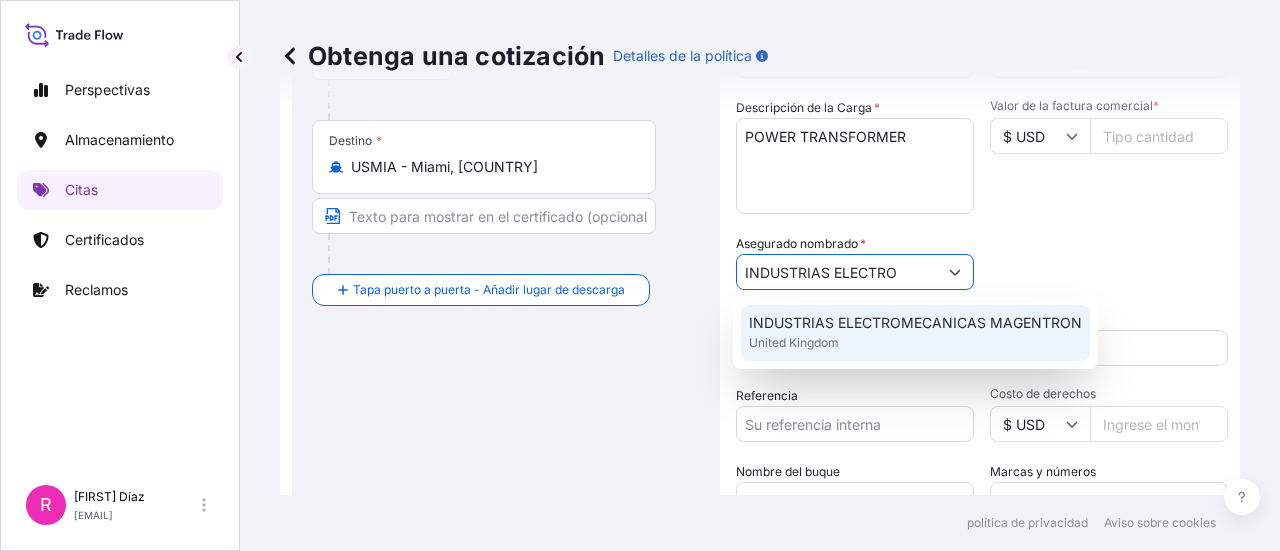 click on "INDUSTRIAS ELECTROMECANICAS MAGENTRON United Kingdom" at bounding box center (915, 333) 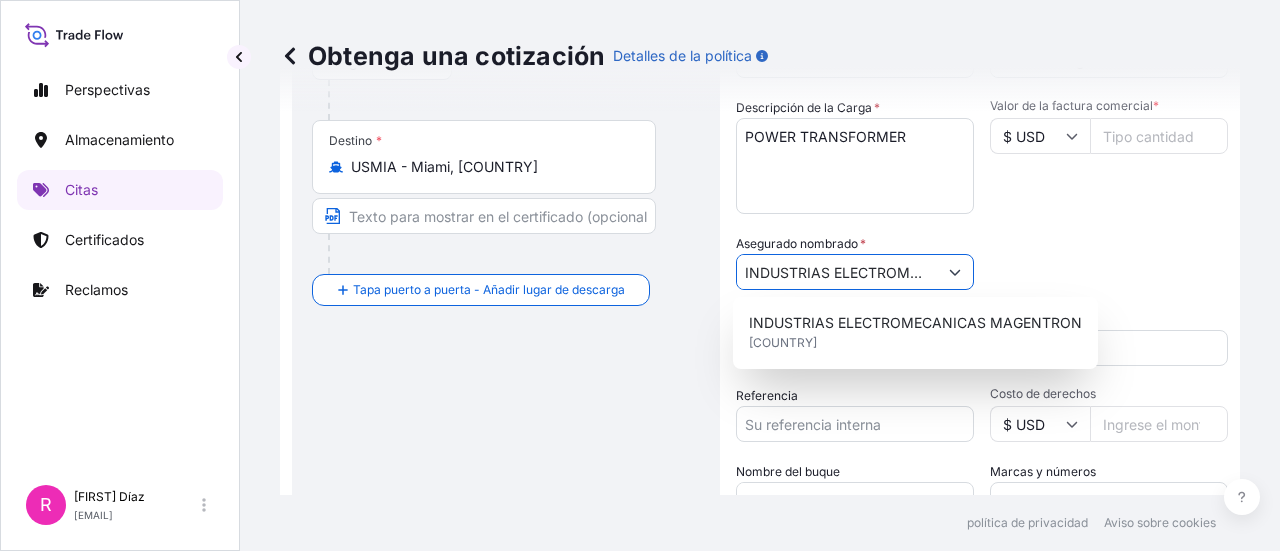 paste on "CO4061149961" 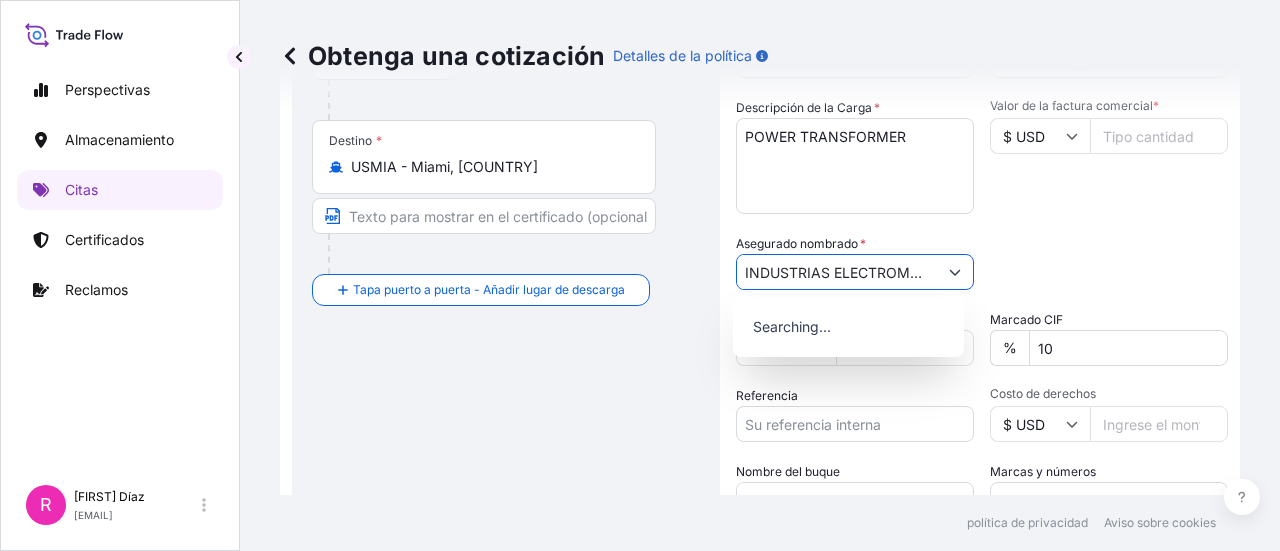 scroll, scrollTop: 0, scrollLeft: 254, axis: horizontal 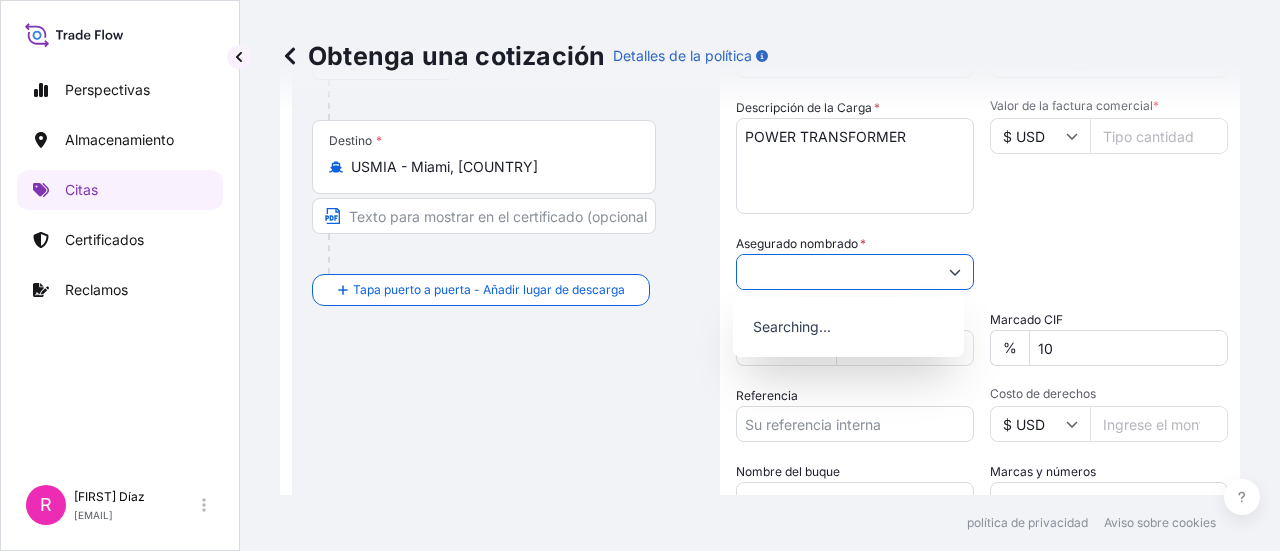type on "INDUSTRIAS ELECTROMECANICAS MAGENTRON" 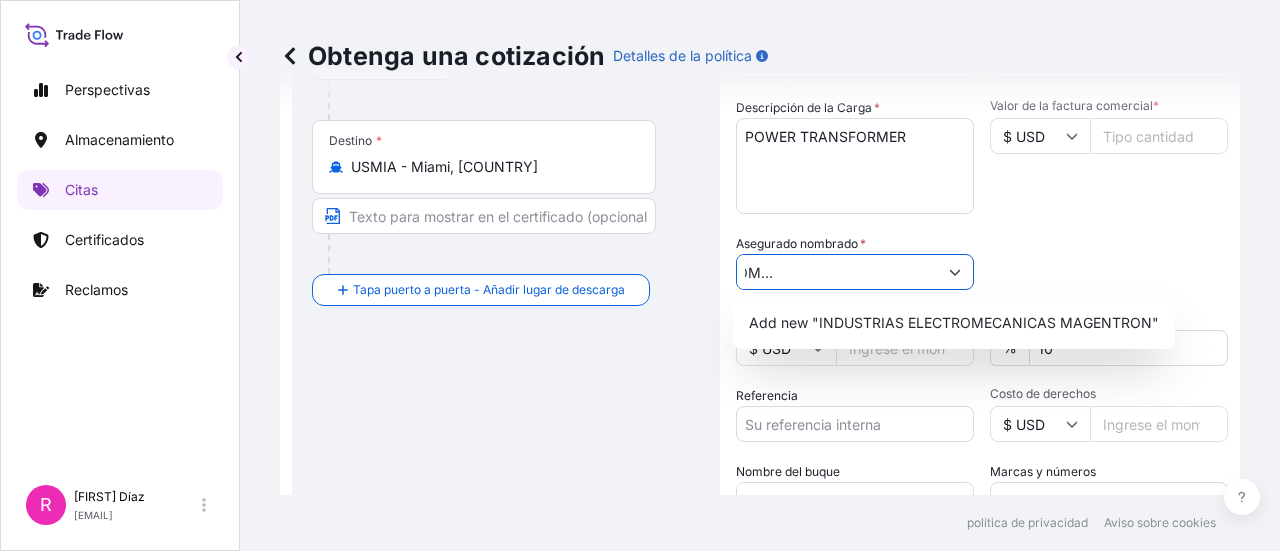 scroll, scrollTop: 0, scrollLeft: 151, axis: horizontal 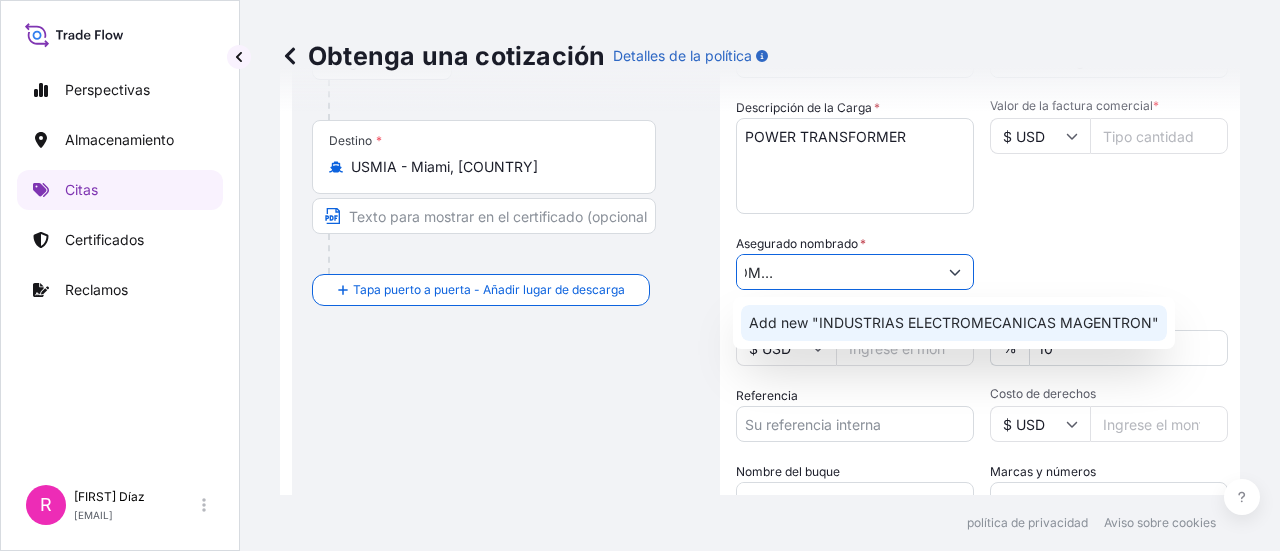 click on "Add new "INDUSTRIAS ELECTROMECANICAS MAGENTRON"" at bounding box center [954, 323] 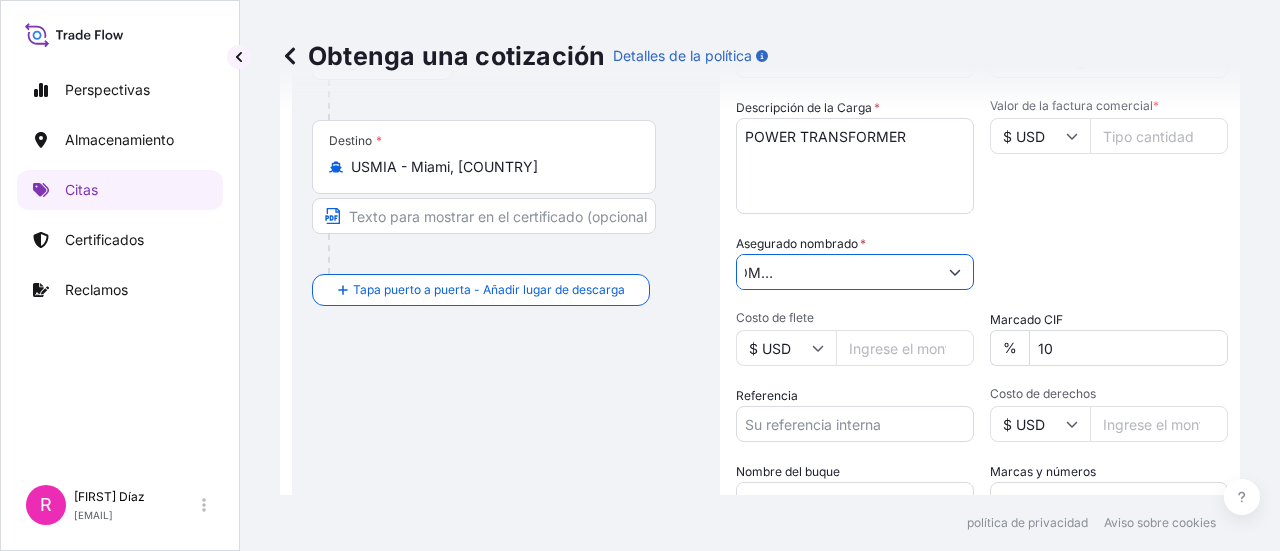 click on "Referencia" at bounding box center (855, 424) 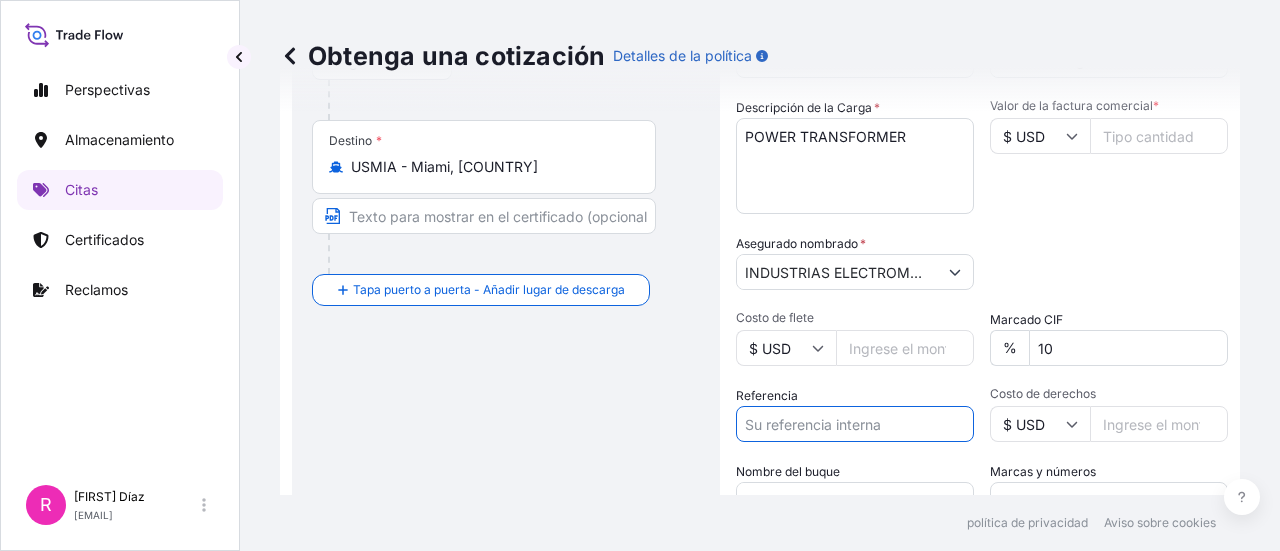 paste on "CO4061149961" 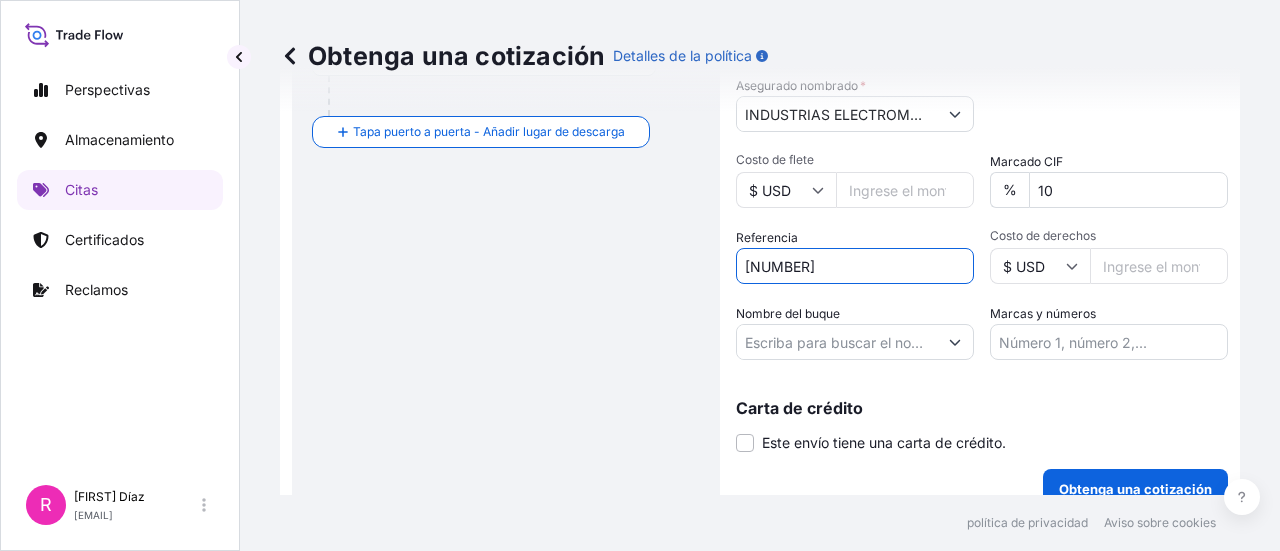 scroll, scrollTop: 577, scrollLeft: 0, axis: vertical 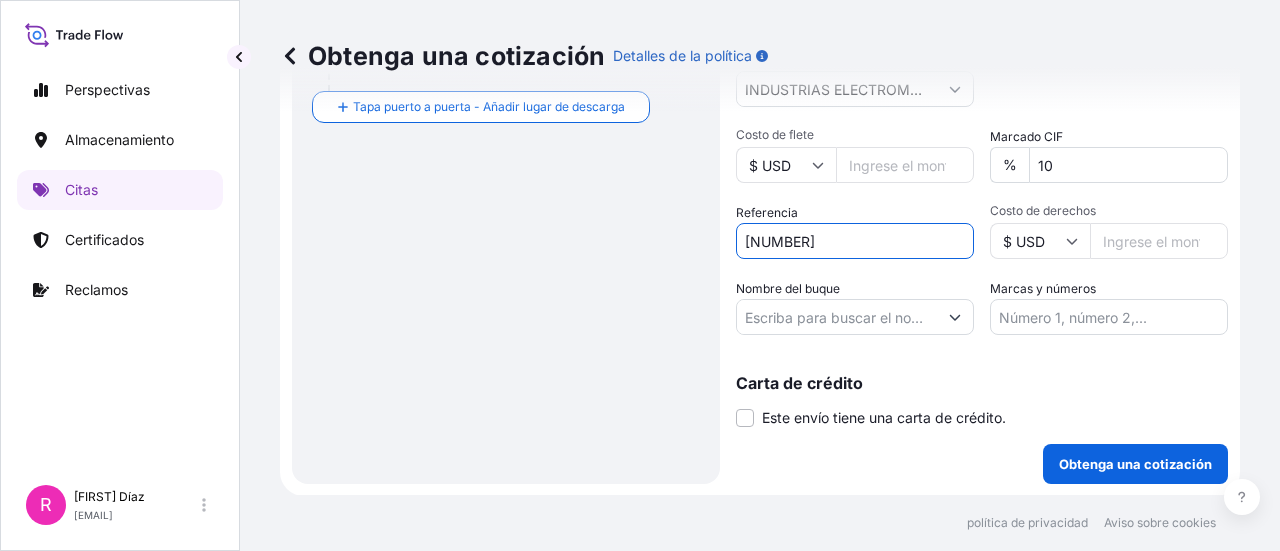 type on "CO4061149961" 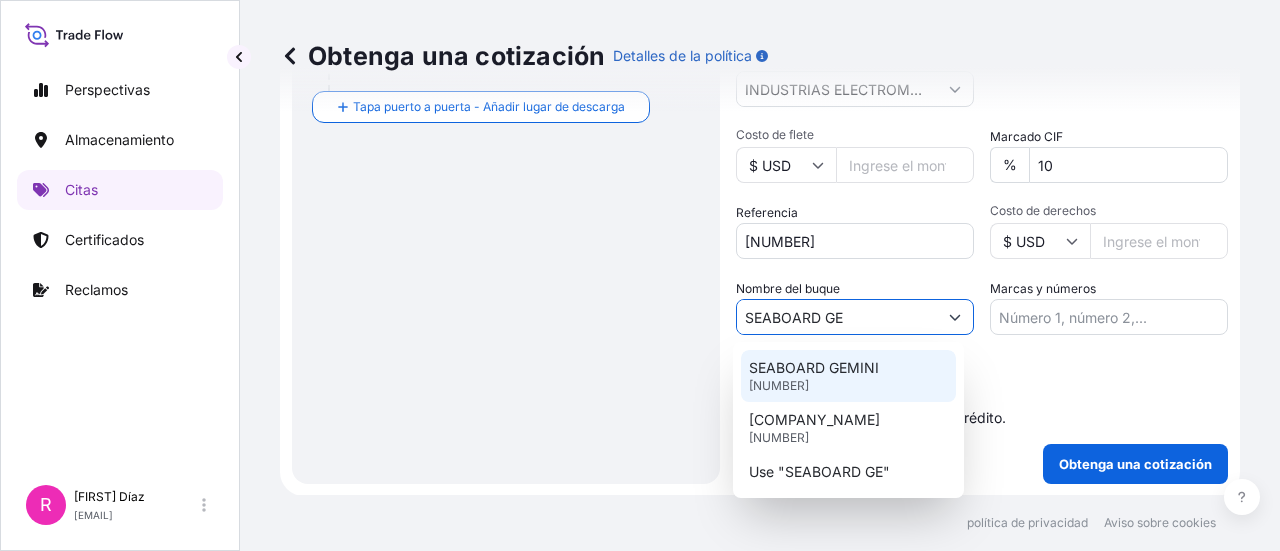 click on "SEABOARD GEMINI 9969625" at bounding box center [848, 376] 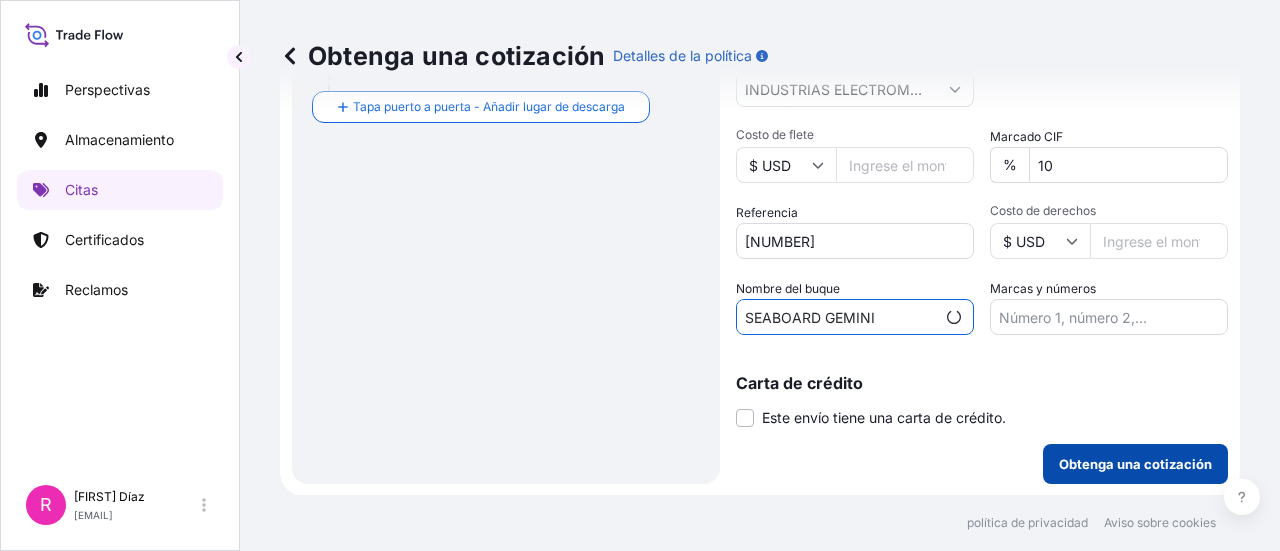 type on "SEABOARD GEMINI" 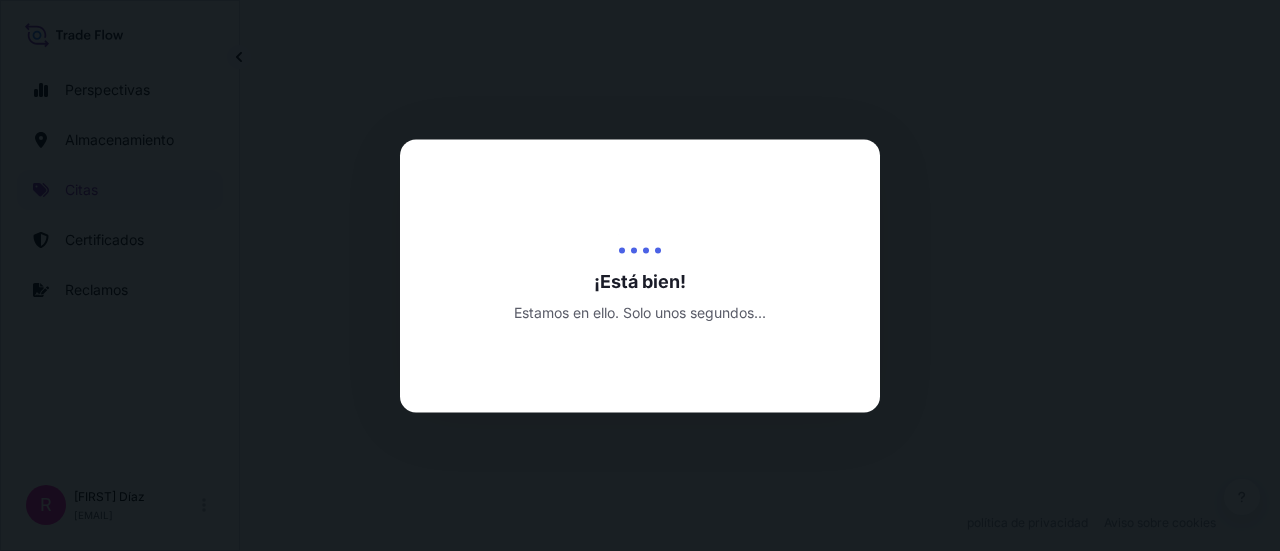 scroll, scrollTop: 992, scrollLeft: 0, axis: vertical 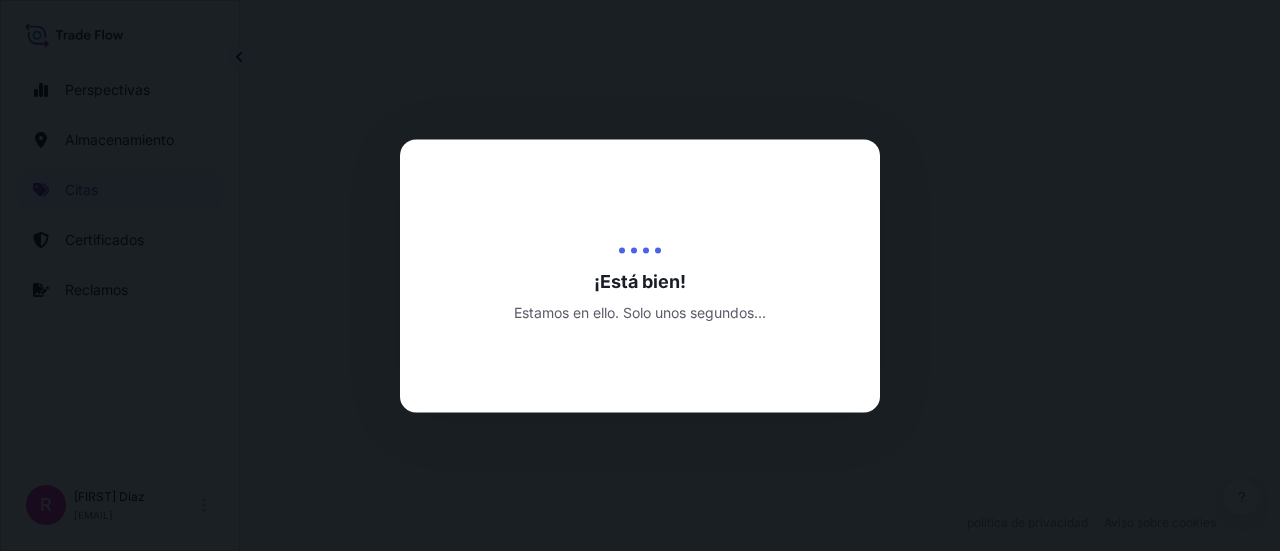 select on "Water" 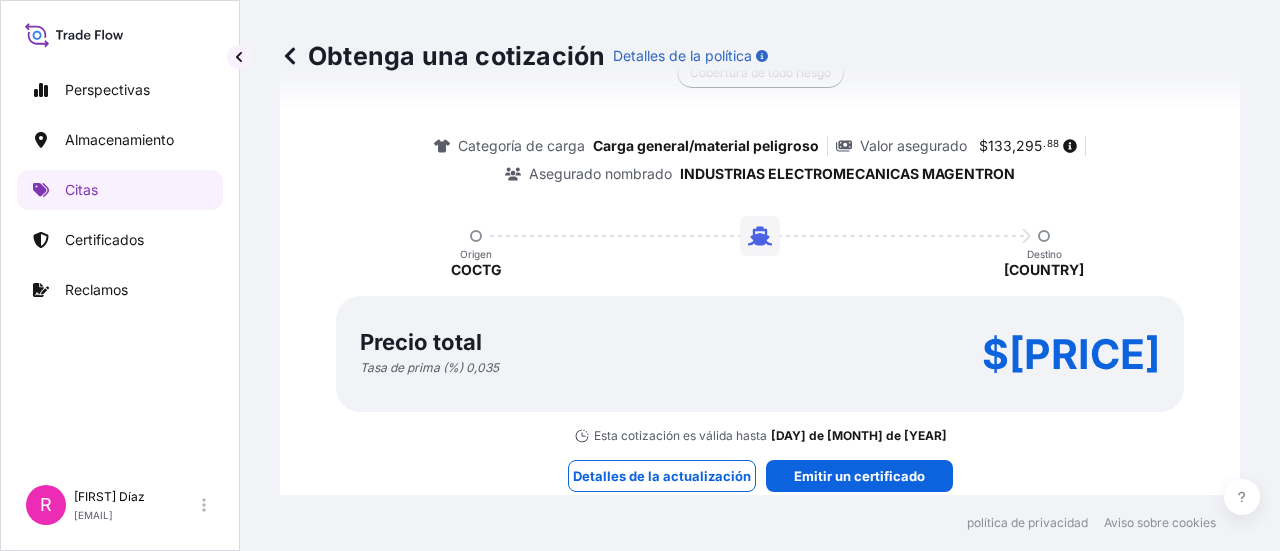 scroll, scrollTop: 1640, scrollLeft: 0, axis: vertical 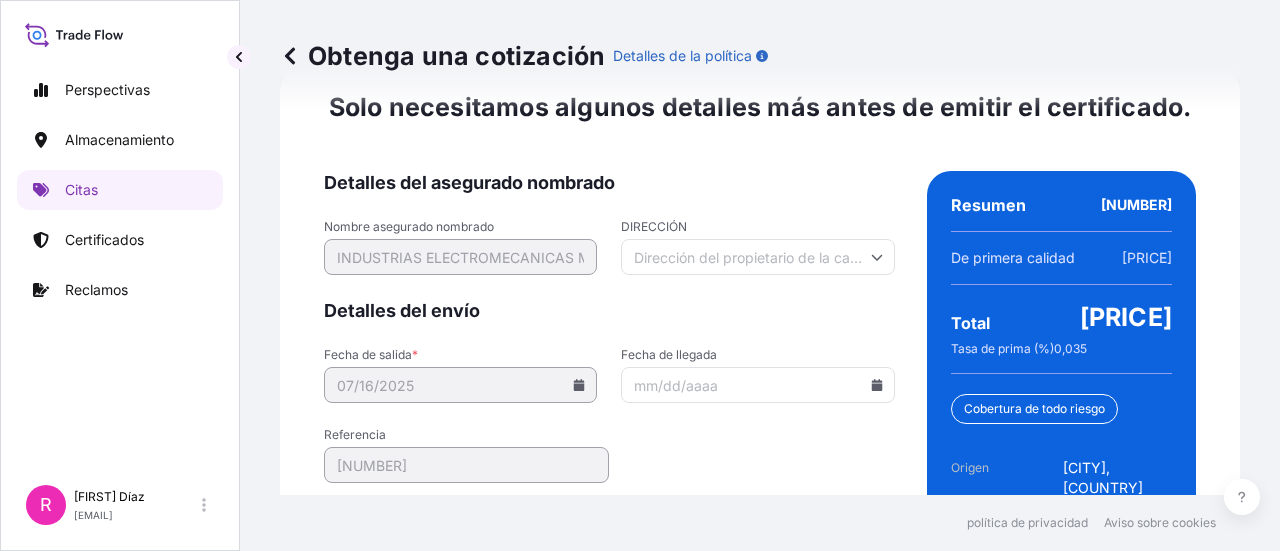 click on "Fecha de llegada" at bounding box center (757, 385) 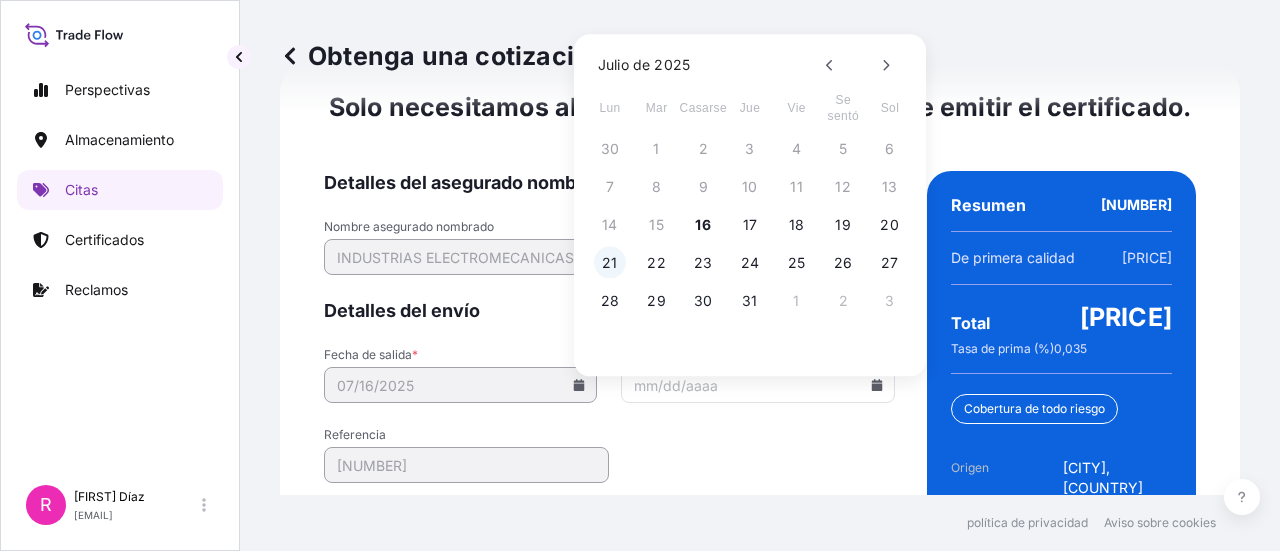 click on "21" at bounding box center [610, 262] 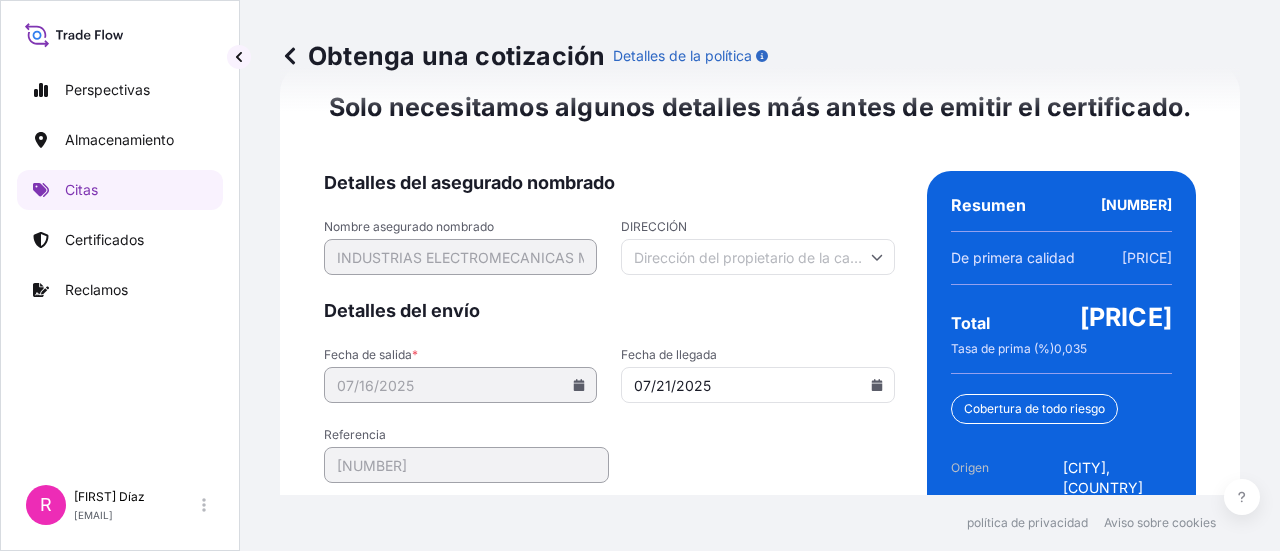 type on "07/21/2025" 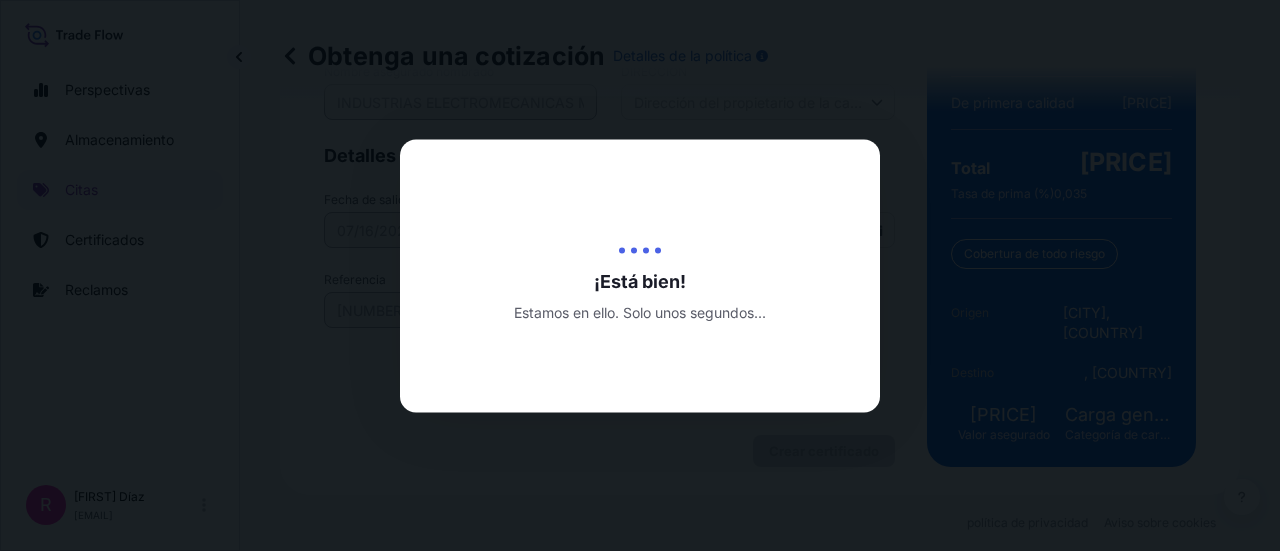 scroll, scrollTop: 0, scrollLeft: 0, axis: both 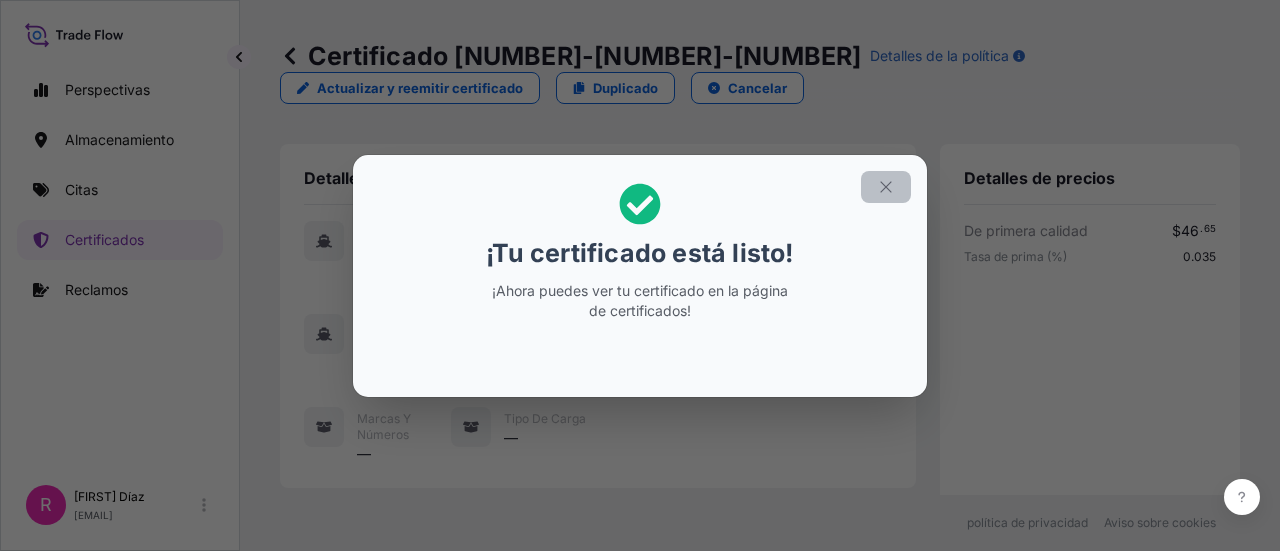 click at bounding box center (886, 187) 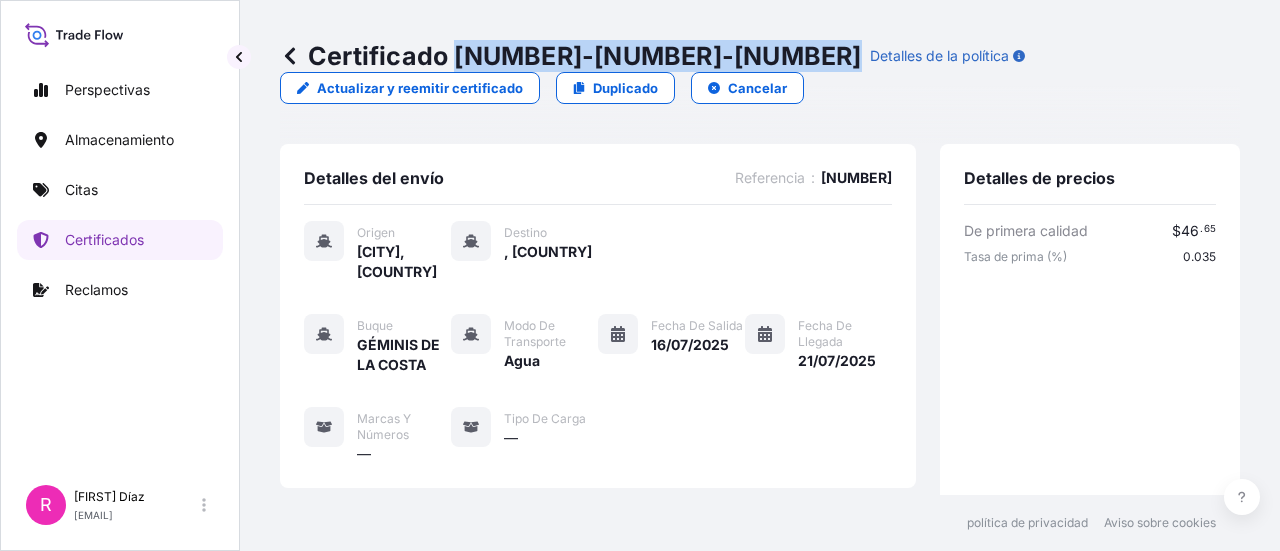 drag, startPoint x: 459, startPoint y: 60, endPoint x: 612, endPoint y: 55, distance: 153.08168 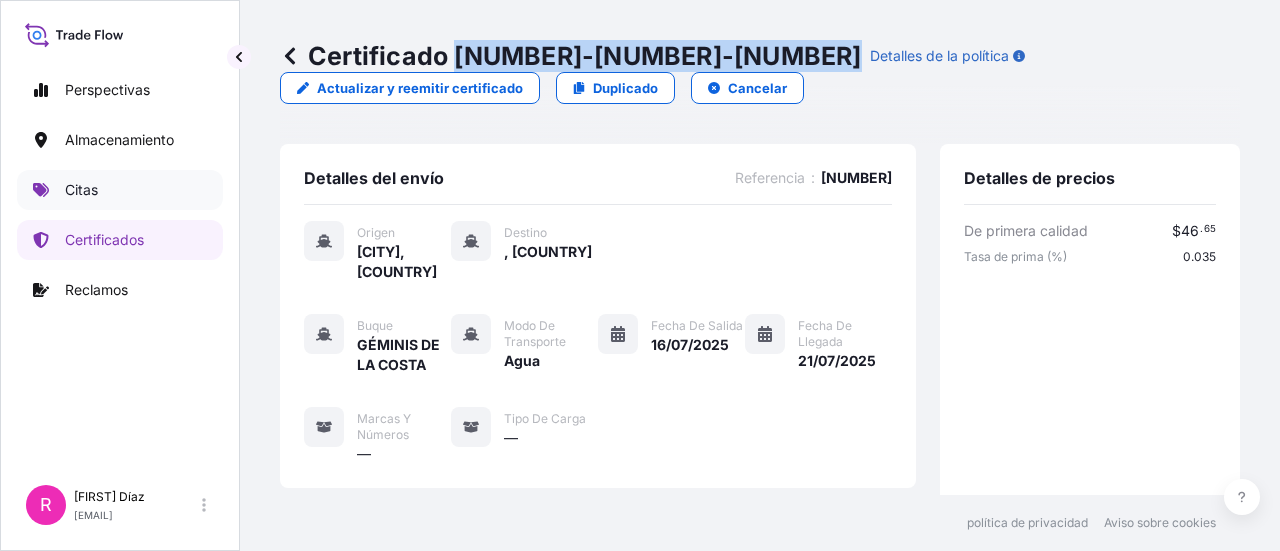 click on "Citas" at bounding box center (120, 190) 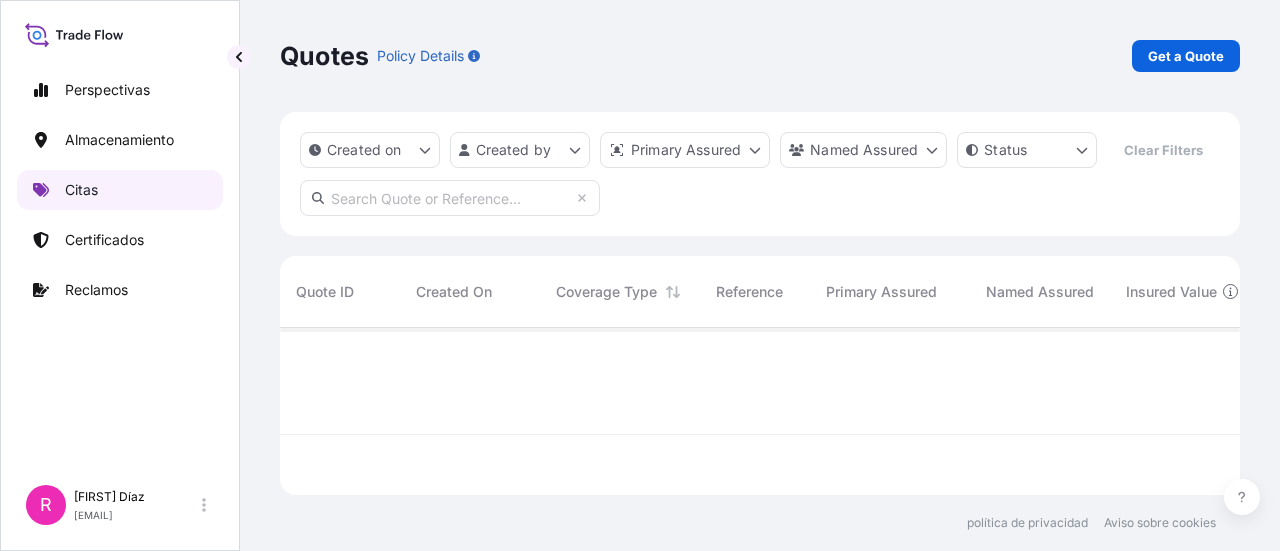 scroll, scrollTop: 16, scrollLeft: 16, axis: both 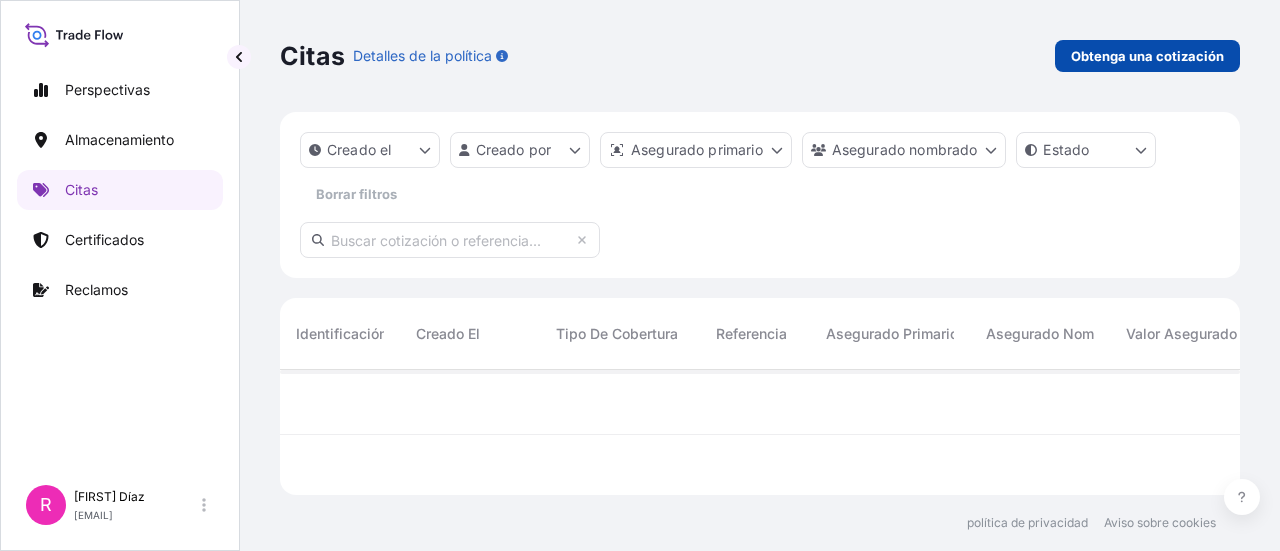 click on "Obtenga una cotización" at bounding box center [1147, 56] 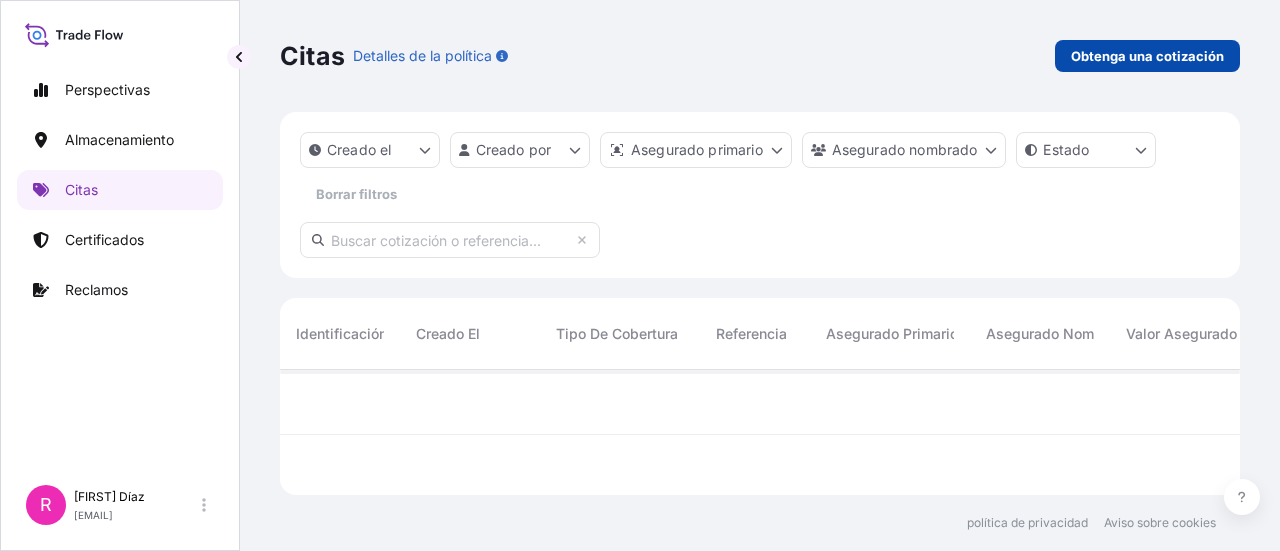 select on "Water" 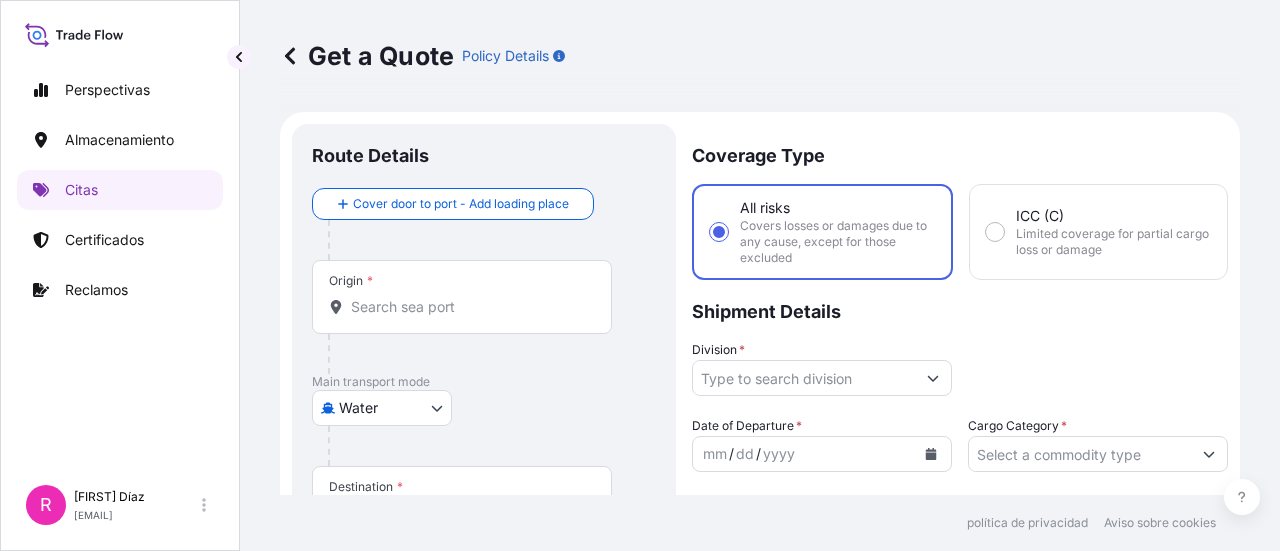 scroll, scrollTop: 32, scrollLeft: 0, axis: vertical 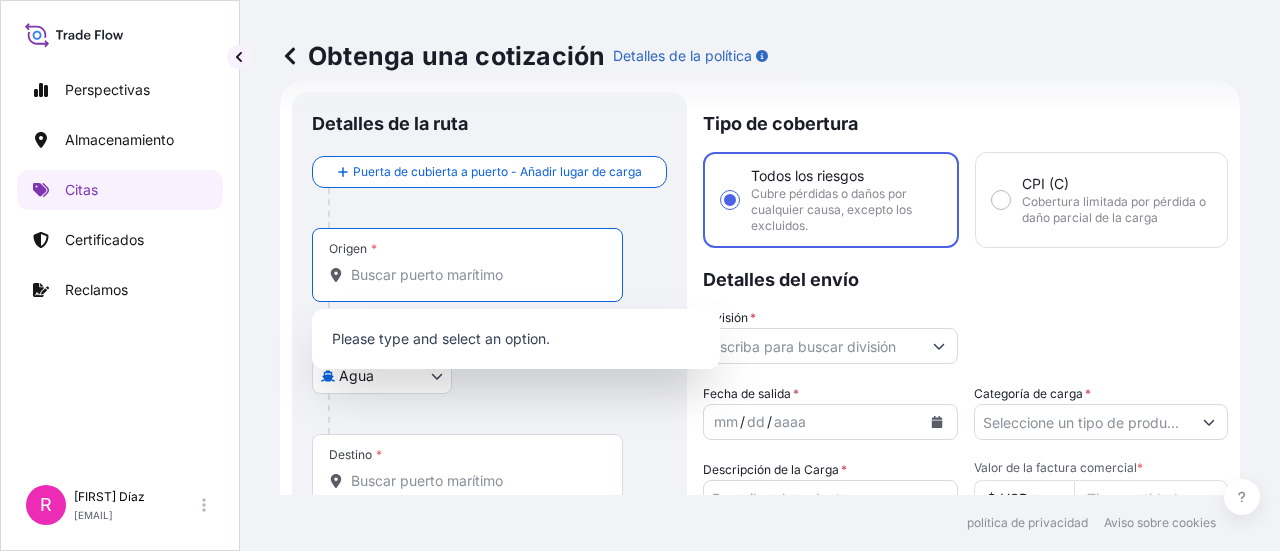 click on "Origen *" at bounding box center [474, 275] 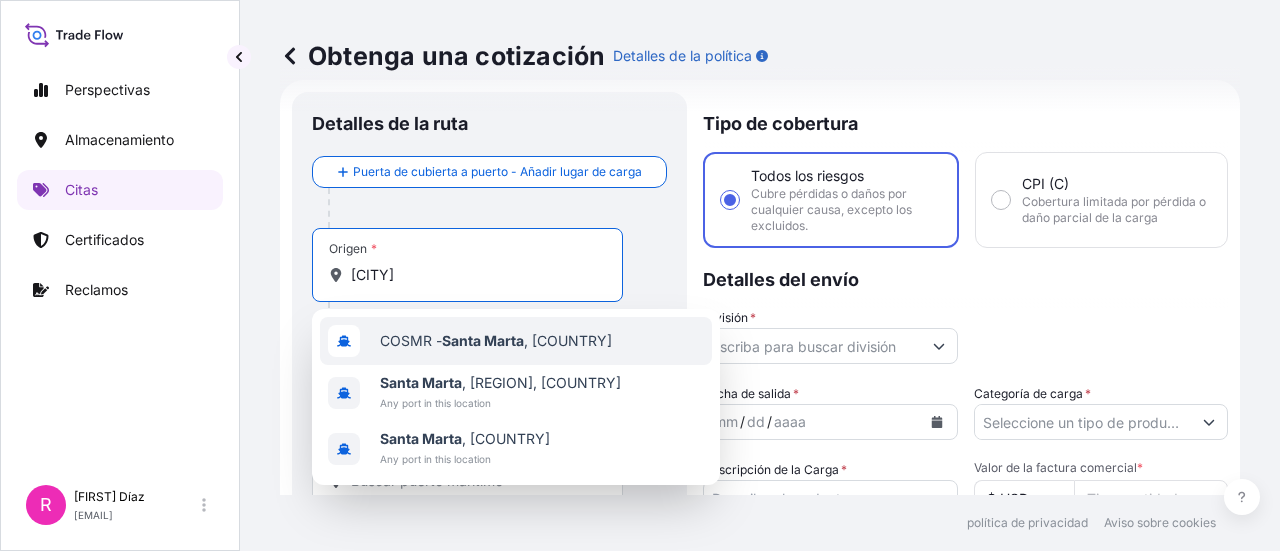 click on "[CODE] - [CITY] , [COUNTRY]" at bounding box center [516, 341] 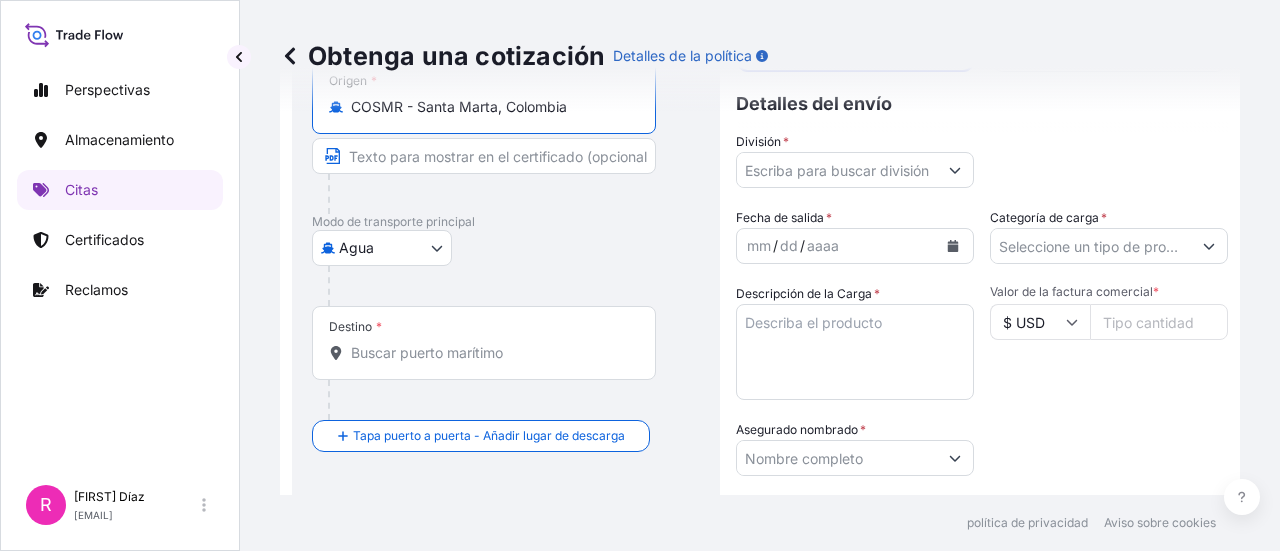 scroll, scrollTop: 226, scrollLeft: 0, axis: vertical 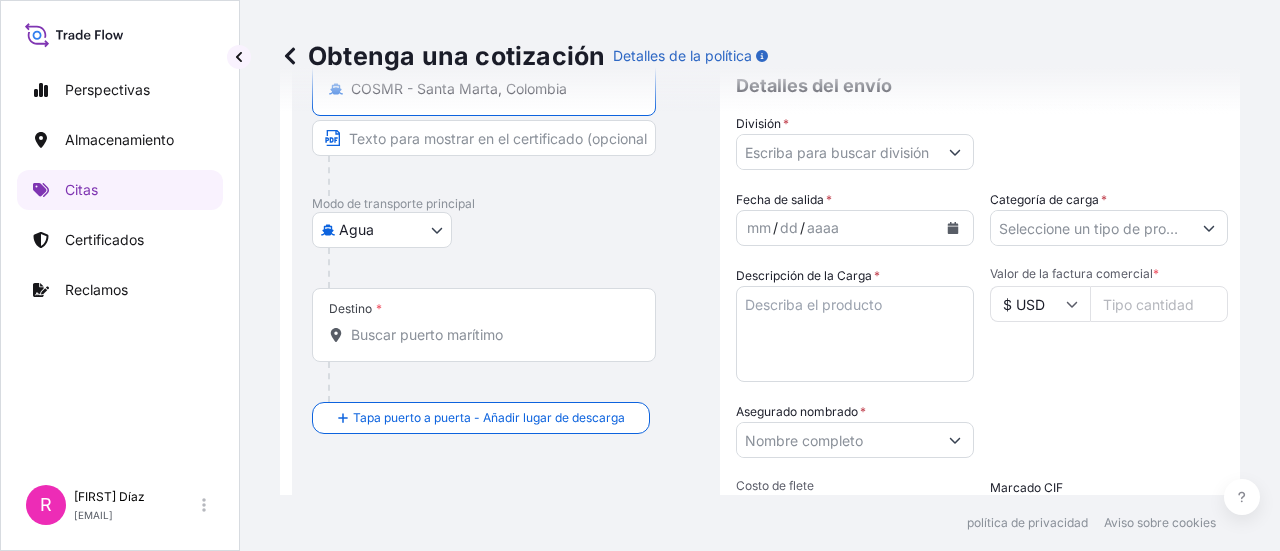 type on "COSMR - Santa Marta, Colombia" 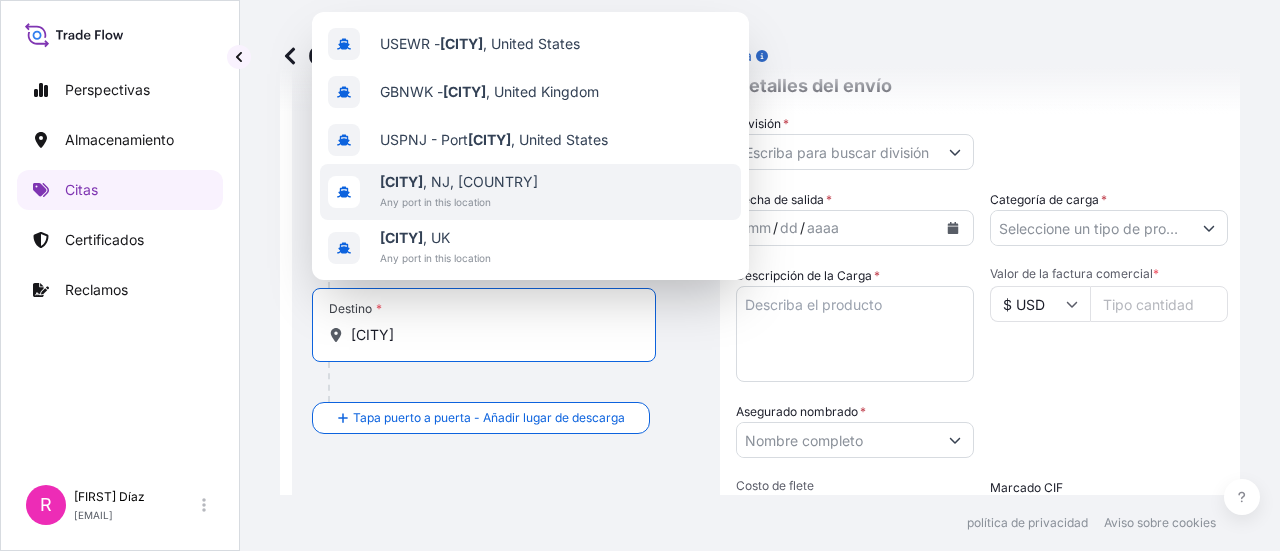 click on "Any port in this location" at bounding box center (459, 202) 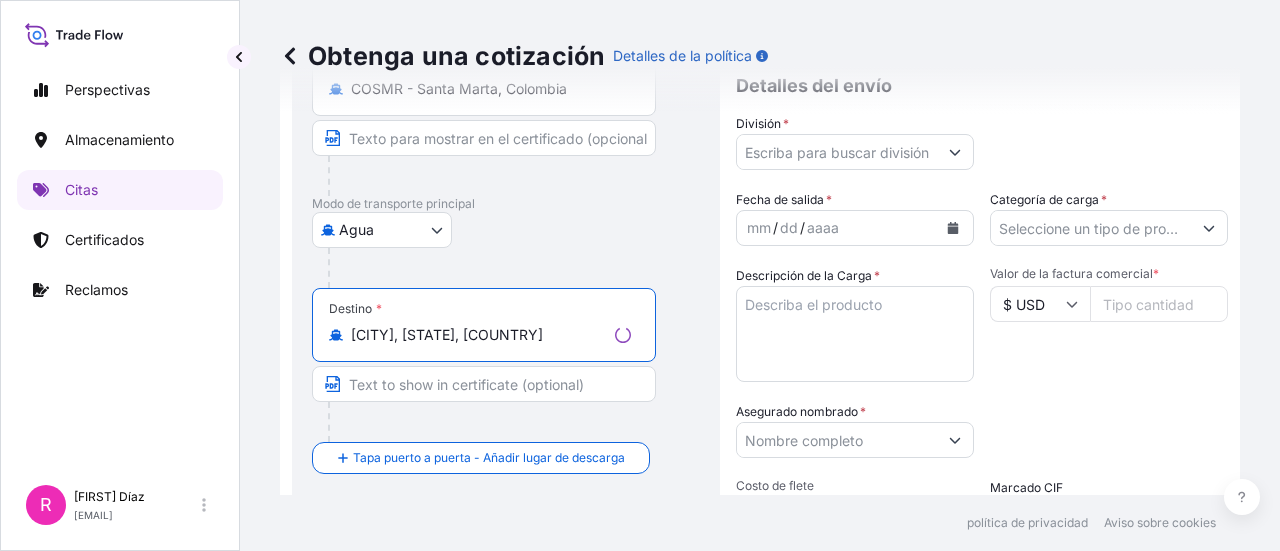type on "Newark, NJ, USA" 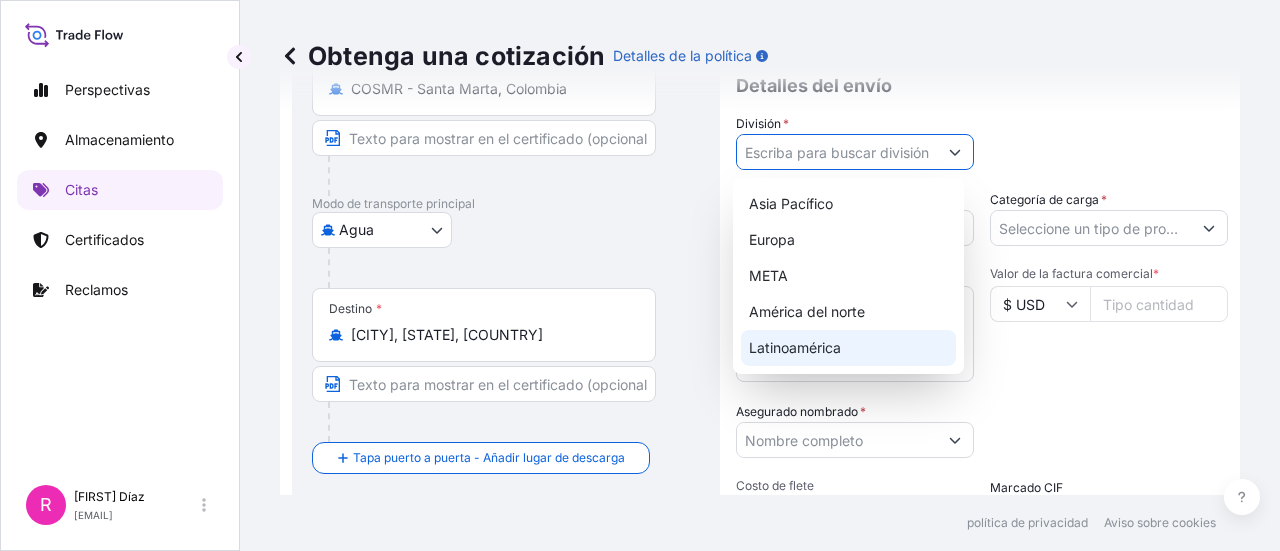 click on "Latinoamérica" at bounding box center [848, 348] 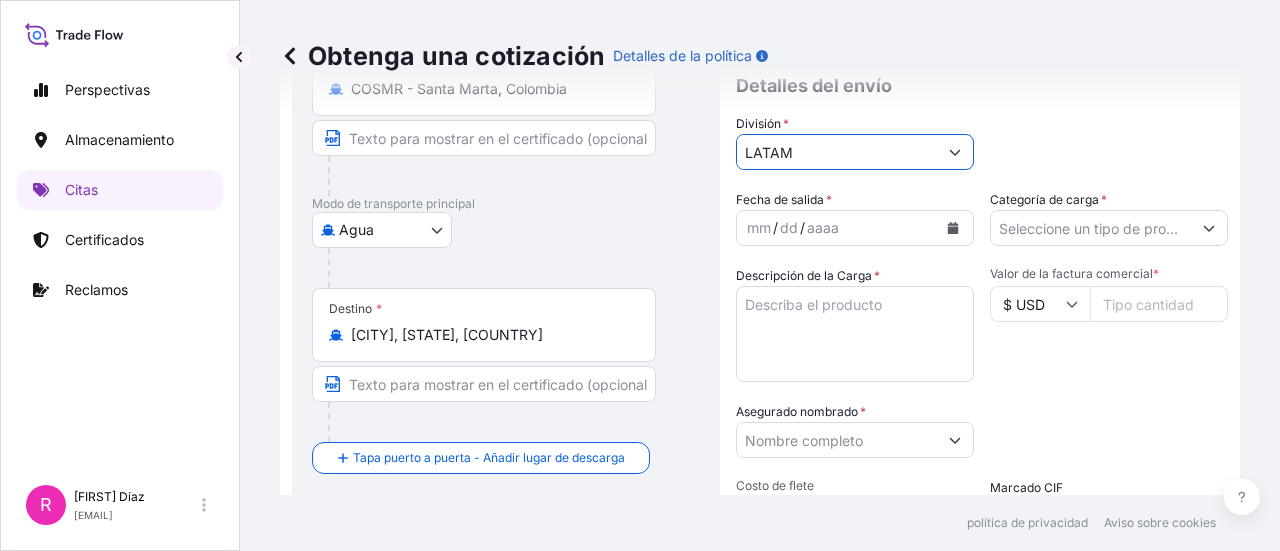 click 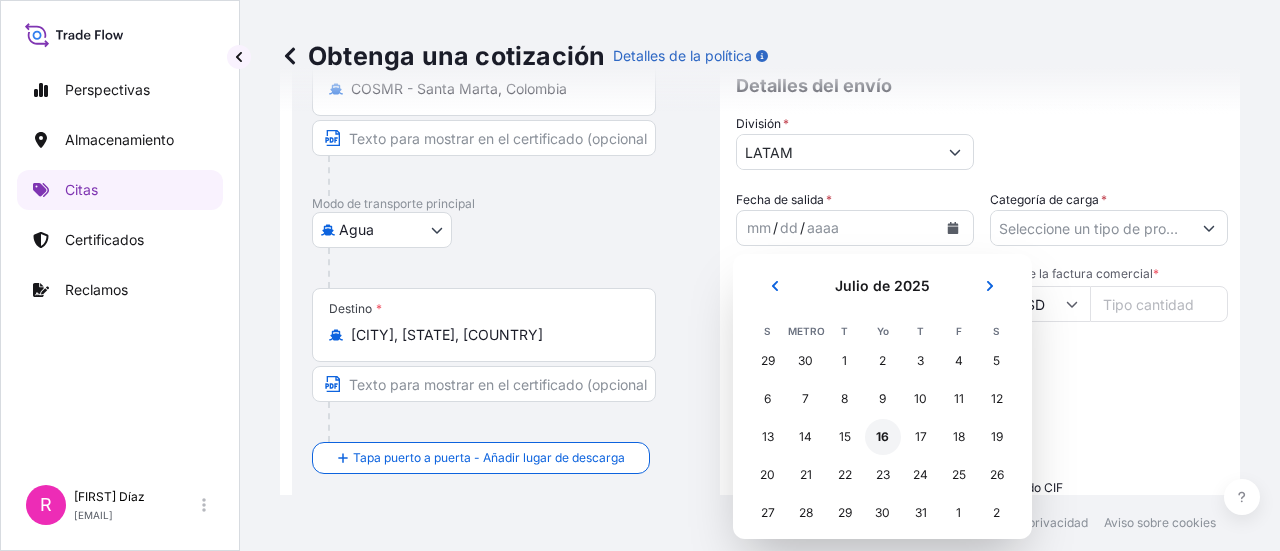 click on "16" at bounding box center [883, 437] 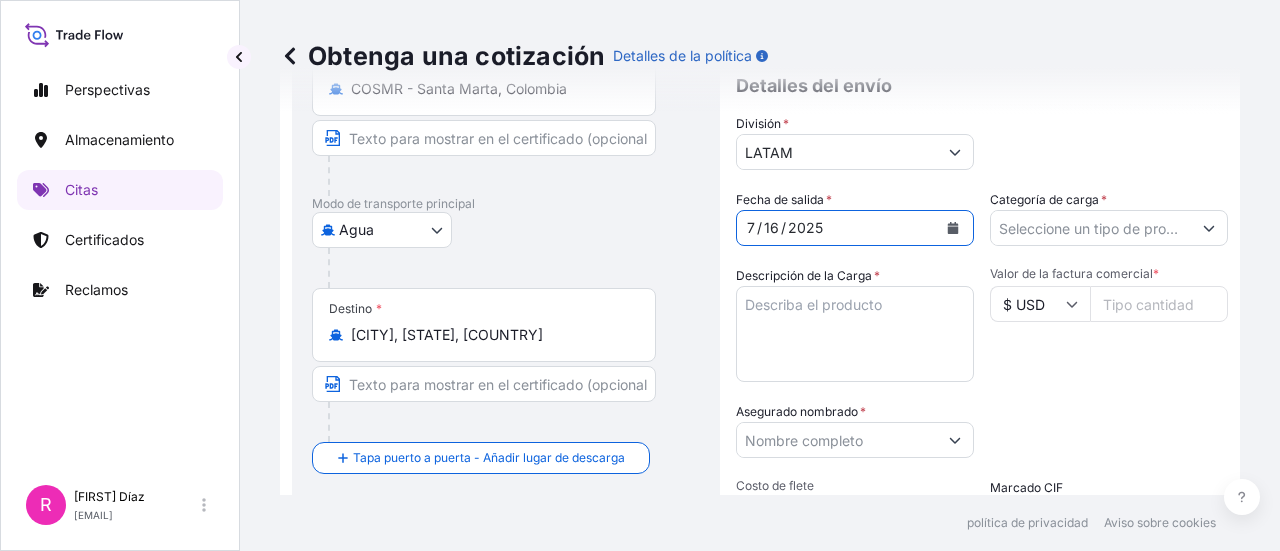 click on "Categoría de carga  *" at bounding box center (1091, 228) 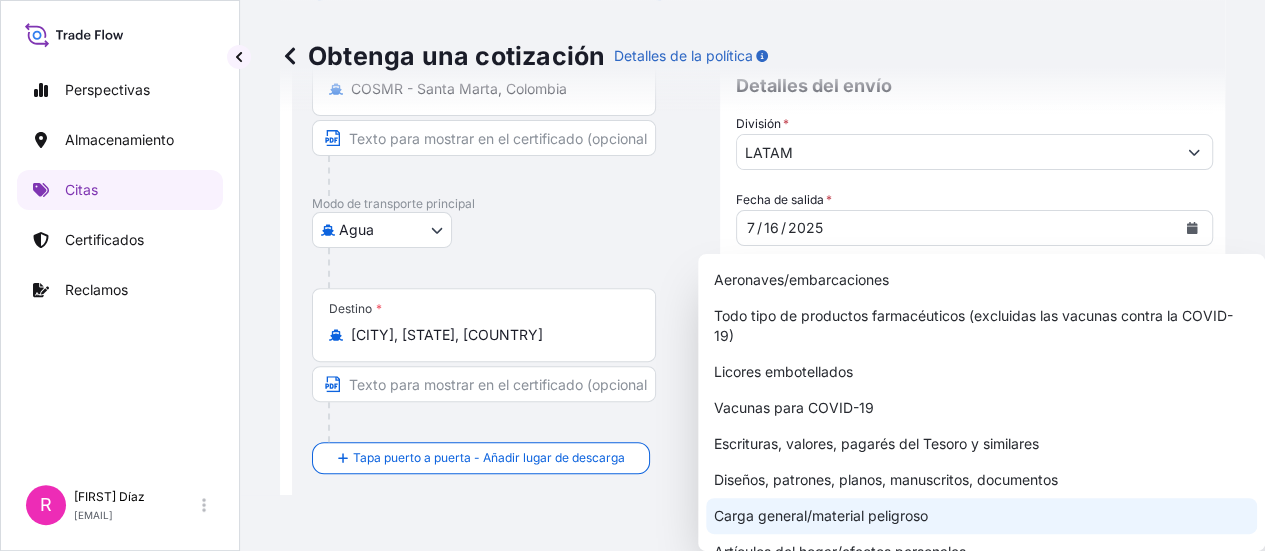 click on "Carga general/material peligroso" at bounding box center [981, 516] 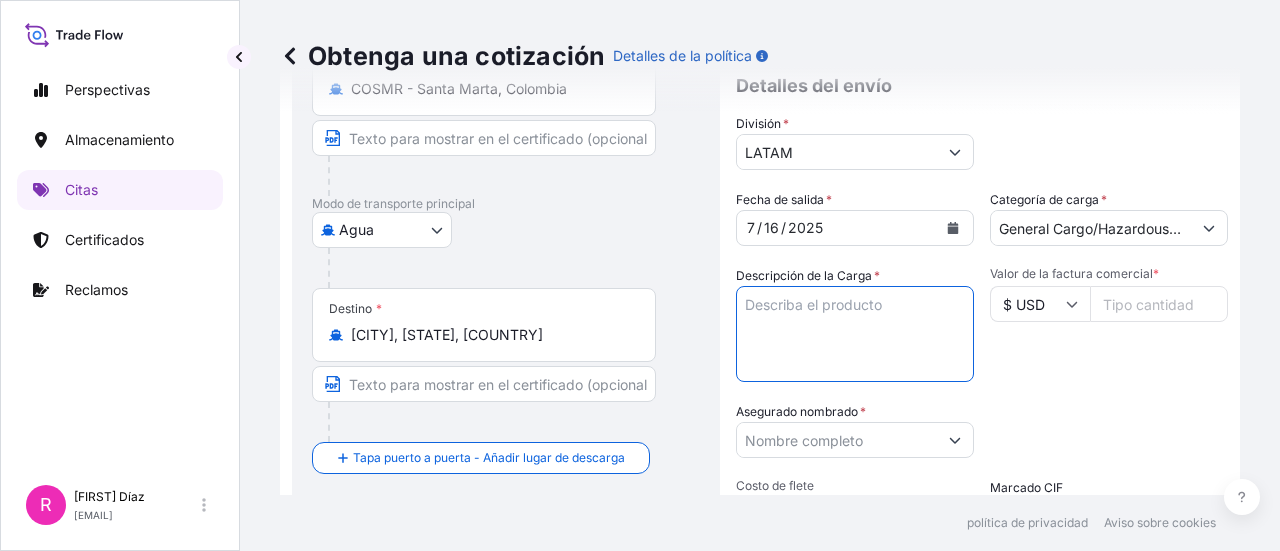 click on "Descripción de la Carga  *" at bounding box center [855, 334] 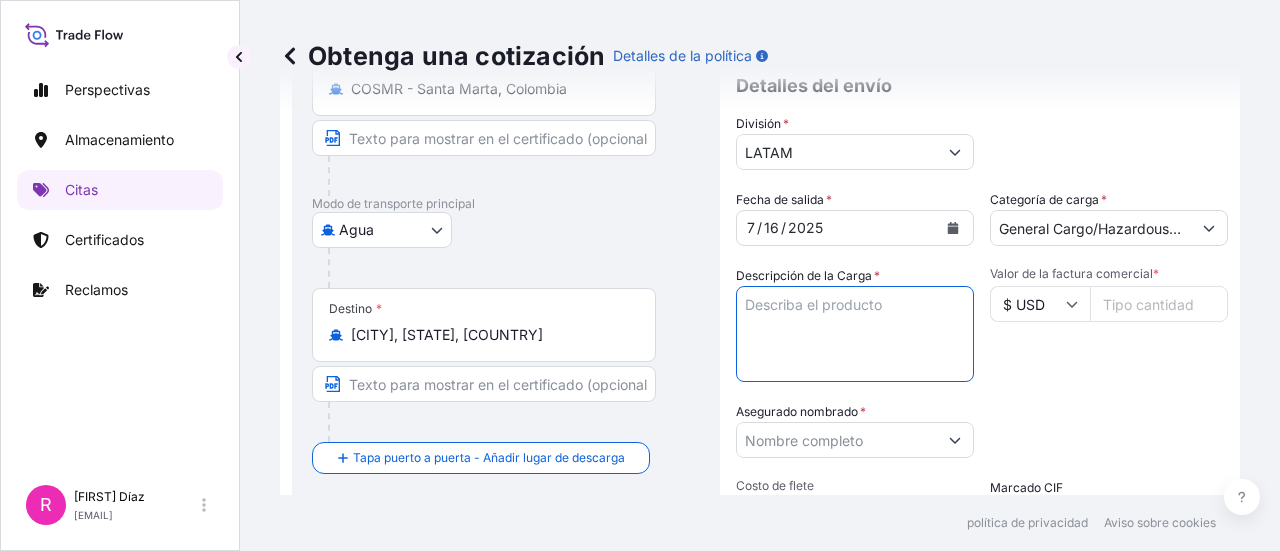 paste on "POWER TRANSFORMER" 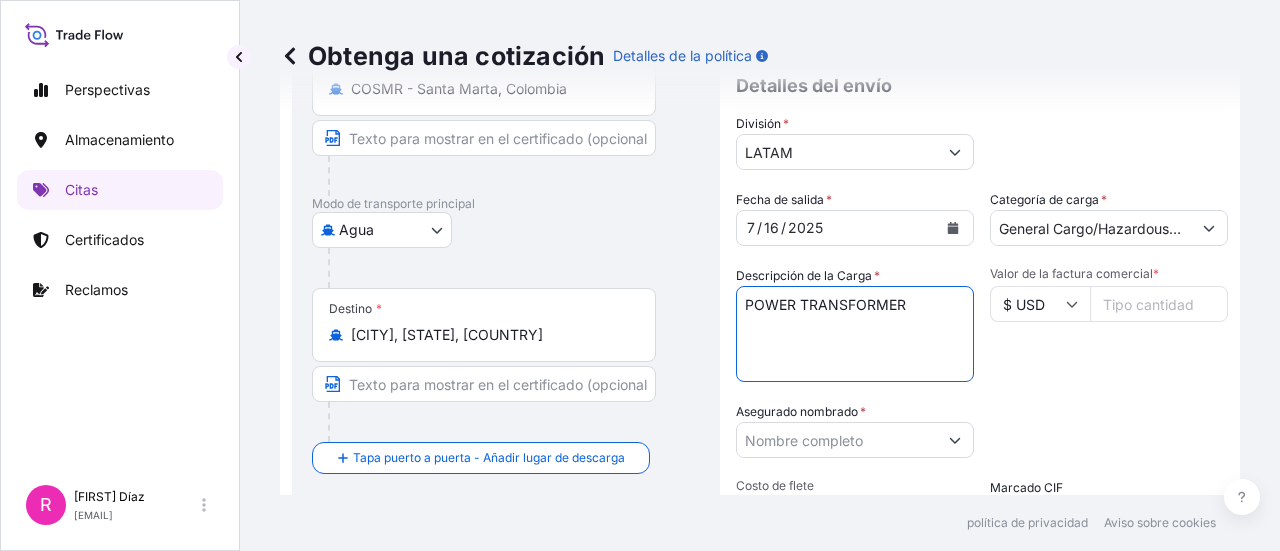 type on "POWER TRANSFORMER" 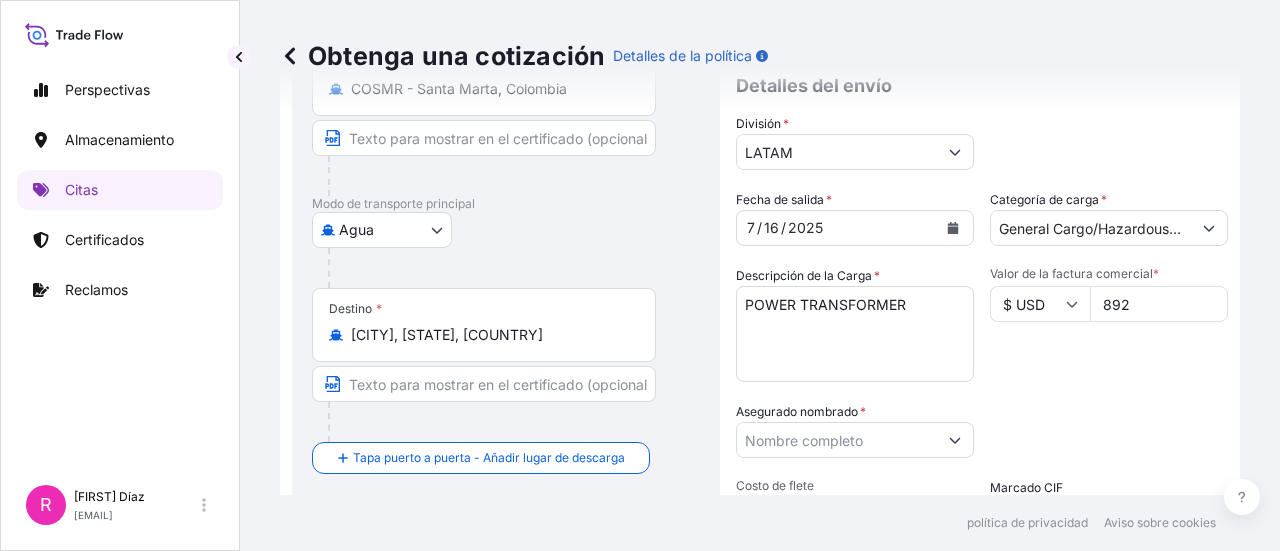 click on "Obtenga una cotización Detalles de la política" at bounding box center (760, 56) 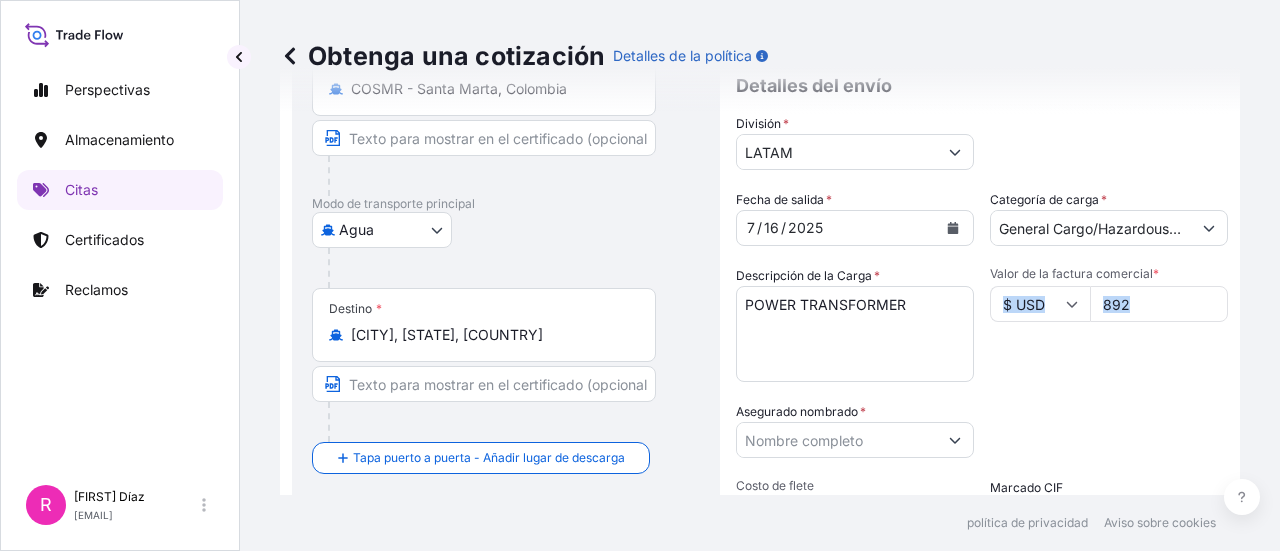 click on "Obtenga una cotización Detalles de la política Detalles de la ruta Restablecer detalles de la ruta   Puerta de cubierta a puerto - Añadir lugar de carga Lugar de carga Carretera / Interior Carretera / Interior Origen * COSMR - Santa Marta, Colombia Modo de transporte principal Agua Aire Agua Interior Destino * Newark, NJ, USA Tapa puerto a puerta - Añadir lugar de descarga Carretera / Interior Carretera / Interior Lugar de descarga Tipo de cobertura Todos los riesgos Cubre pérdidas o daños por cualquier causa, excepto los excluidos. CPI (C) Cobertura limitada por pérdida o daño parcial de la carga Detalles del envío División  * LATAM Fecha de salida  * 7 / 16 / 2025 Categoría de carga  * General Cargo/Hazardous Material Descripción de la Carga  * POWER TRANSFORMER Valor de la factura comercial  *   $ USD 892258 Asegurado nombrado  * Categoría de embalaje Seleccione una categoría de embalaje Seleccione primero un modo de transporte principal. Costo de flete   $ USD Marcado CIF % 10 Referencia   *" at bounding box center (760, 247) 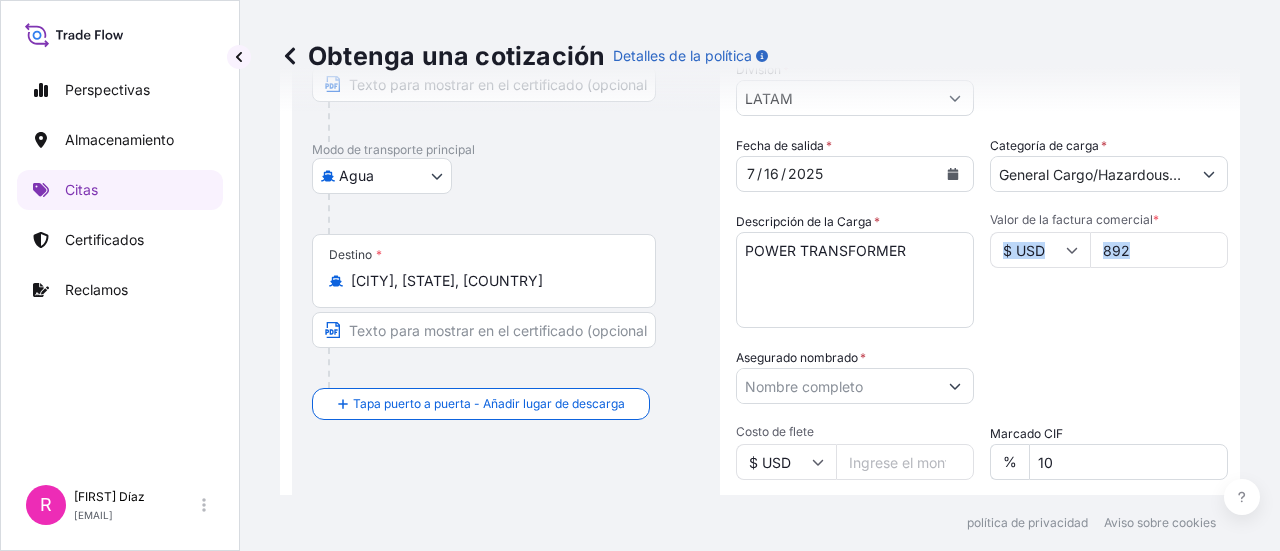 scroll, scrollTop: 287, scrollLeft: 0, axis: vertical 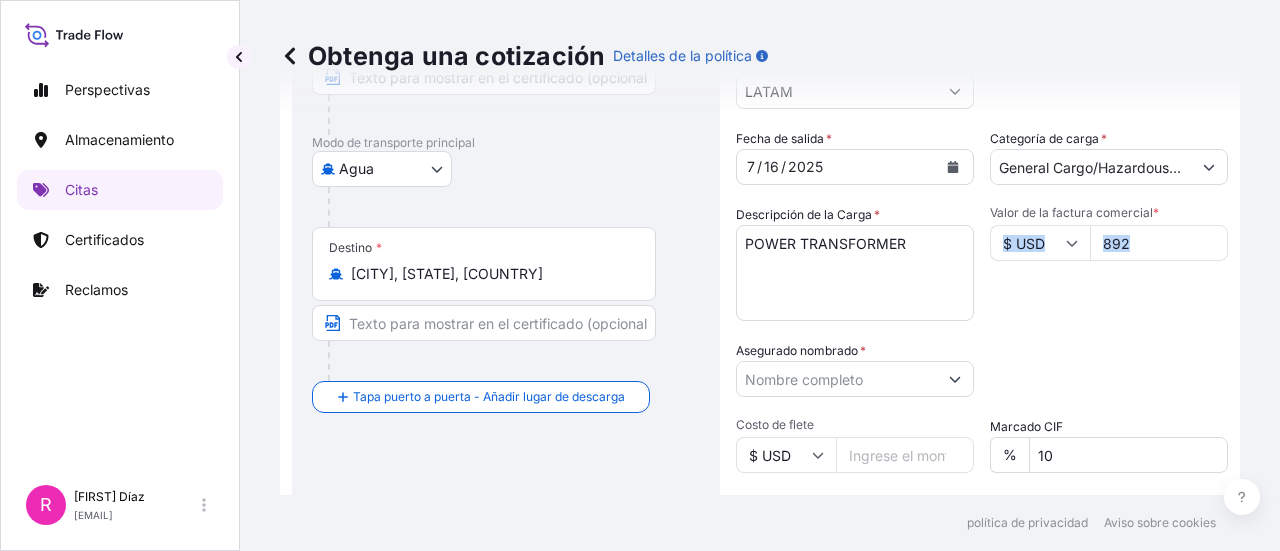 click on "Asegurado nombrado  *" at bounding box center [837, 379] 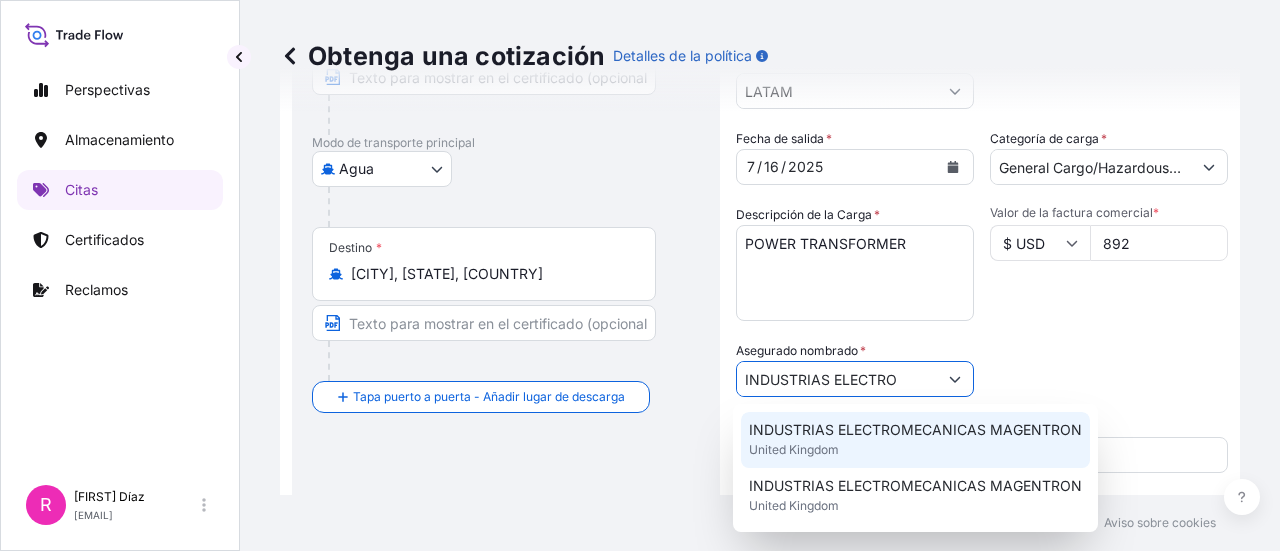 click on "INDUSTRIAS ELECTROMECANICAS MAGENTRON" at bounding box center [915, 430] 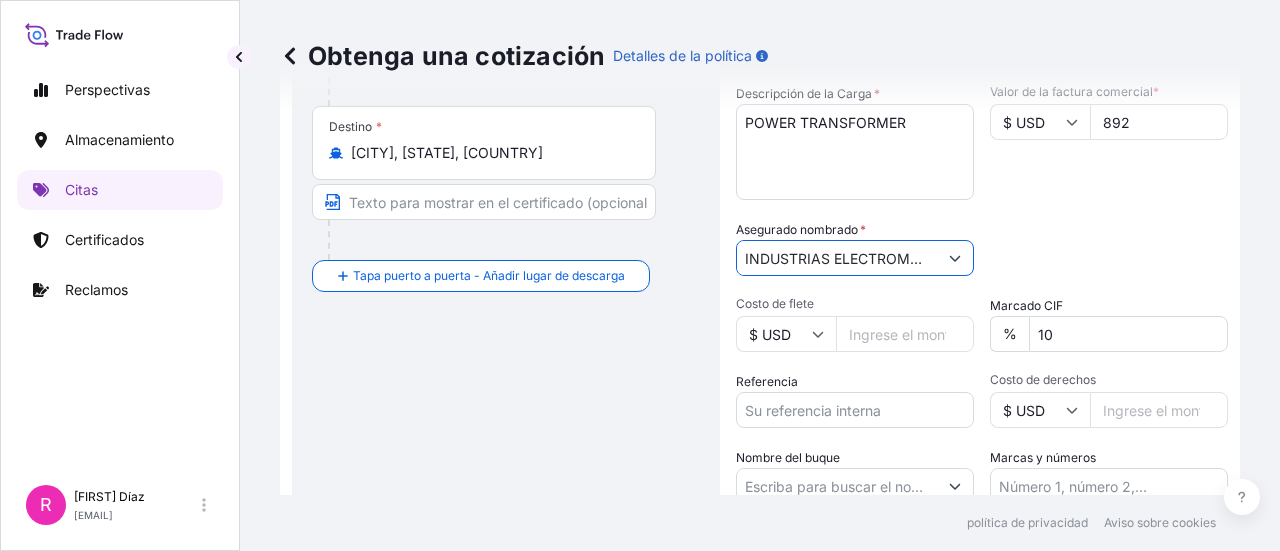 scroll, scrollTop: 412, scrollLeft: 0, axis: vertical 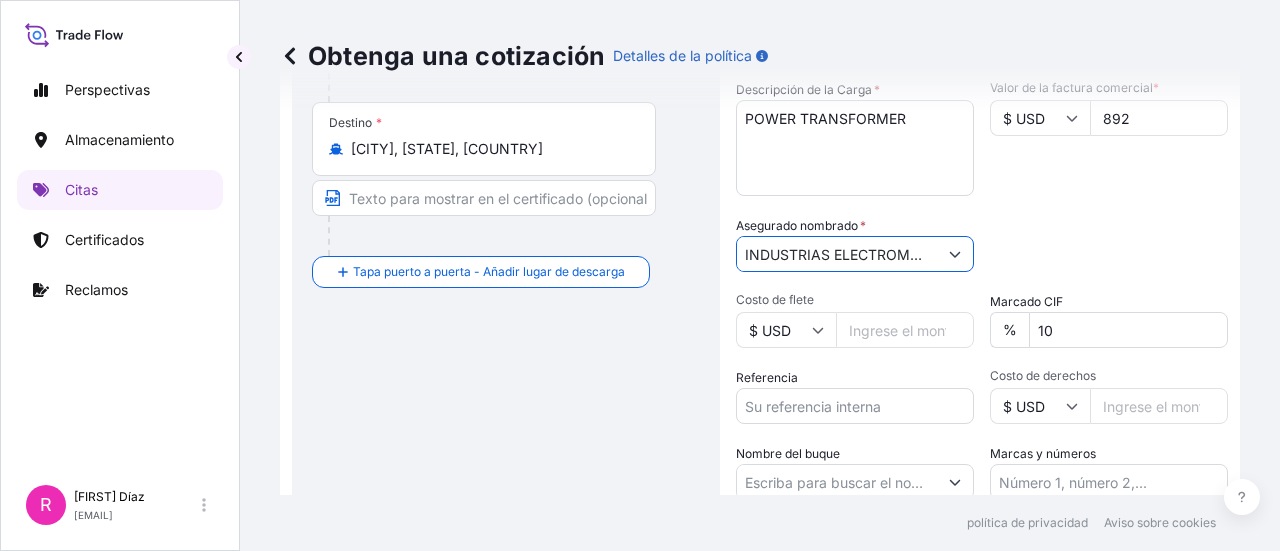 type on "INDUSTRIAS ELECTROMECANICAS MAGENTRON" 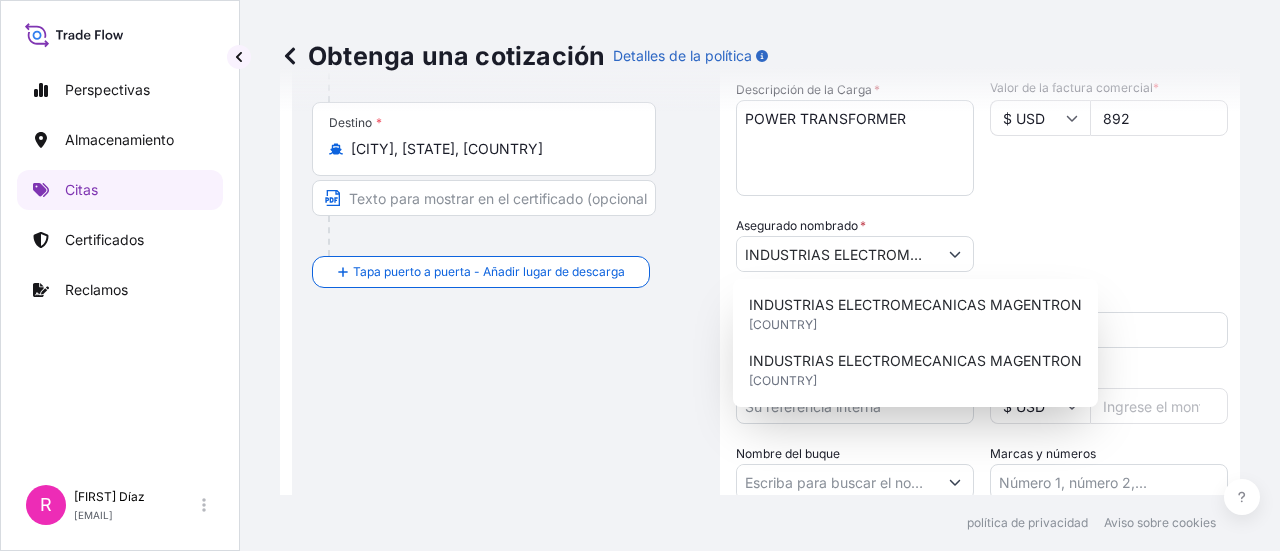 click on "Categoría de embalaje Seleccione una categoría de embalaje Seleccione primero un modo de transporte principal." at bounding box center (1109, 244) 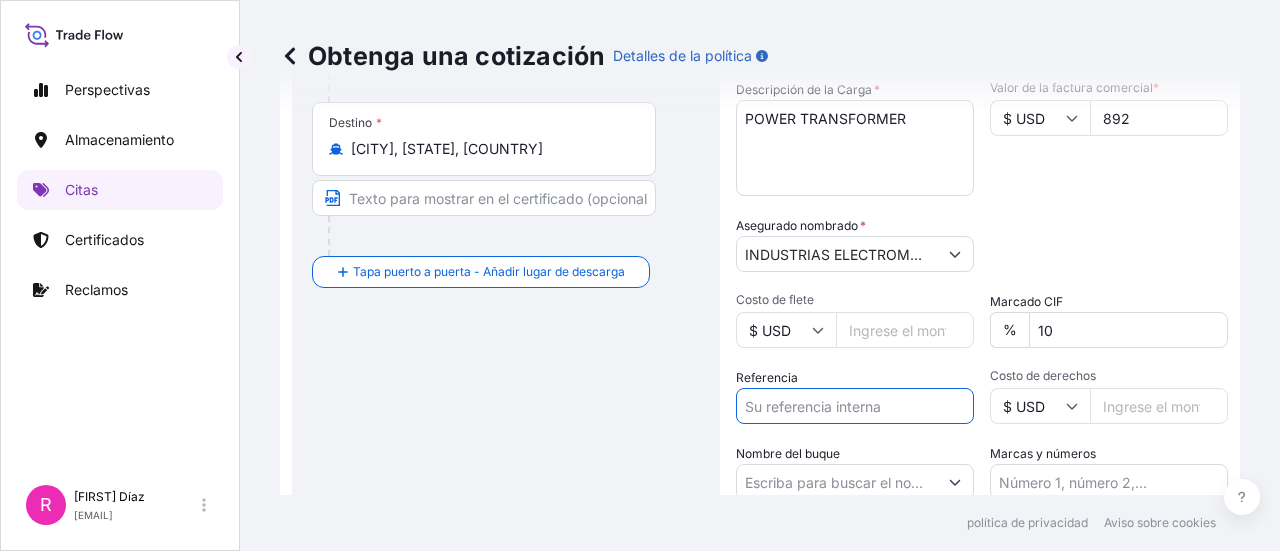 click on "Referencia" at bounding box center (855, 406) 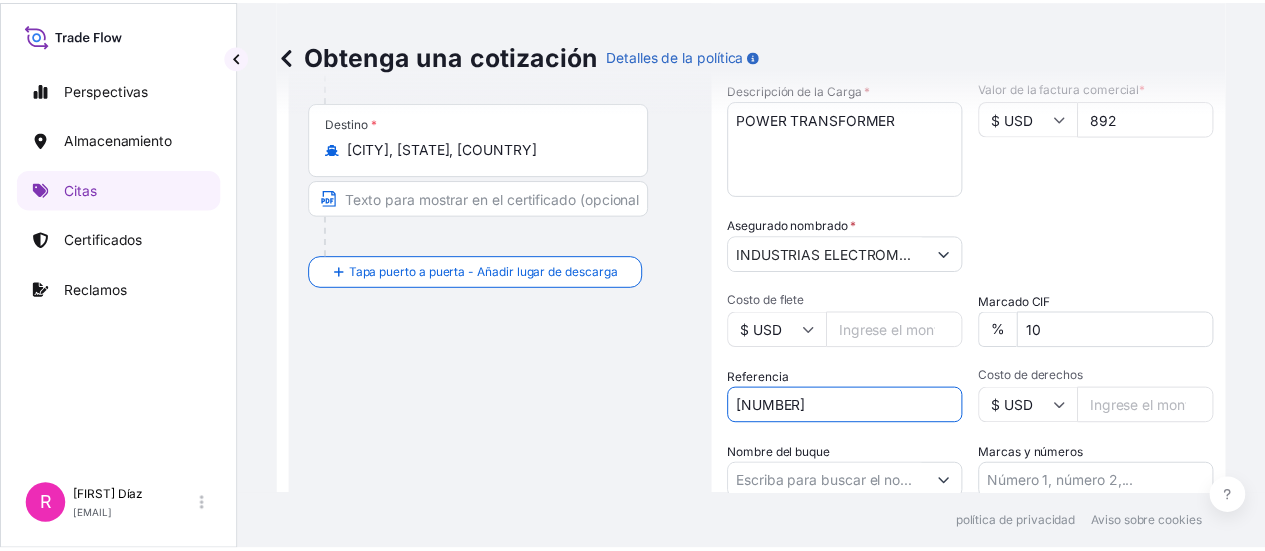 scroll, scrollTop: 502, scrollLeft: 0, axis: vertical 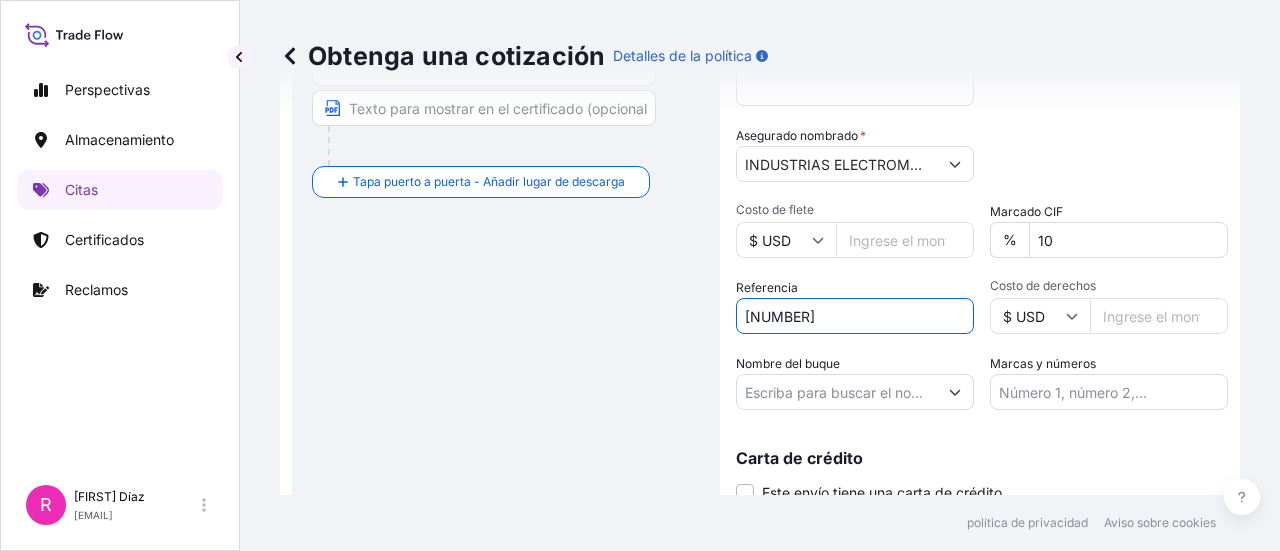 type on "CO4061150195" 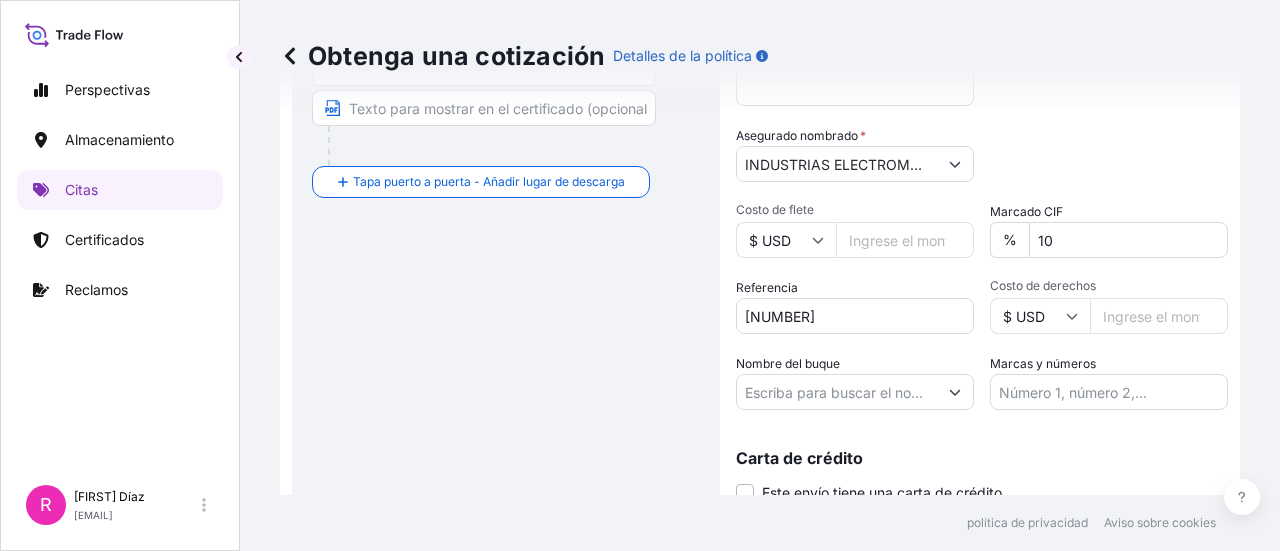 click on "Tipo de cobertura Todos los riesgos Cubre pérdidas o daños por cualquier causa, excepto los excluidos. CPI (C) Cobertura limitada por pérdida o daño parcial de la carga Detalles del envío División  * LATAM Fecha de salida  * 7 / 16 / 2025 Categoría de carga  * General Cargo/Hazardous Material Descripción de la Carga  * POWER TRANSFORMER Valor de la factura comercial  *   $ USD 892258 Asegurado nombrado  * INDUSTRIAS ELECTROMECANICAS MAGENTRON Categoría de embalaje Seleccione una categoría de embalaje Seleccione primero un modo de transporte principal. Costo de flete   $ USD Marcado CIF % 10 Referencia CO4061150195 Costo de derechos   $ USD Nombre del buque Marcas y números Carta de crédito Este envío tiene una carta de crédito. Carta de crédito  * La carta de crédito no puede exceder los 12000 caracteres Obtenga una cotización" at bounding box center [982, 90] 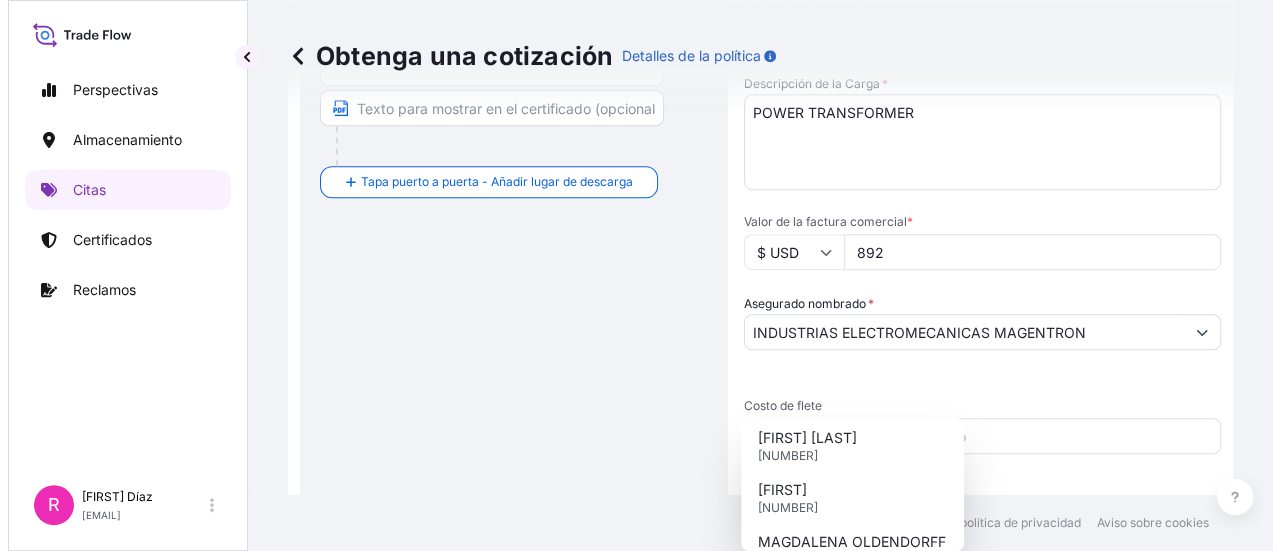 scroll, scrollTop: 377, scrollLeft: 0, axis: vertical 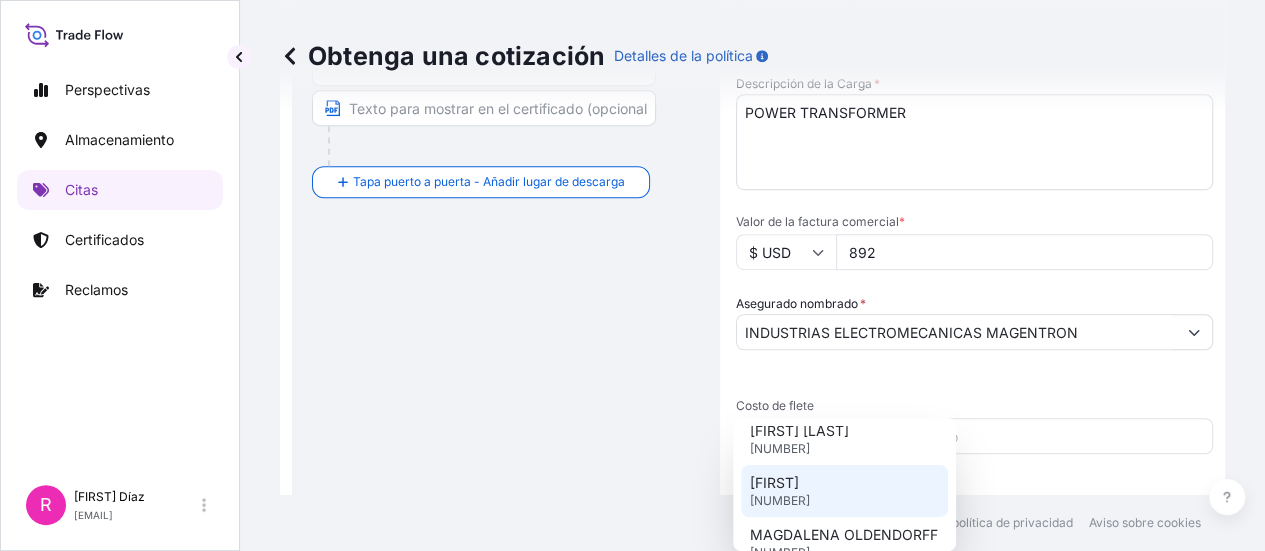 click on "LENA 9347750" at bounding box center [844, 491] 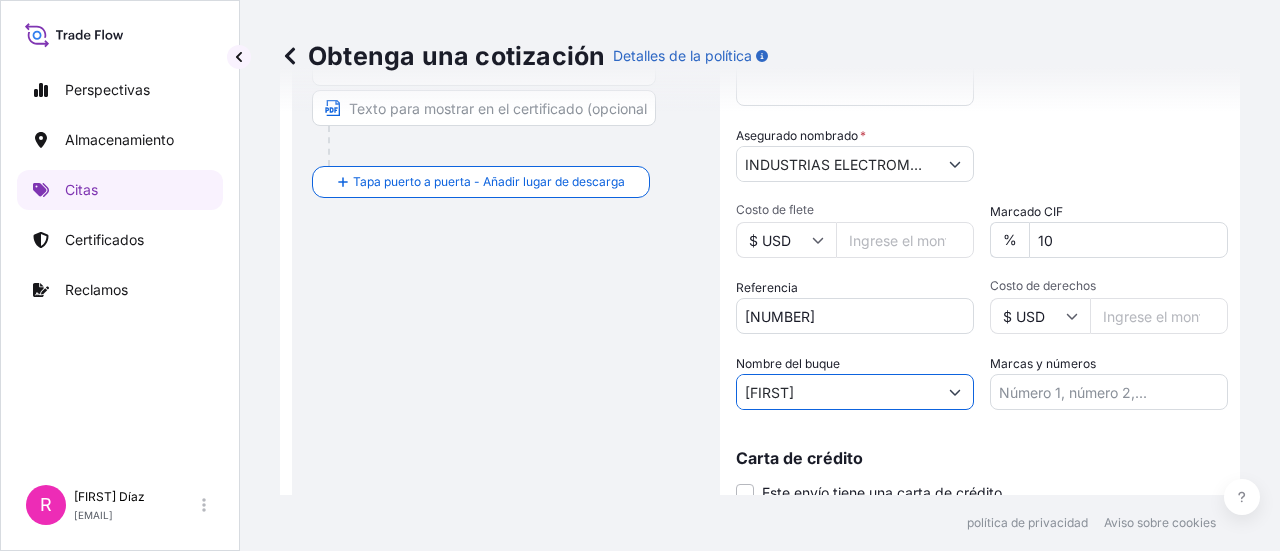 scroll, scrollTop: 577, scrollLeft: 0, axis: vertical 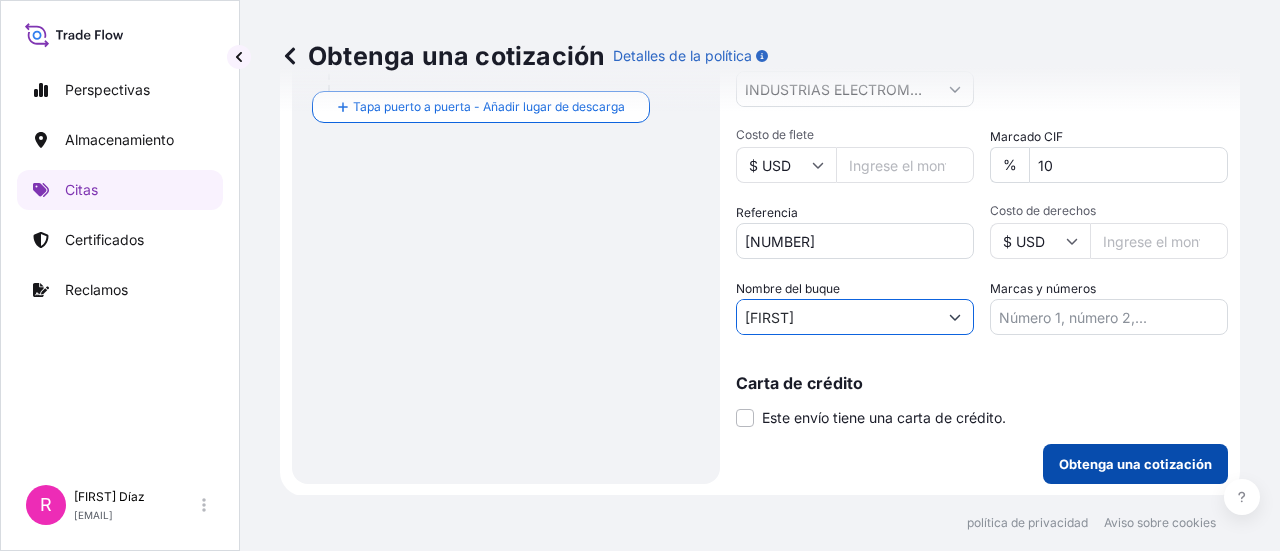 type on "LENA" 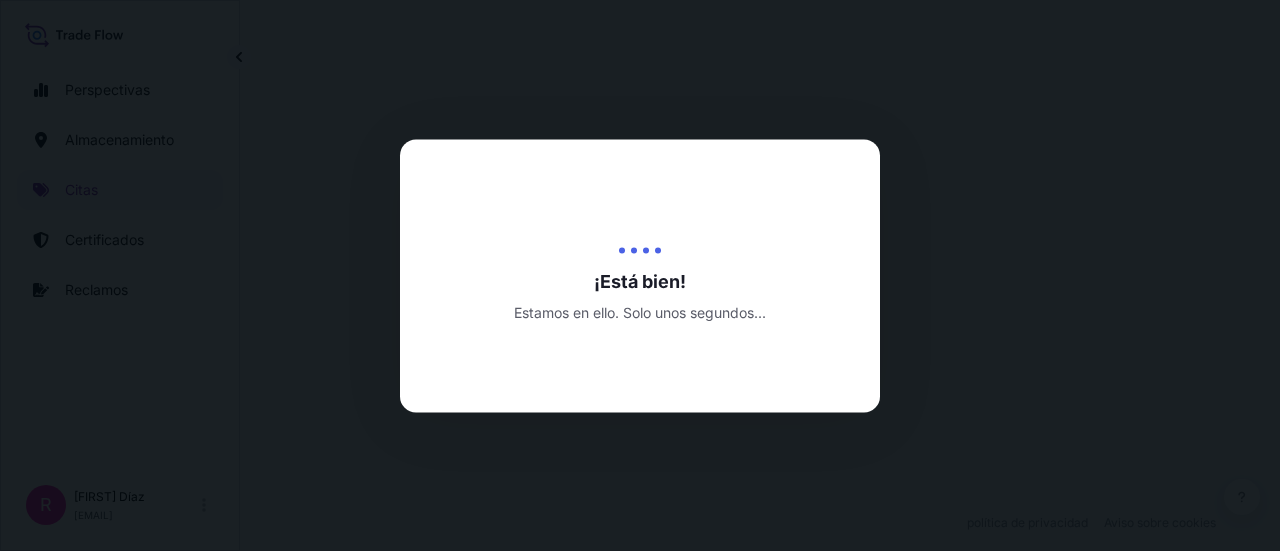 scroll, scrollTop: 992, scrollLeft: 0, axis: vertical 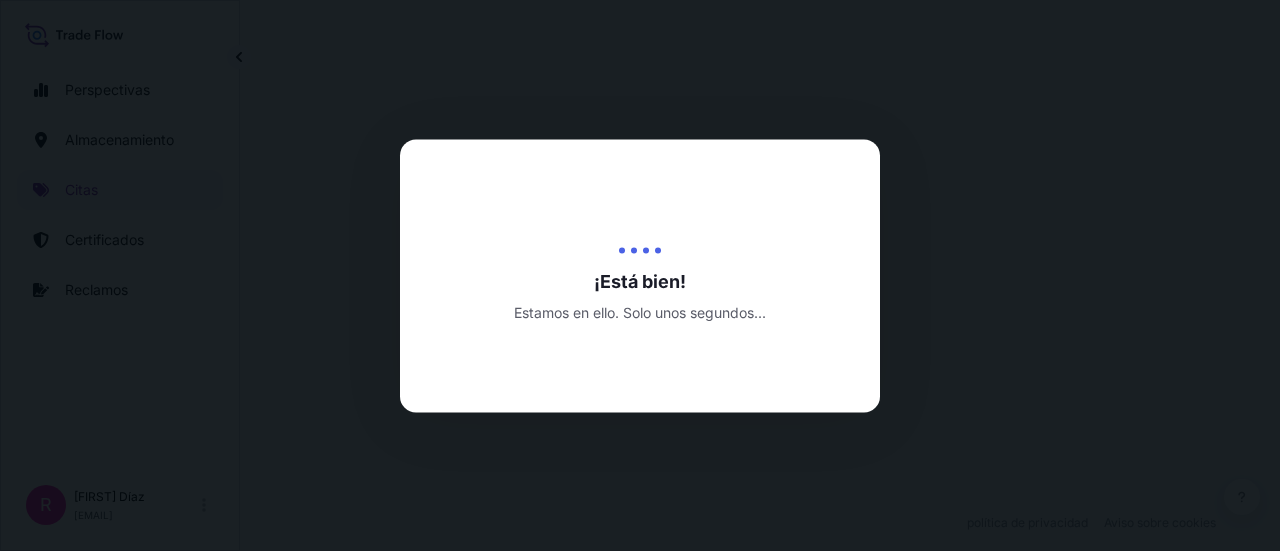 select on "Water" 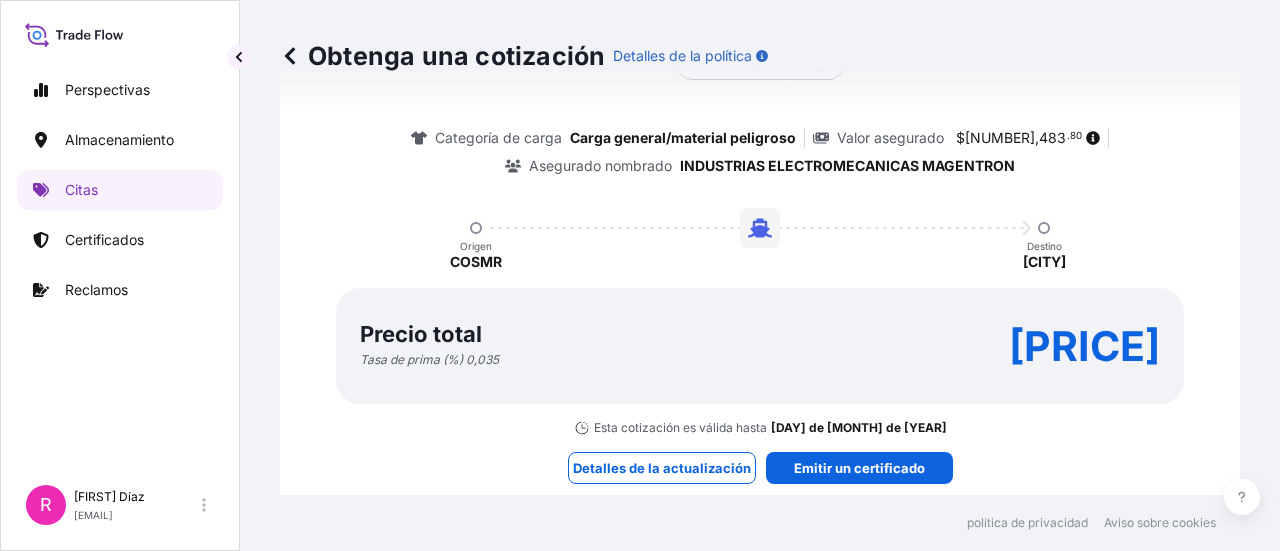 scroll, scrollTop: 1648, scrollLeft: 0, axis: vertical 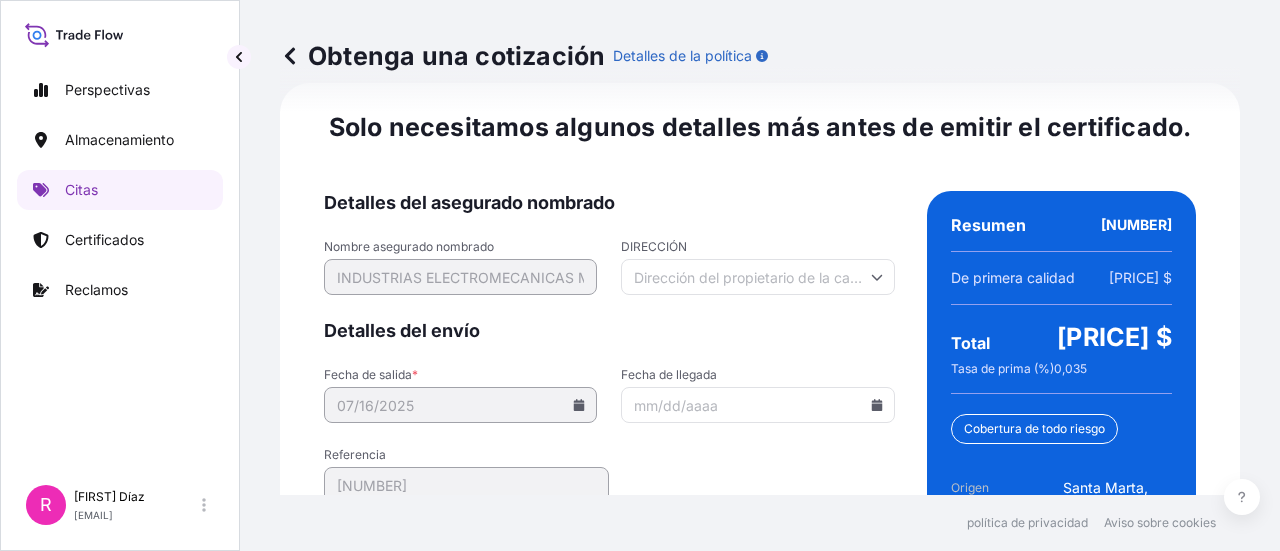 click 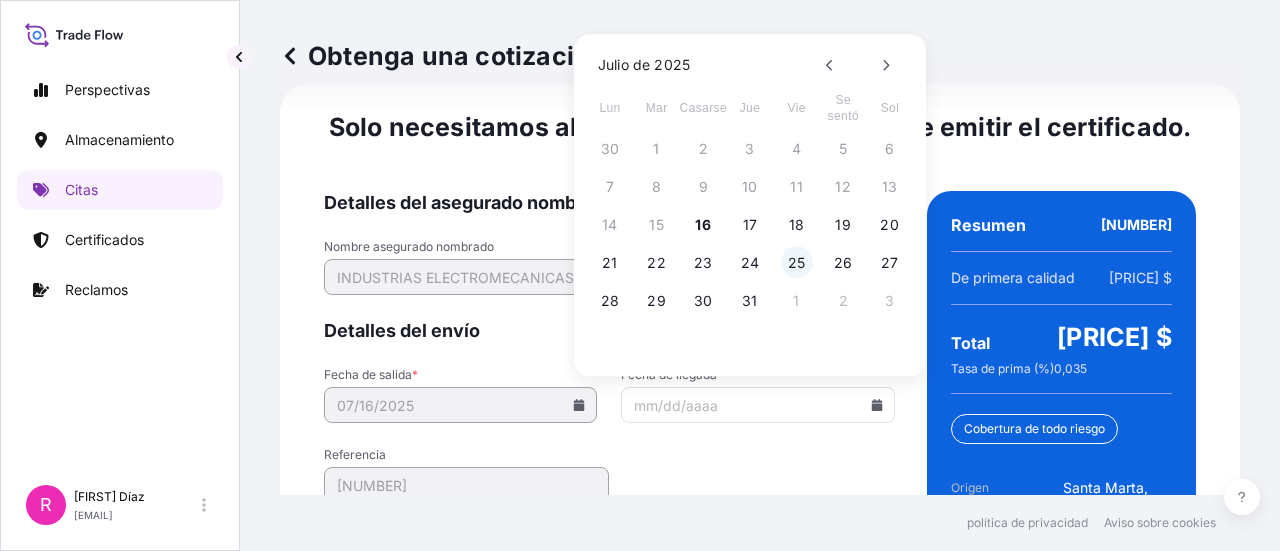 click on "25" at bounding box center [797, 262] 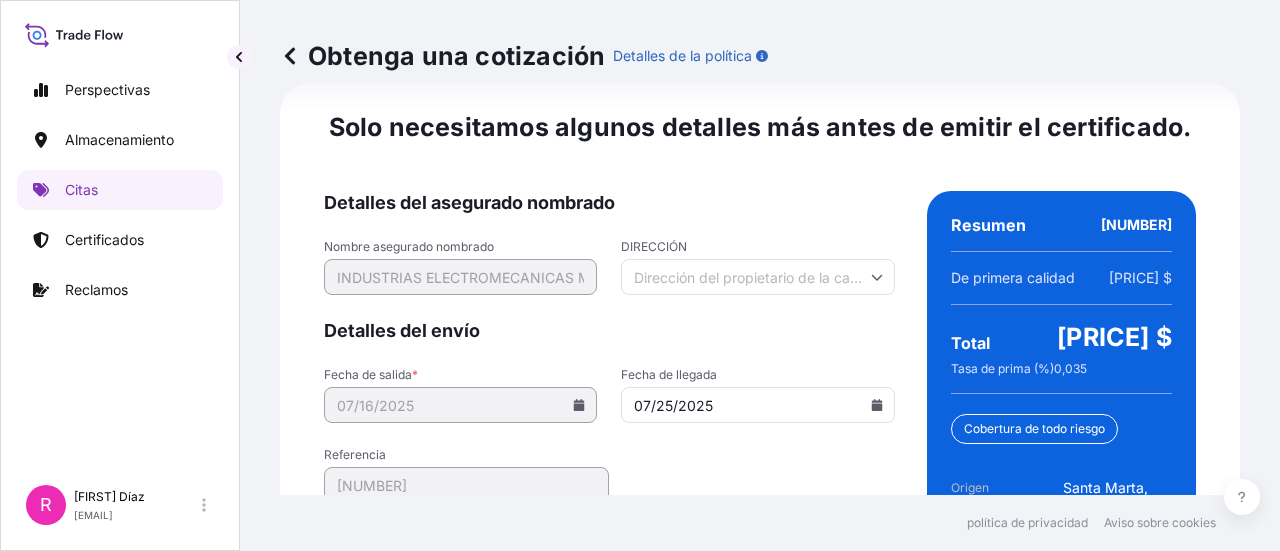 type on "07/25/2025" 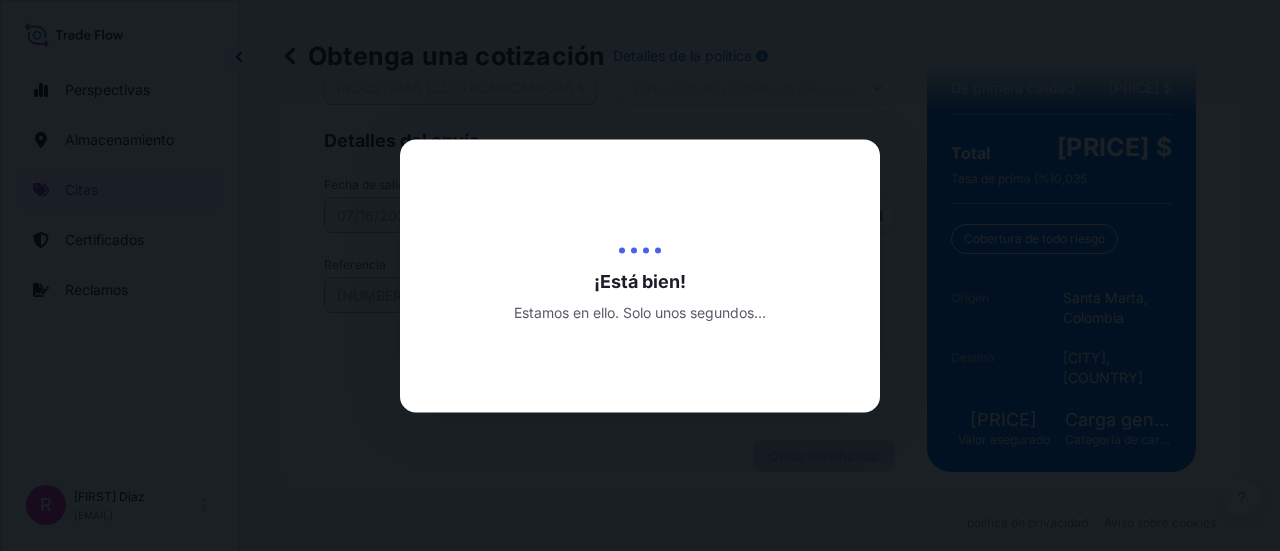 scroll, scrollTop: 0, scrollLeft: 0, axis: both 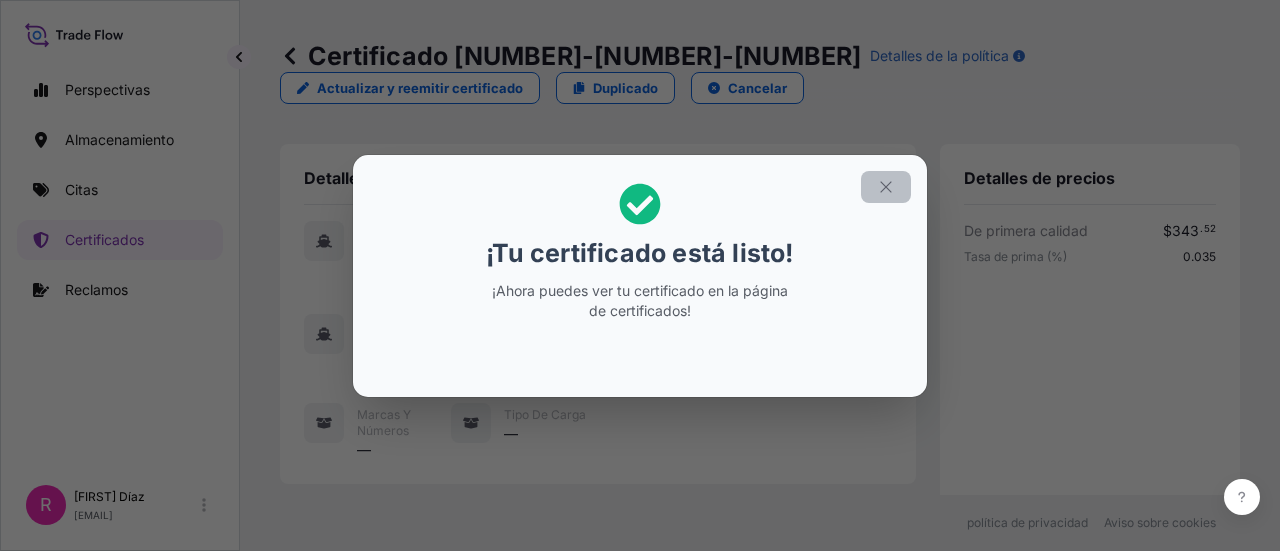 click at bounding box center [886, 187] 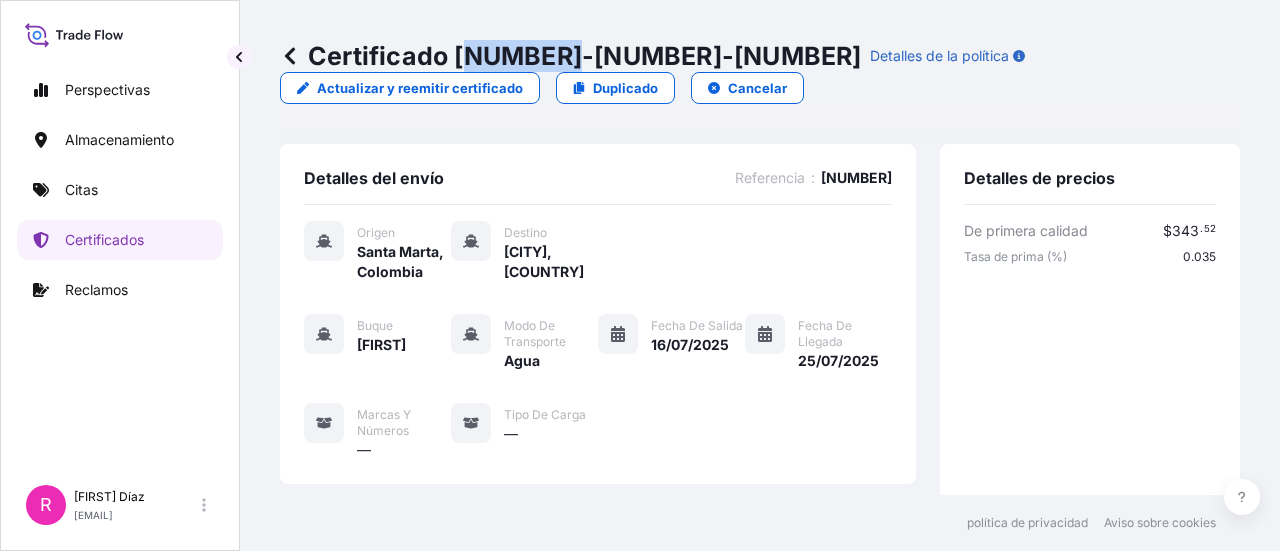 drag, startPoint x: 463, startPoint y: 54, endPoint x: 570, endPoint y: 65, distance: 107.563934 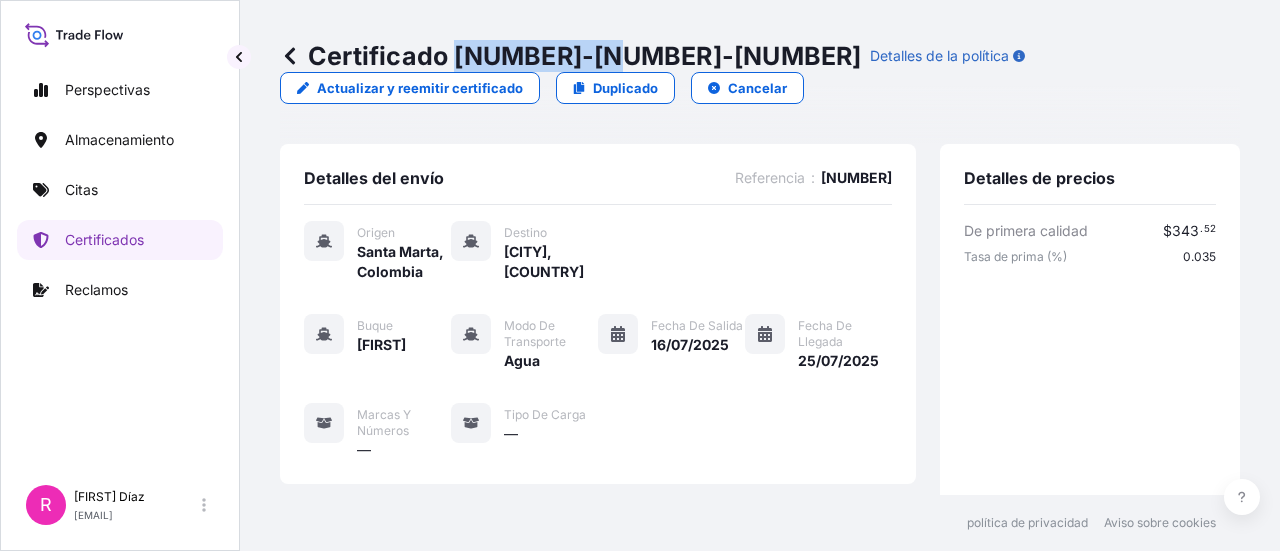 drag, startPoint x: 601, startPoint y: 53, endPoint x: 454, endPoint y: 22, distance: 150.23315 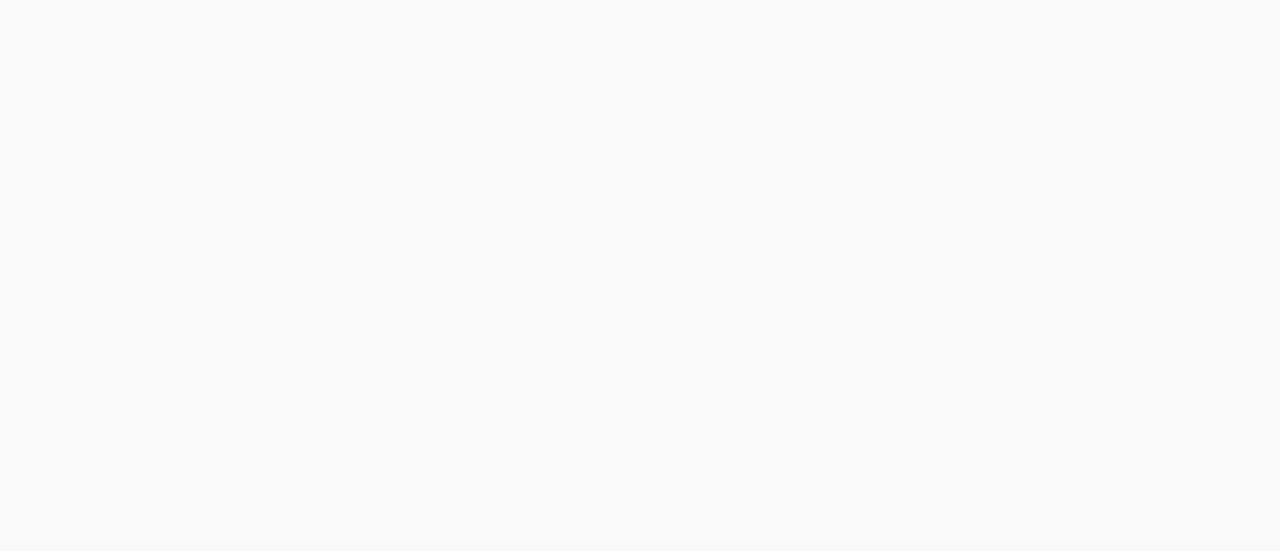 scroll, scrollTop: 0, scrollLeft: 0, axis: both 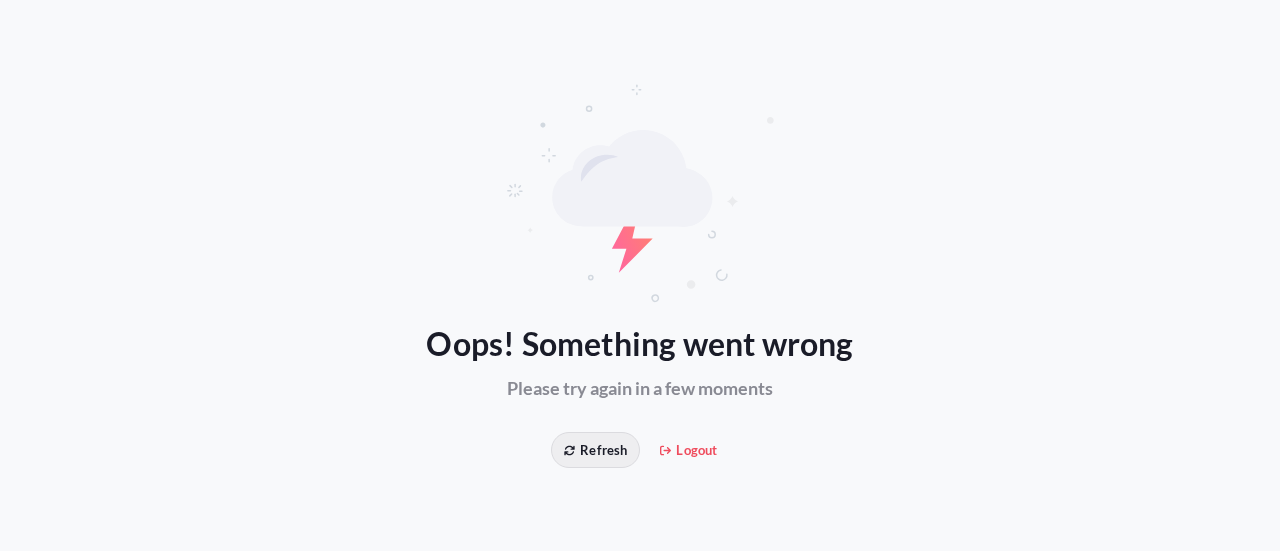 click on "Refresh" at bounding box center [595, 450] 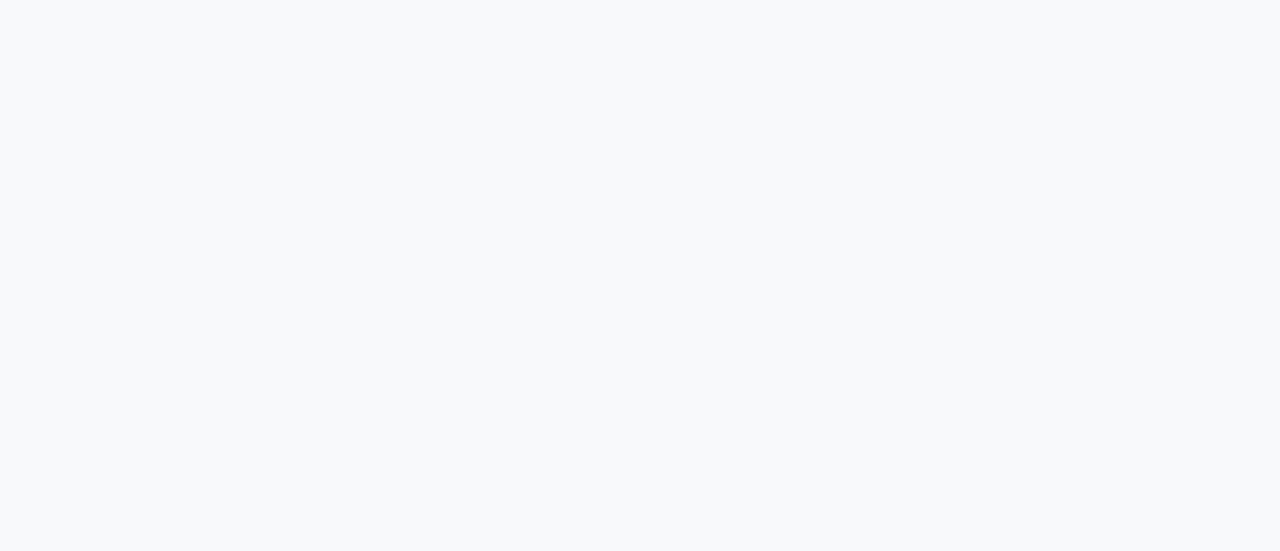scroll, scrollTop: 0, scrollLeft: 0, axis: both 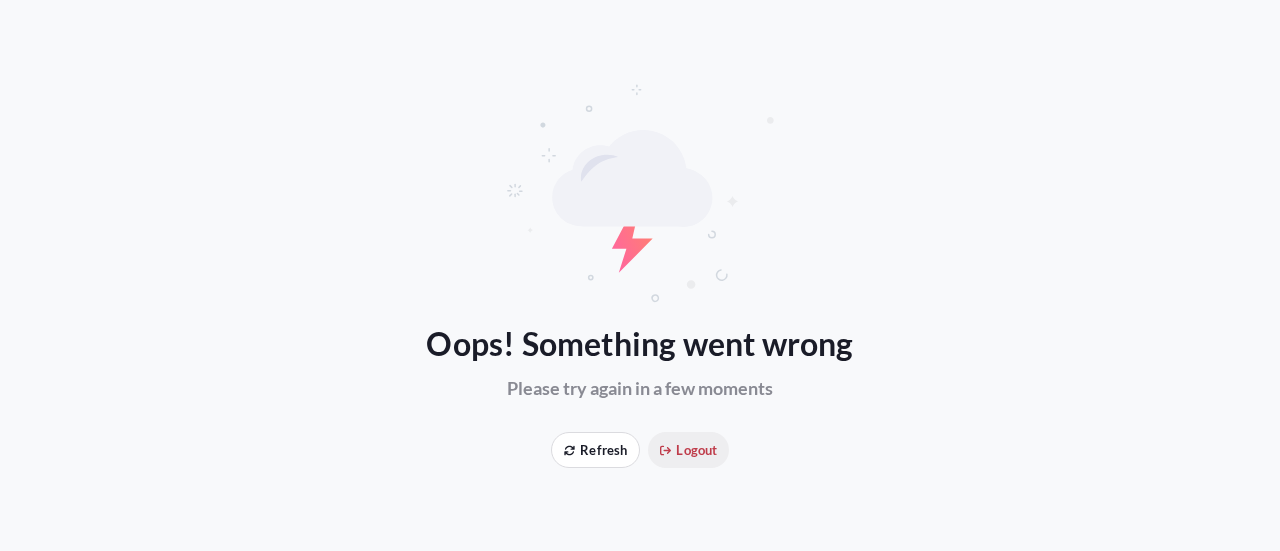 click on "Logout" at bounding box center (688, 450) 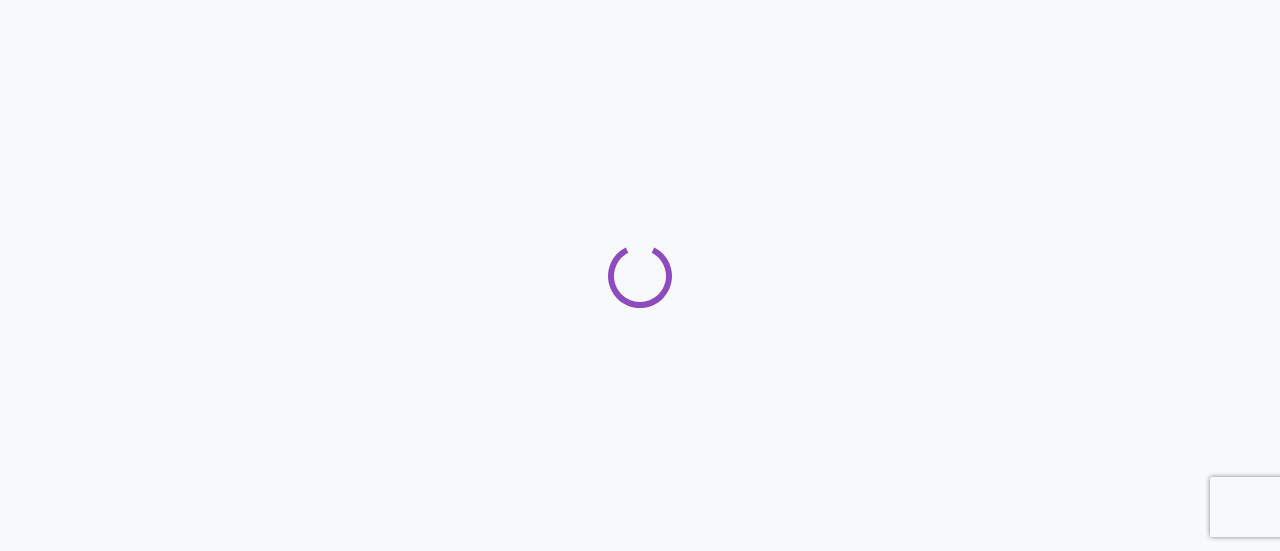 scroll, scrollTop: 0, scrollLeft: 0, axis: both 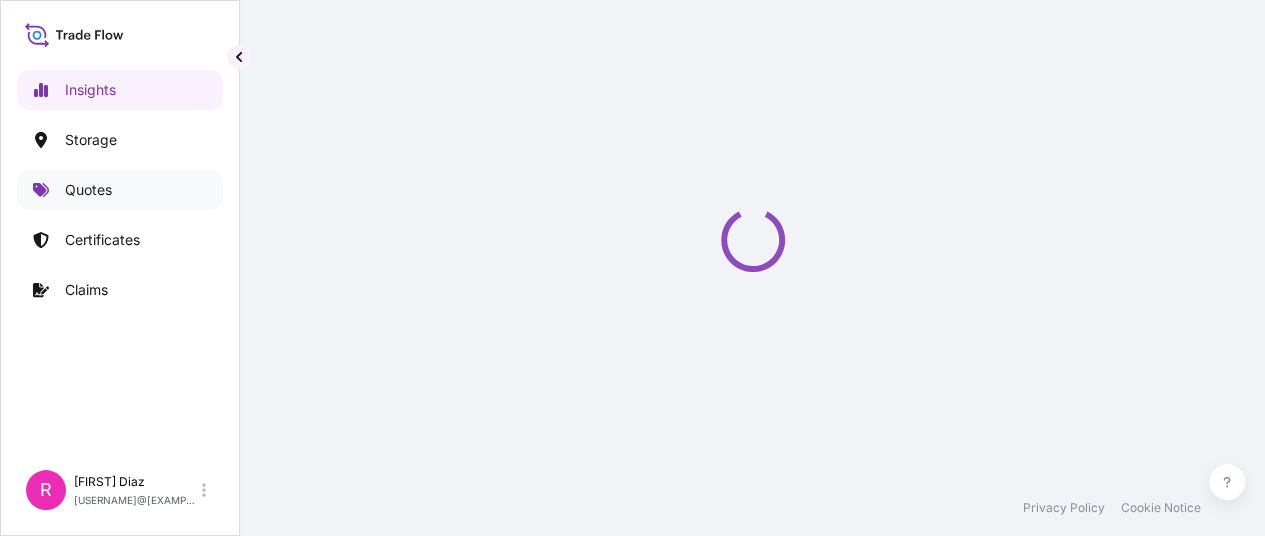 select on "2025" 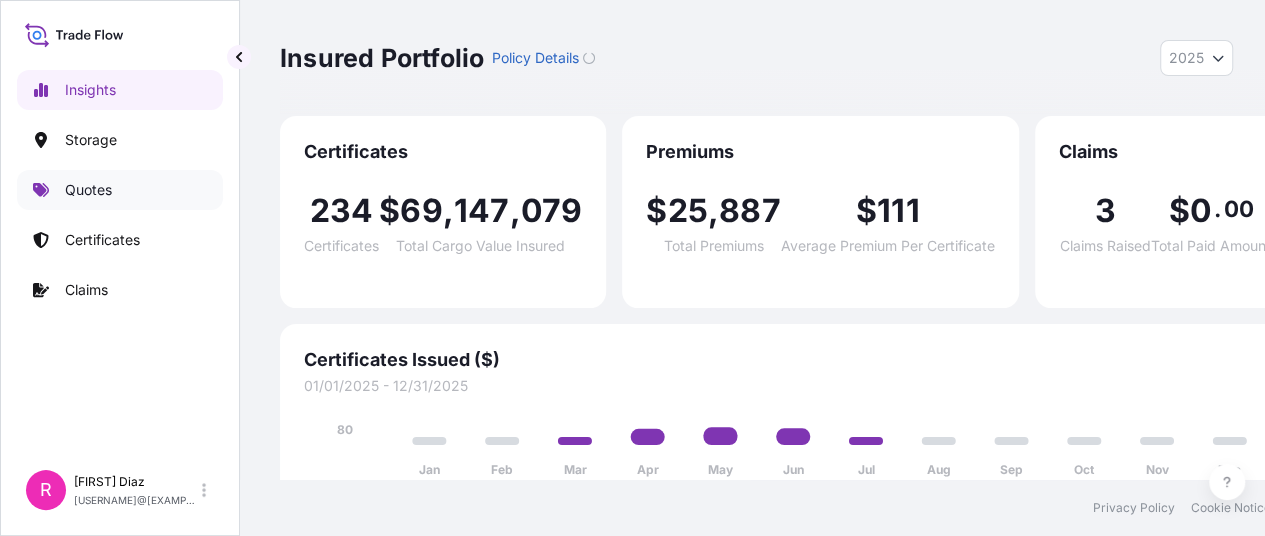 click on "Quotes" at bounding box center [120, 190] 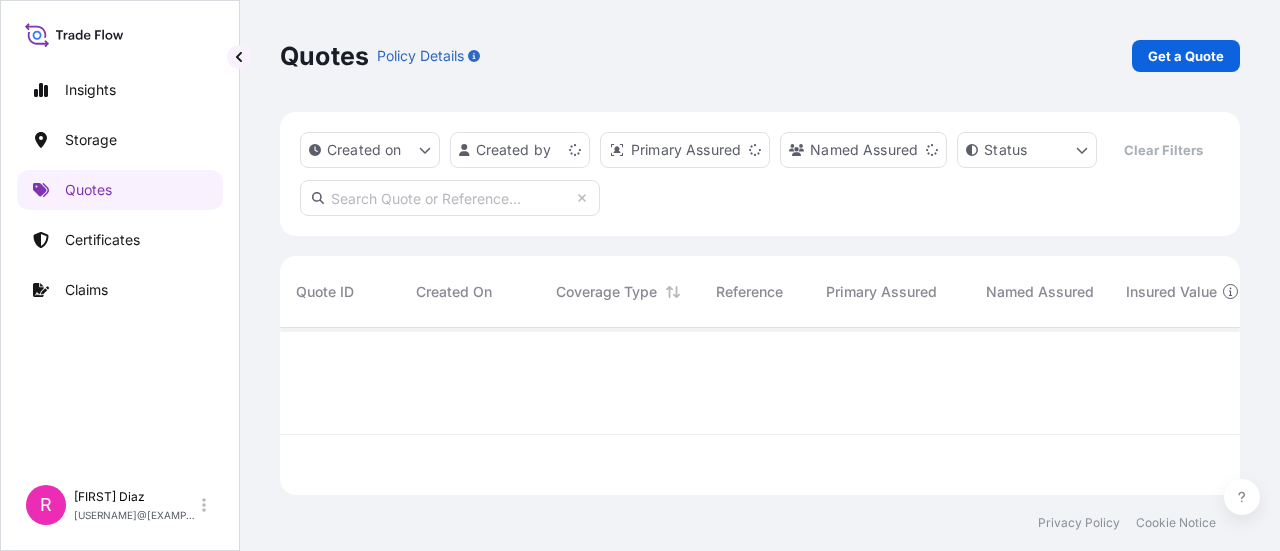 scroll, scrollTop: 16, scrollLeft: 16, axis: both 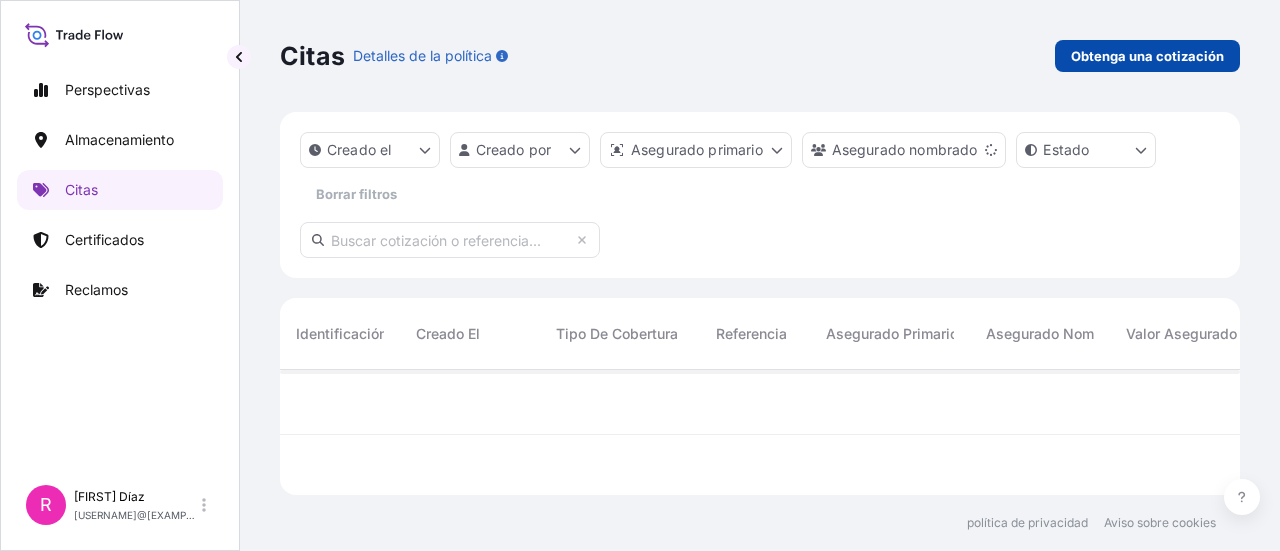 click on "Obtenga una cotización" at bounding box center [1147, 56] 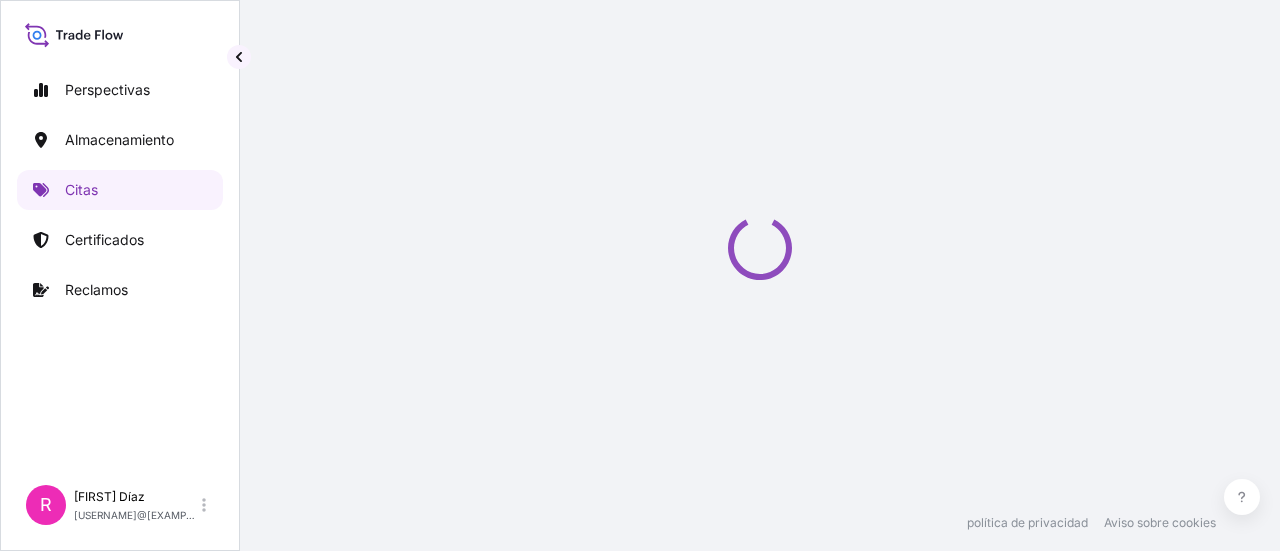 select on "Water" 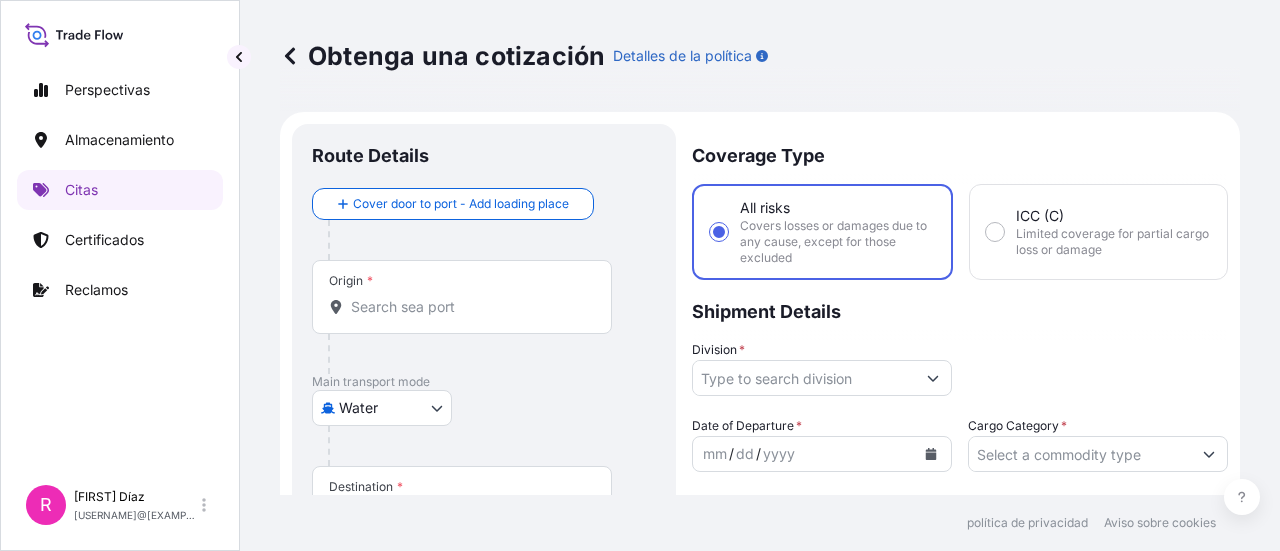 scroll, scrollTop: 32, scrollLeft: 0, axis: vertical 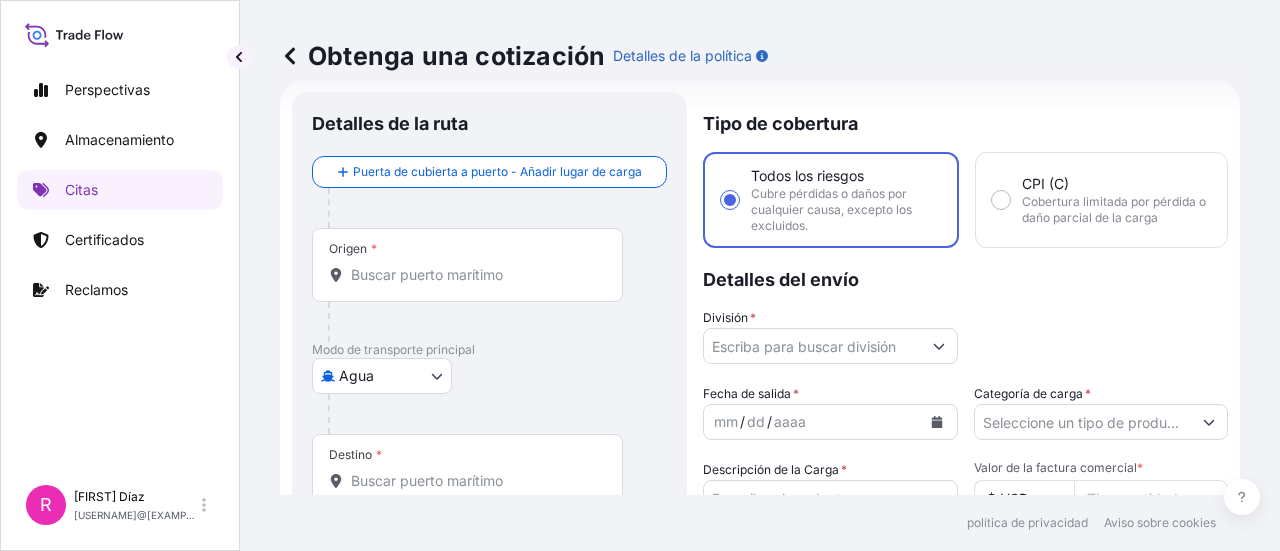 click on "Detalles de la ruta   Puerta de cubierta a puerto - Añadir lugar de carga Lugar de carga Carretera / Interior Carretera / Interior Origen * Modo de transporte principal Agua Aire Agua Interior Destino * Tapa puerto a puerta - Añadir lugar de descarga Carretera / Interior Carretera / Interior Lugar de descarga Tipo de cobertura Todos los riesgos Cubre pérdidas o daños por cualquier causa, excepto los excluidos. CPI (C) Cobertura limitada por pérdida o daño parcial de la carga Detalles del envío División  * Fecha de salida  * mm / dd / aaaa Categoría de carga  * Descripción de la Carga  * Valor de la factura comercial  *   $ USD Asegurado nombrado  * Categoría de embalaje Seleccione una categoría de embalaje Seleccione primero un modo de transporte principal. Costo de flete   $ USD Marcado CIF % 10 Referencia Costo de derechos   $ USD Nombre del buque Marcas y números Carta de crédito Este envío tiene una carta de crédito. Carta de crédito  * Obtenga una cotización" at bounding box center [760, 560] 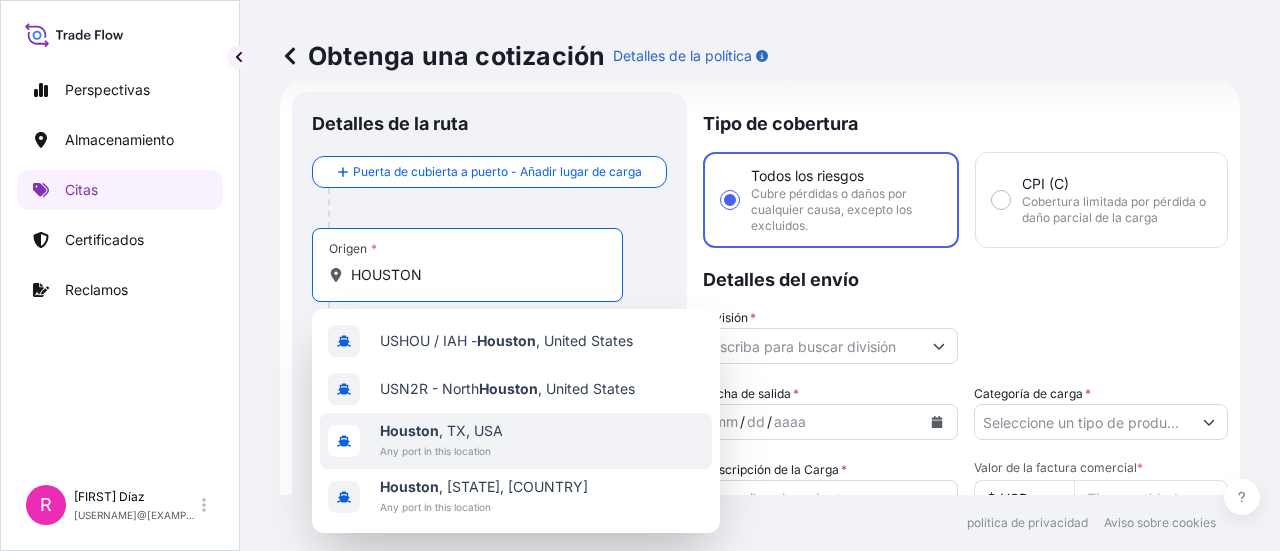 click on "[CITY], [STATE], [COUNTRY] Any port in this location" at bounding box center (516, 441) 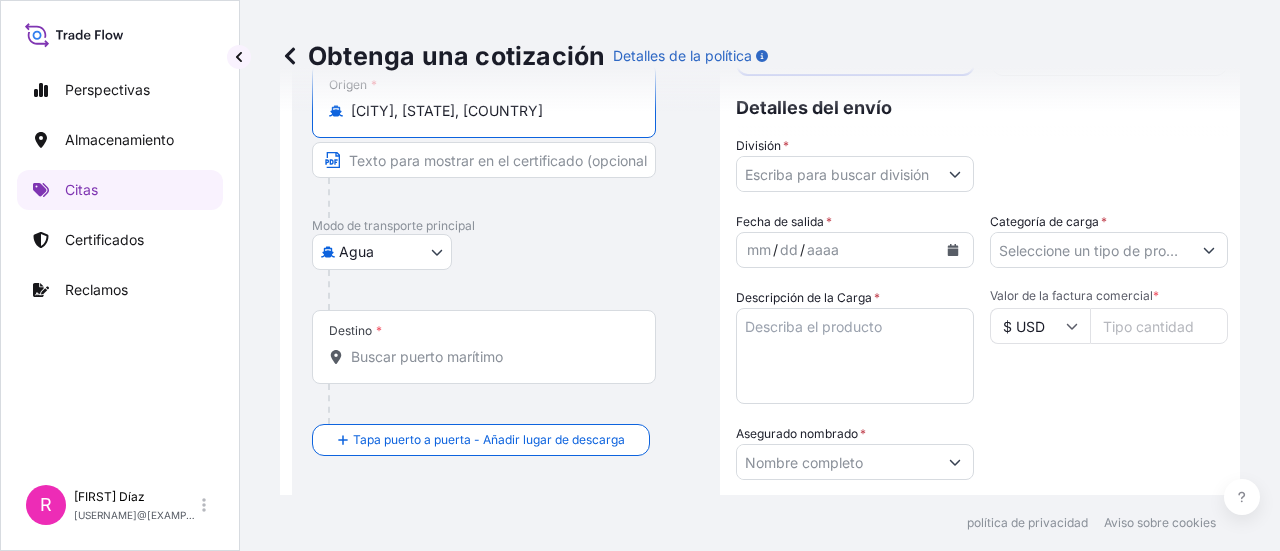 scroll, scrollTop: 260, scrollLeft: 0, axis: vertical 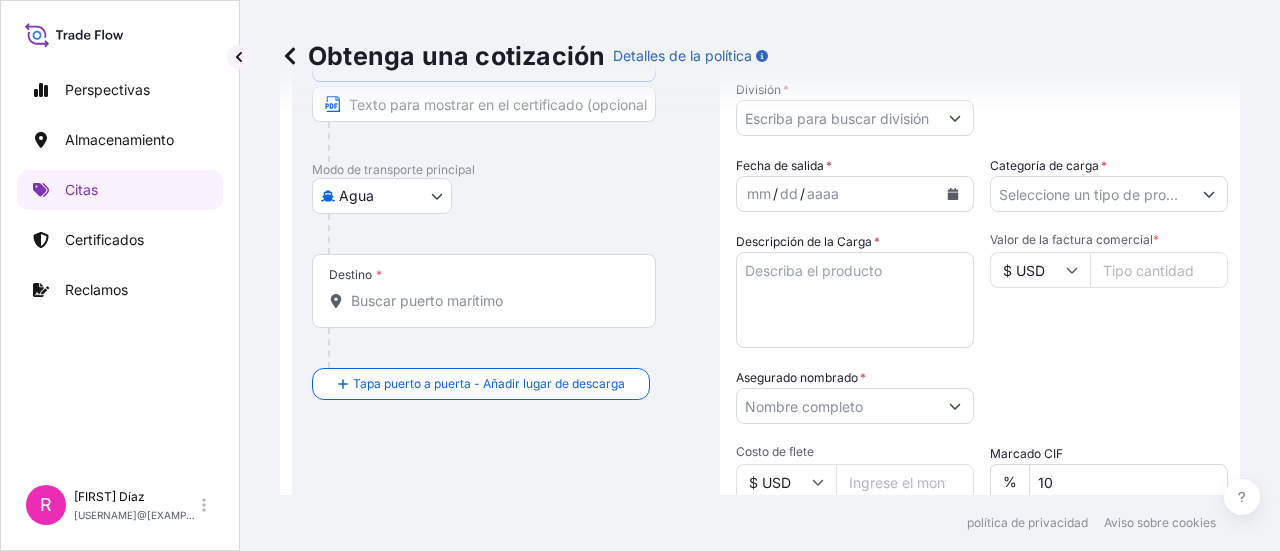 type on "[CITY], [STATE], [COUNTRY]" 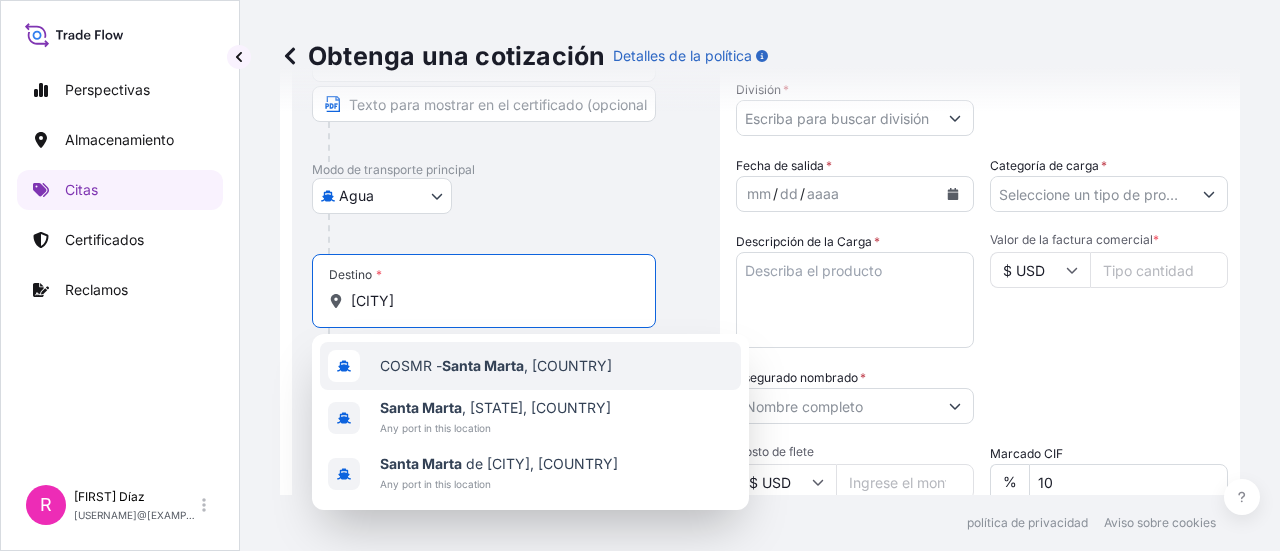 click on "[CODE] - [CITY] , [COUNTRY]" at bounding box center [530, 366] 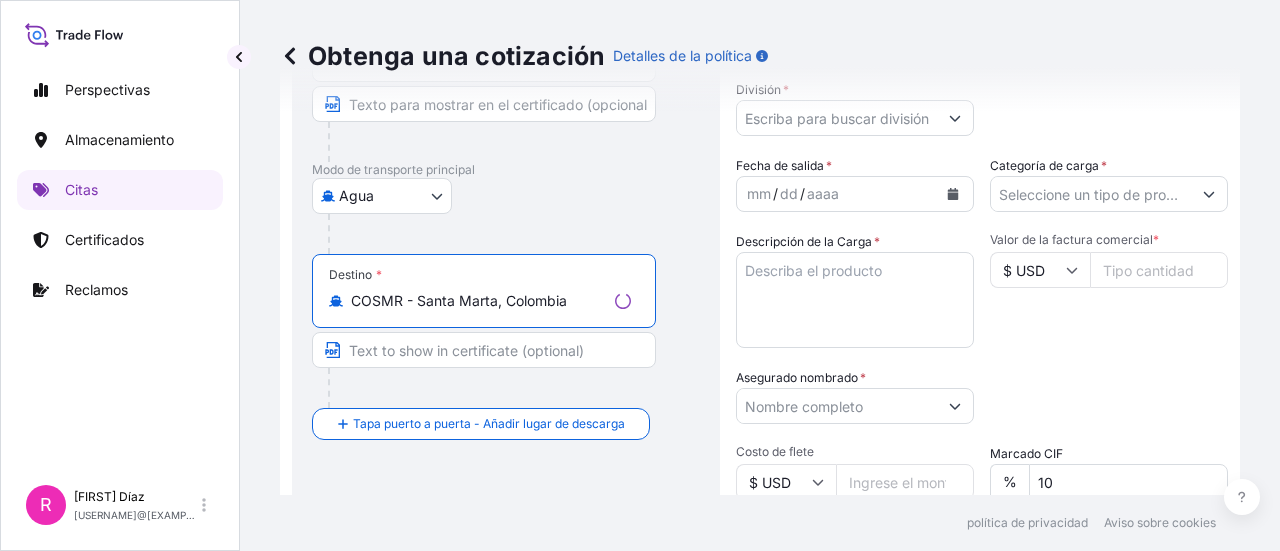 type on "COSMR - Santa Marta, Colombia" 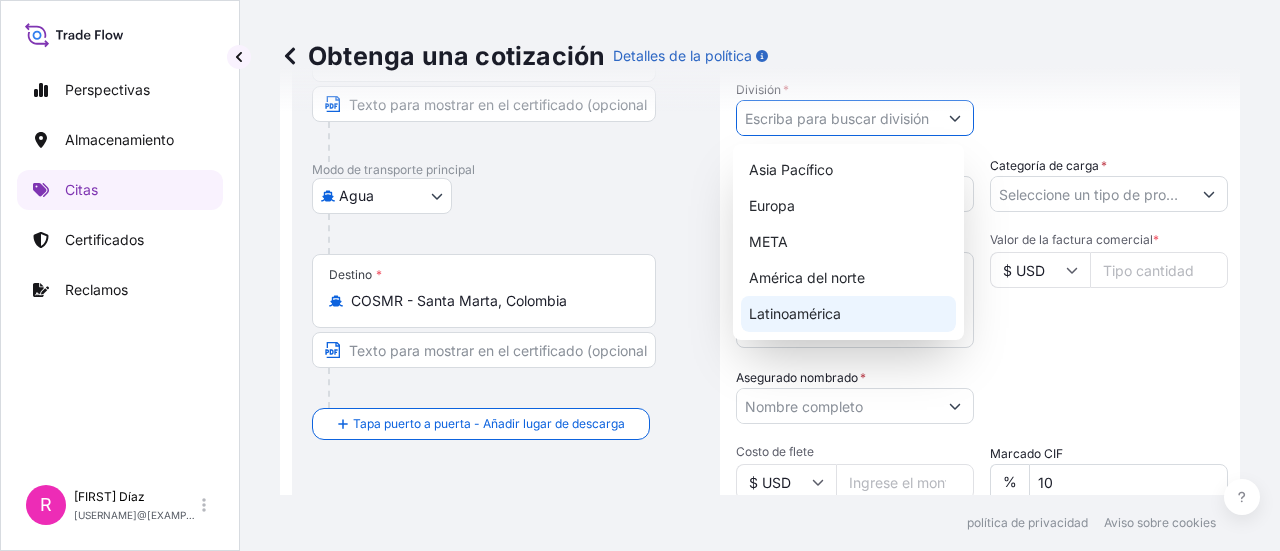 click on "Latinoamérica" at bounding box center [795, 313] 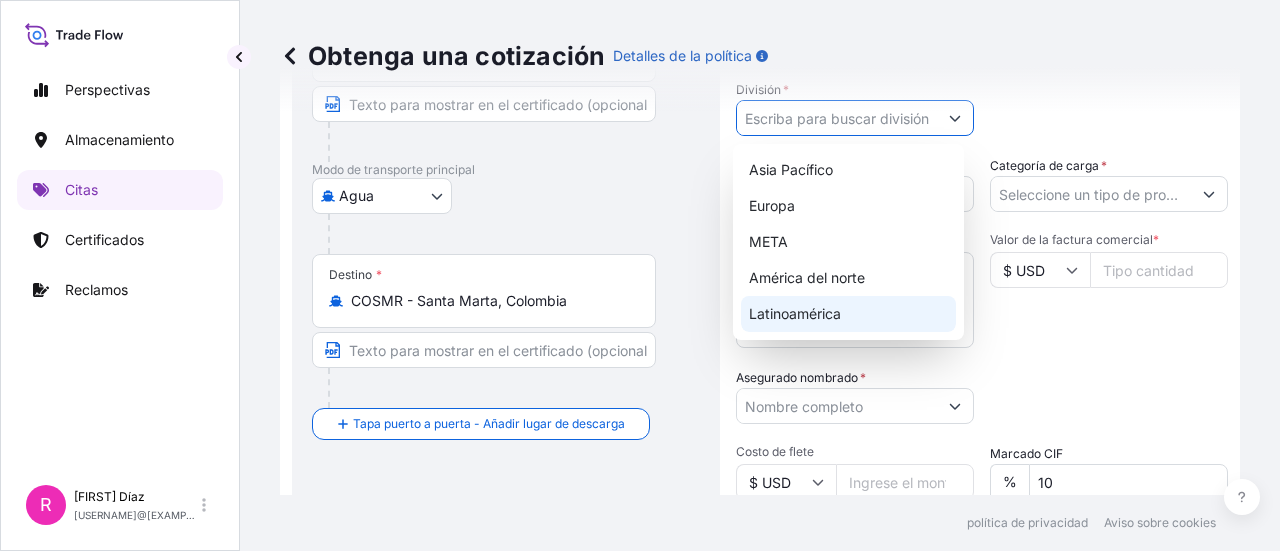 type on "LATAM" 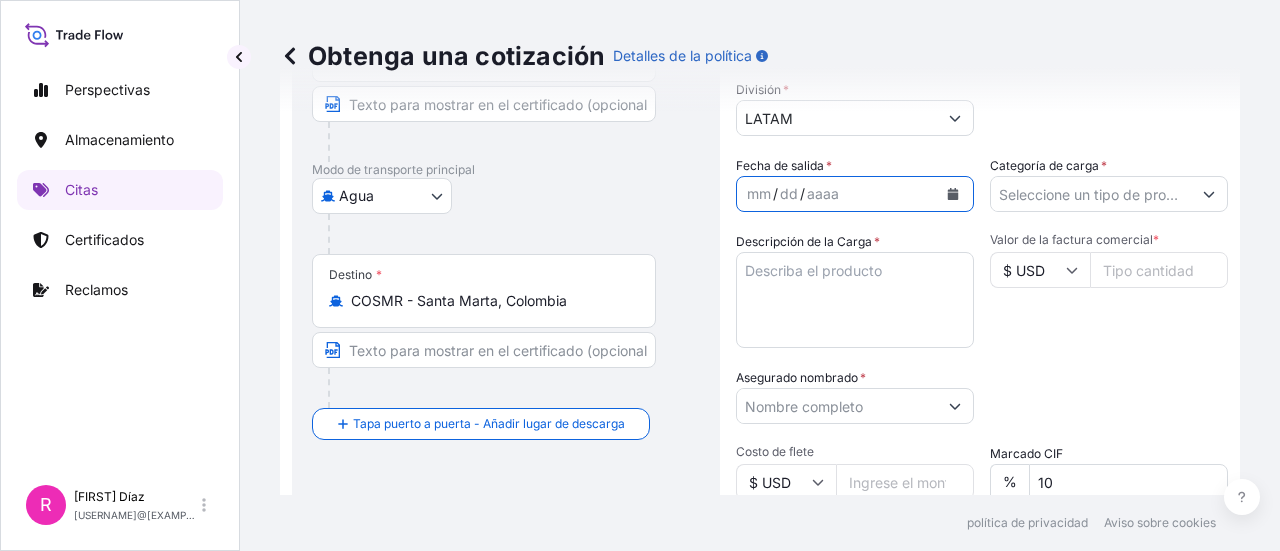 click at bounding box center [953, 194] 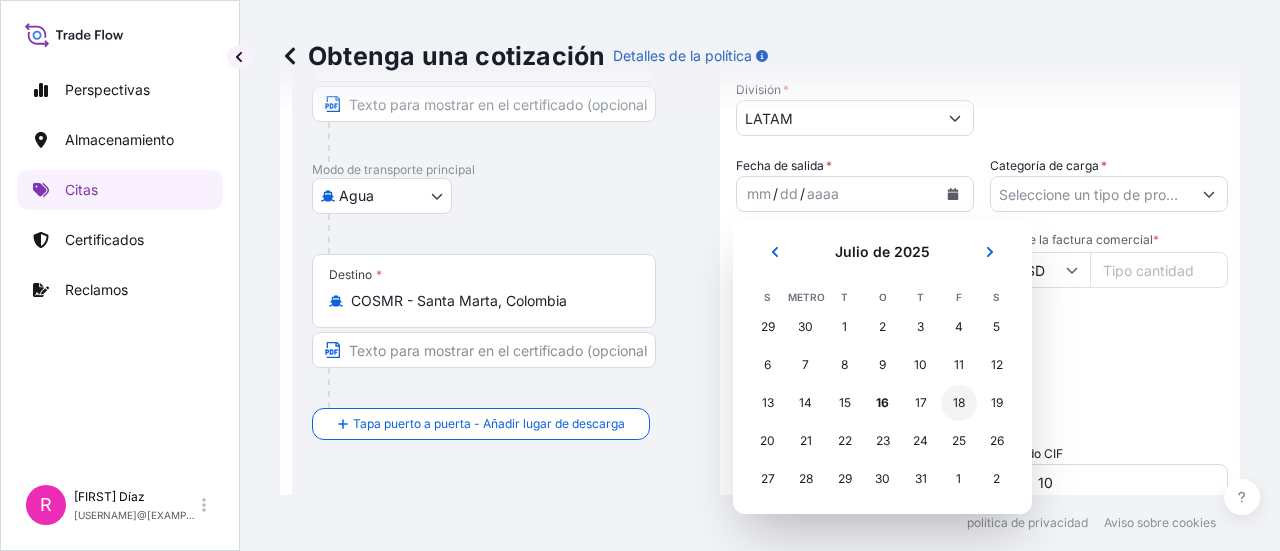click on "18" at bounding box center (959, 403) 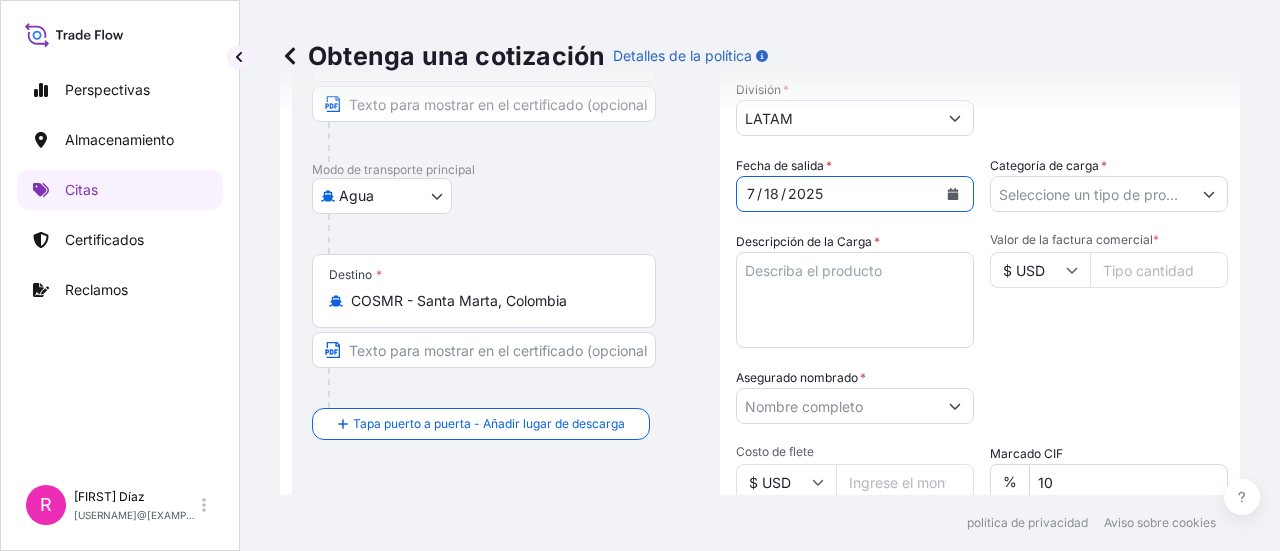 click on "Categoría de carga  *" at bounding box center [1091, 194] 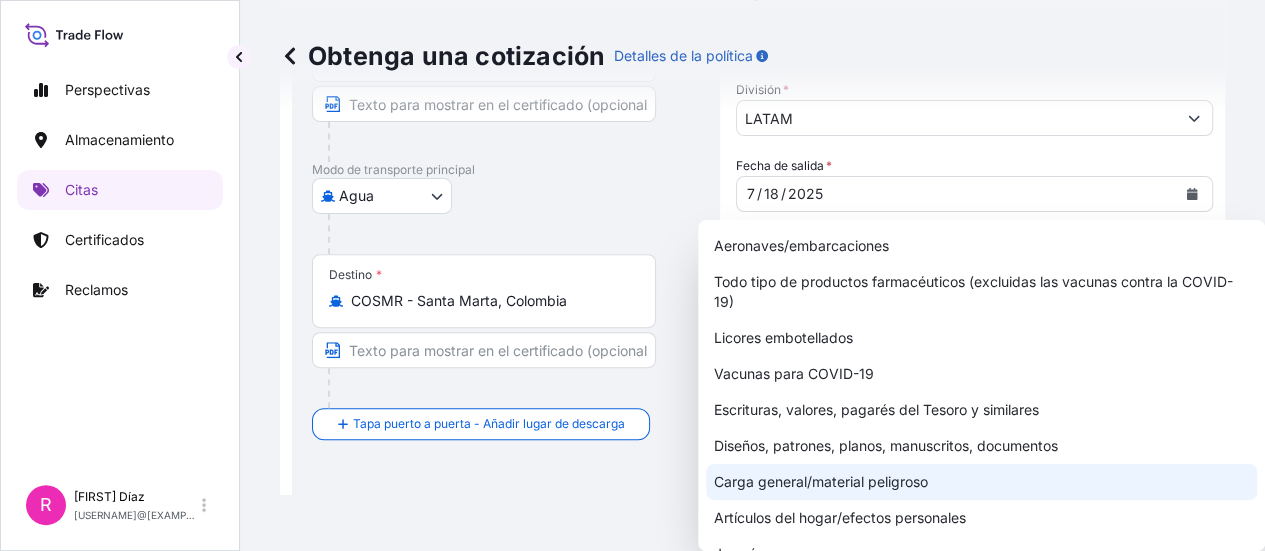 click on "Carga general/material peligroso" at bounding box center [821, 481] 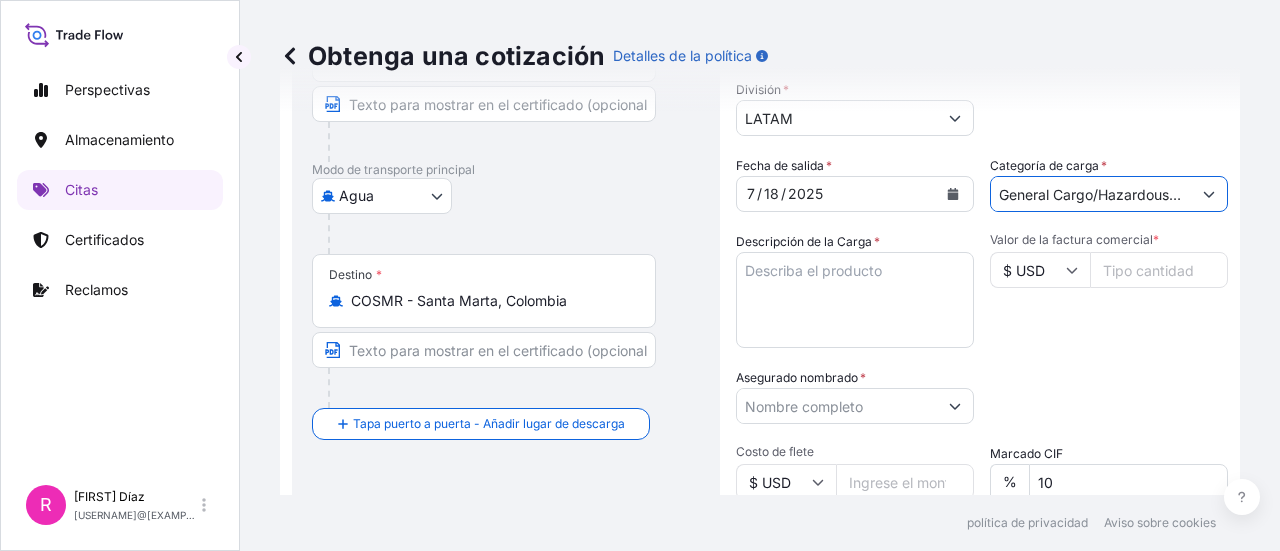 click on "Descripción de la Carga  *" at bounding box center (855, 300) 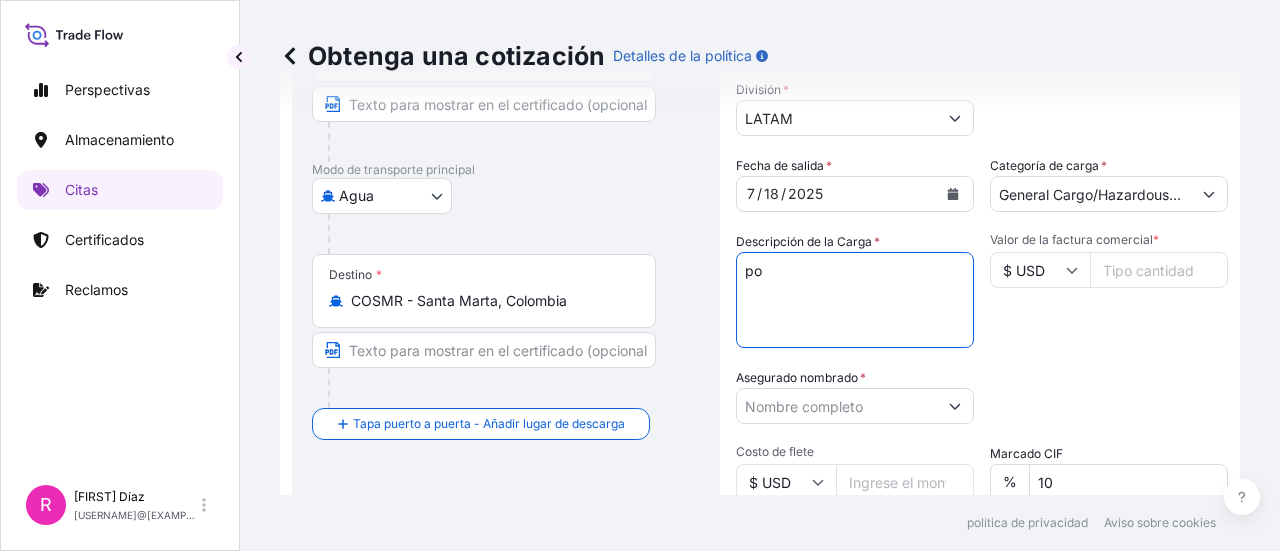 type on "p" 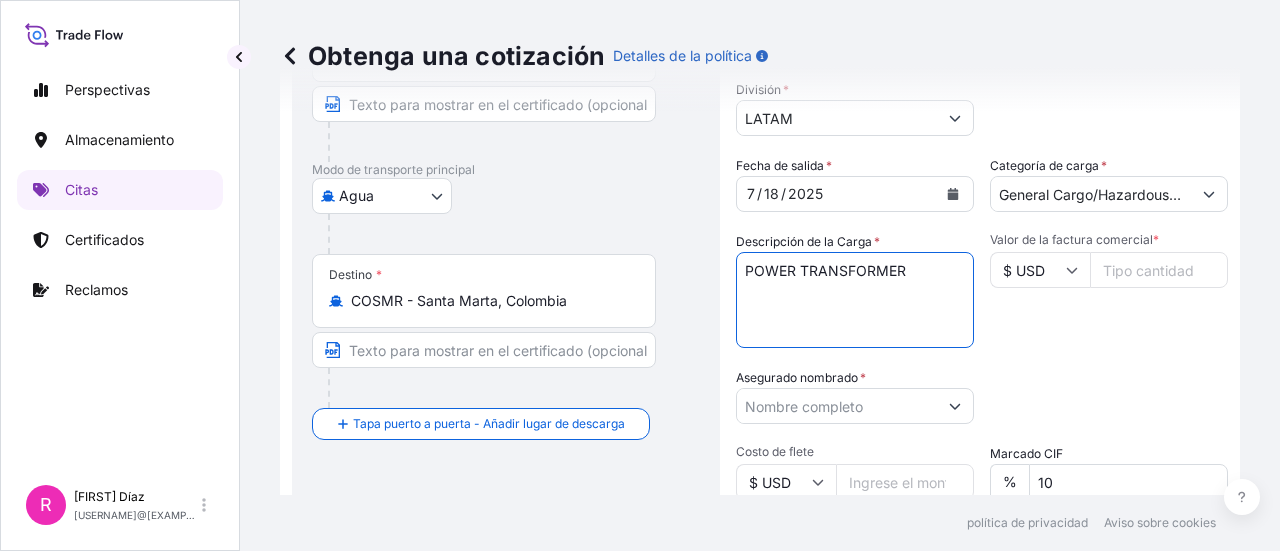 type on "POWER TRANSFORMER" 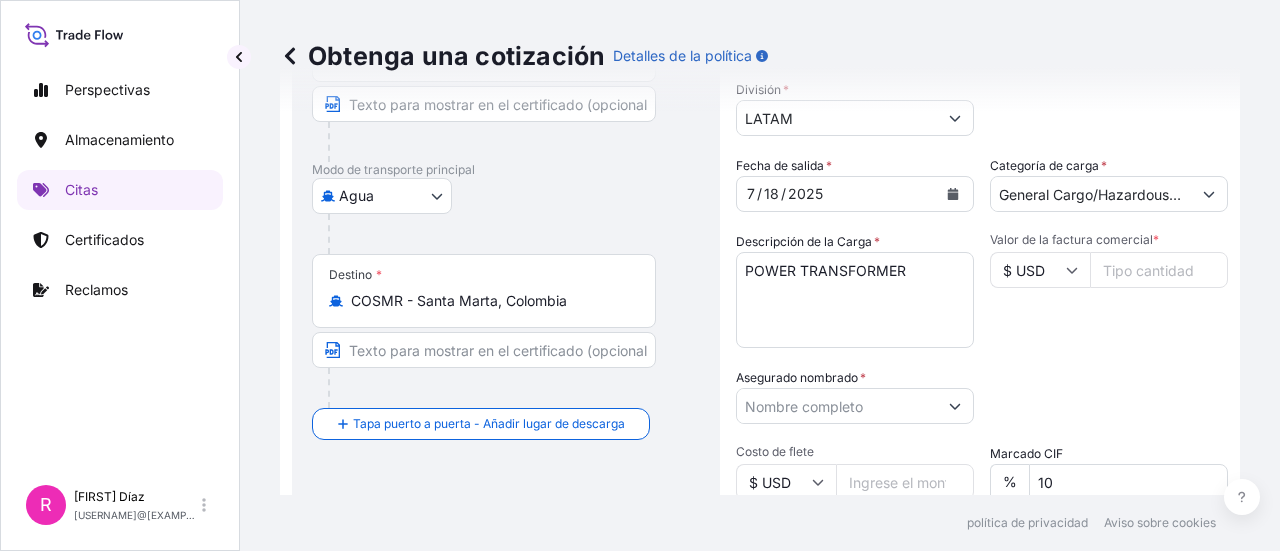 paste on "144.63" 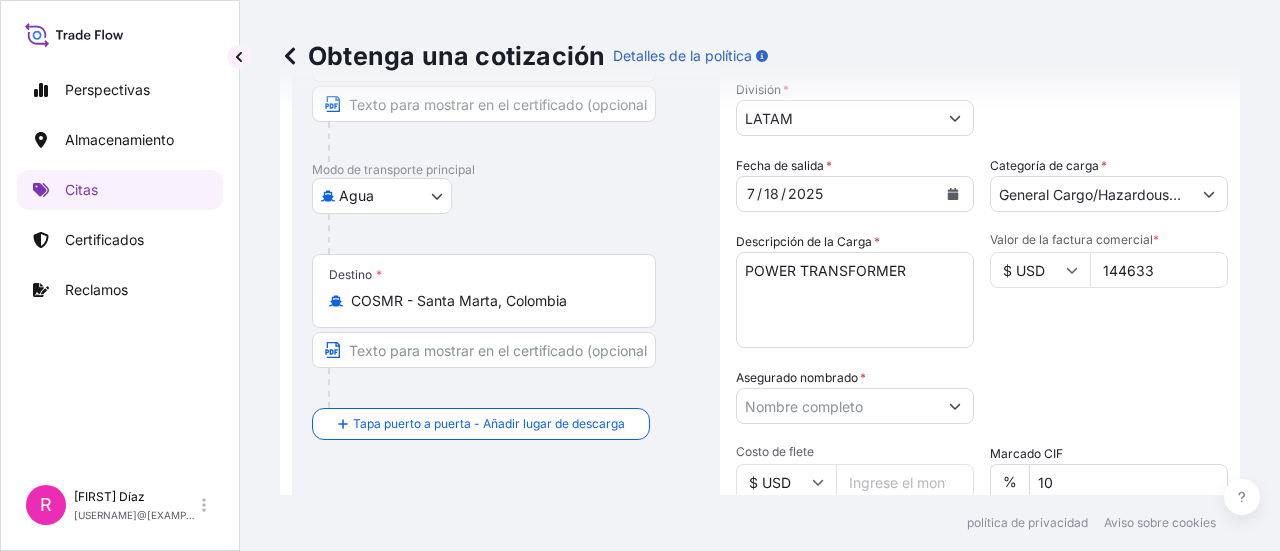 type on "144633" 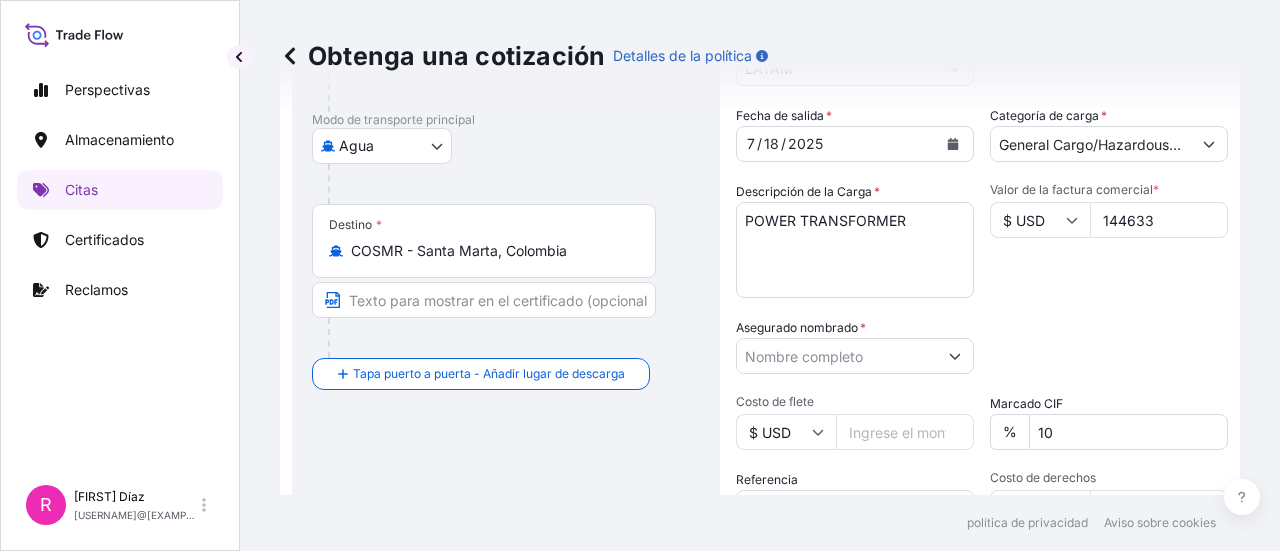 scroll, scrollTop: 328, scrollLeft: 0, axis: vertical 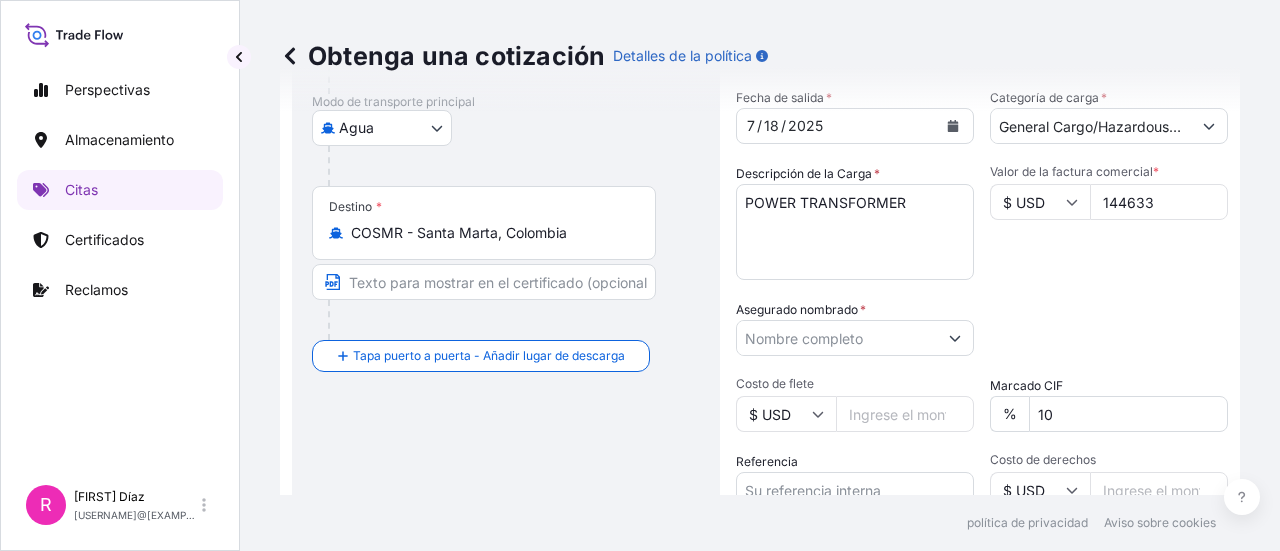 click on "Asegurado nombrado  *" at bounding box center (837, 338) 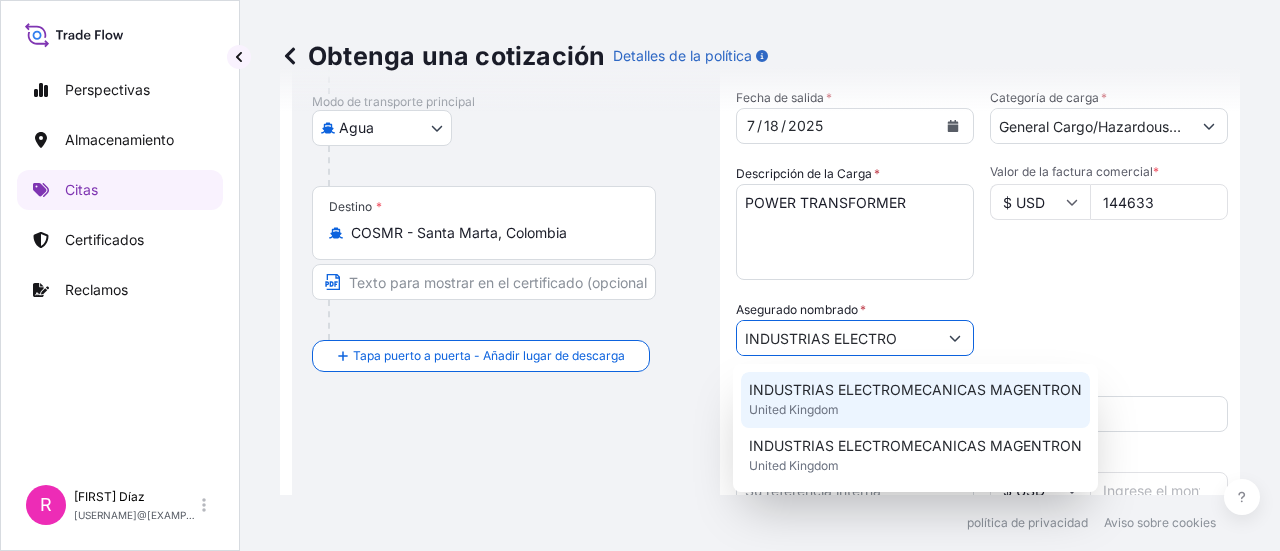 click on "INDUSTRIAS ELECTROMECANICAS MAGENTRON" at bounding box center [915, 390] 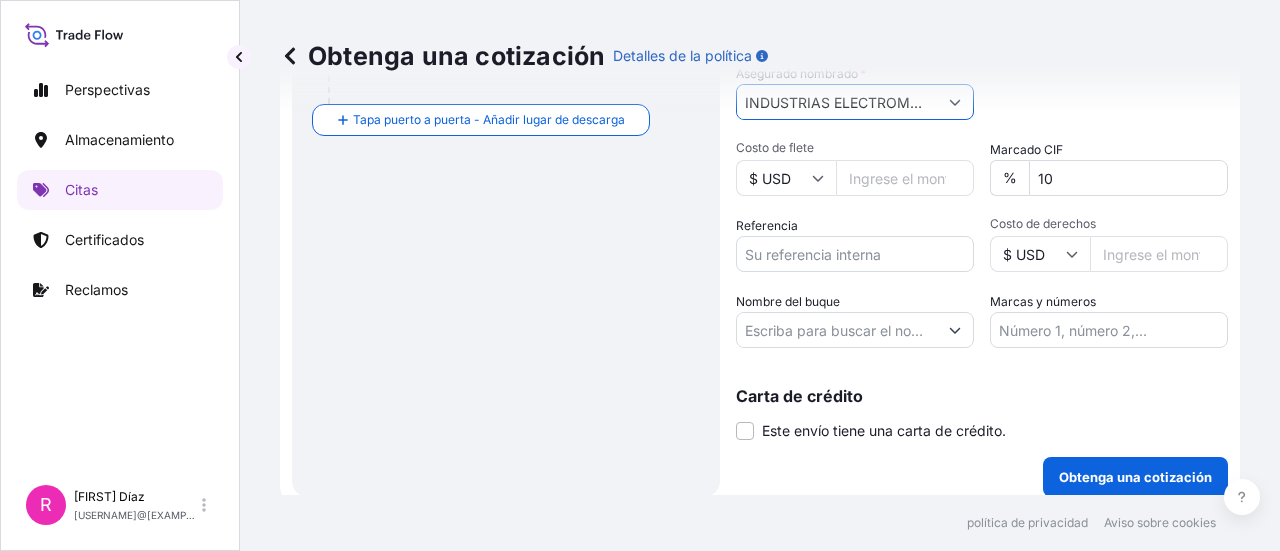 scroll, scrollTop: 566, scrollLeft: 0, axis: vertical 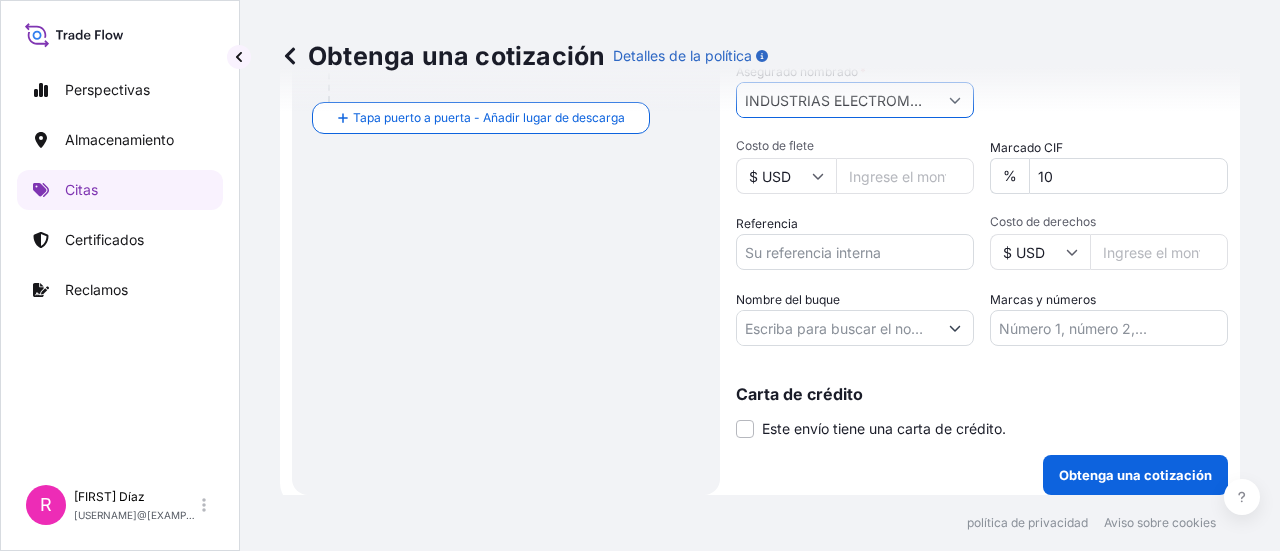type on "INDUSTRIAS ELECTROMECANICAS MAGENTRON" 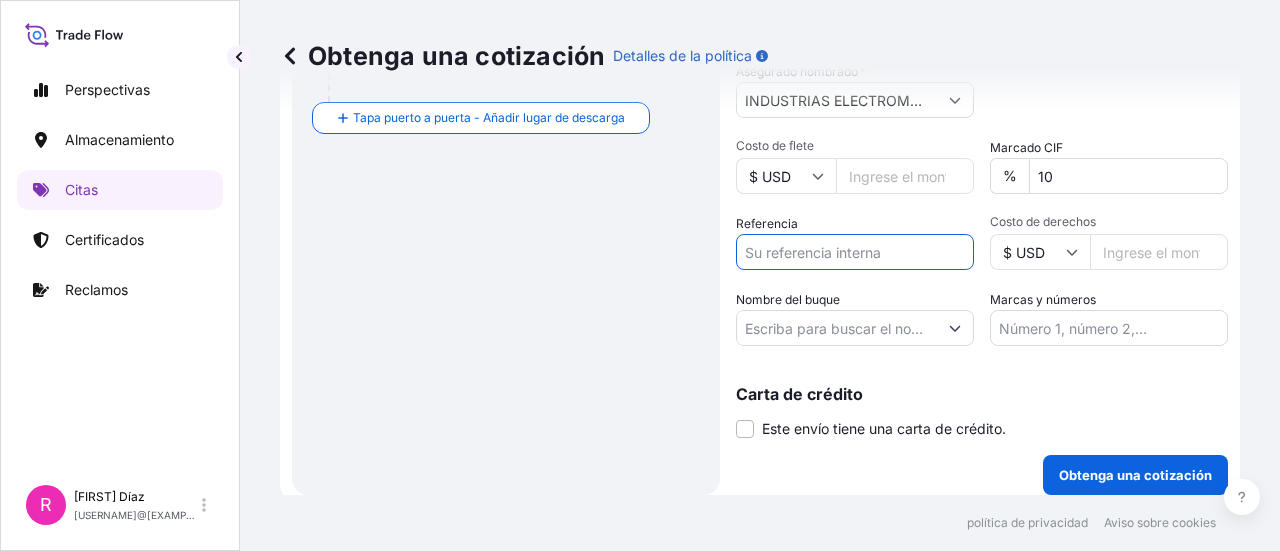paste on "importación Temporal TESLA SN 499052" 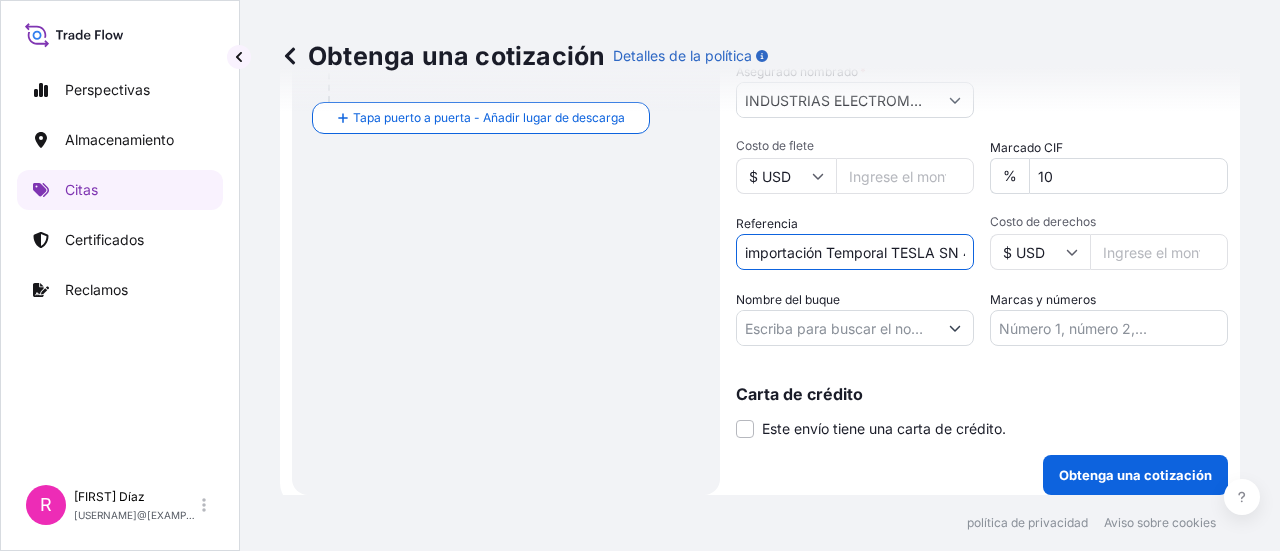 scroll, scrollTop: 0, scrollLeft: 61, axis: horizontal 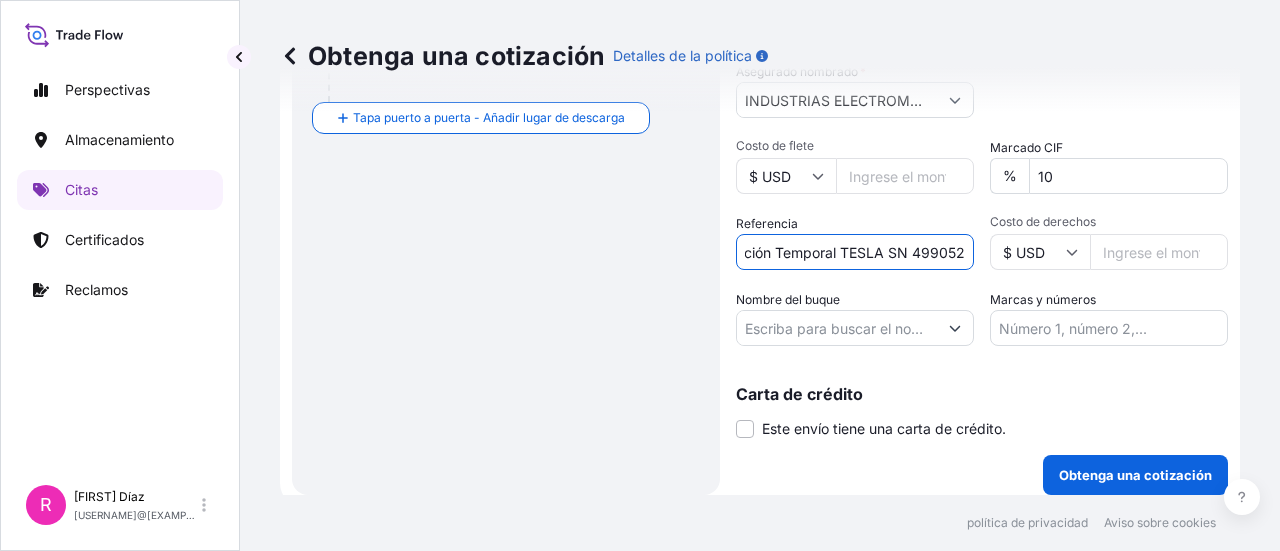 type on "importación Temporal TESLA SN 499052" 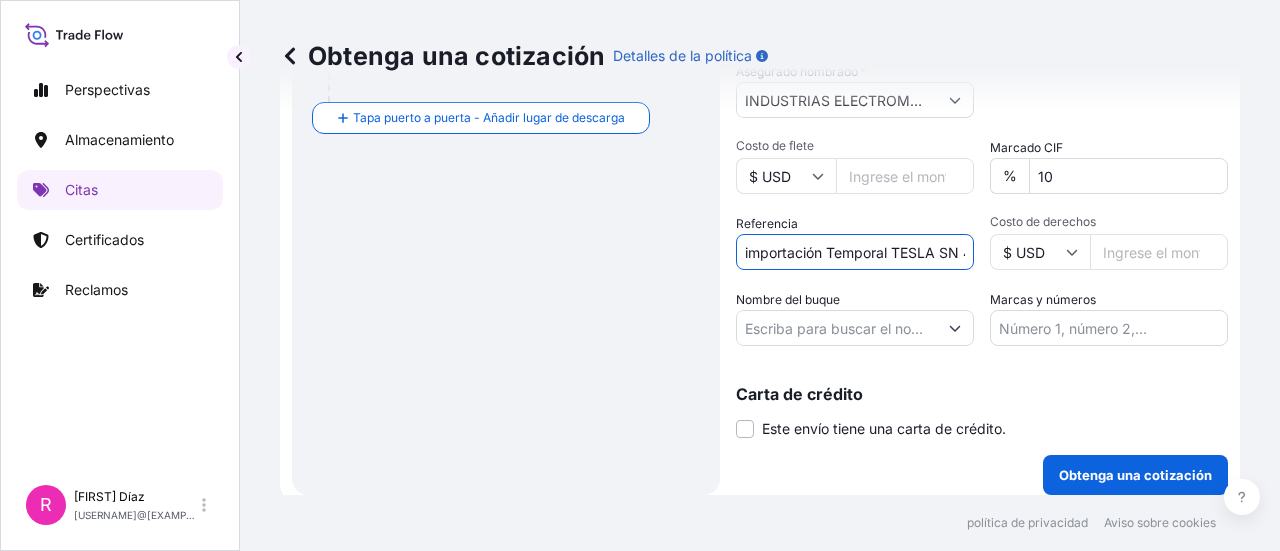 click 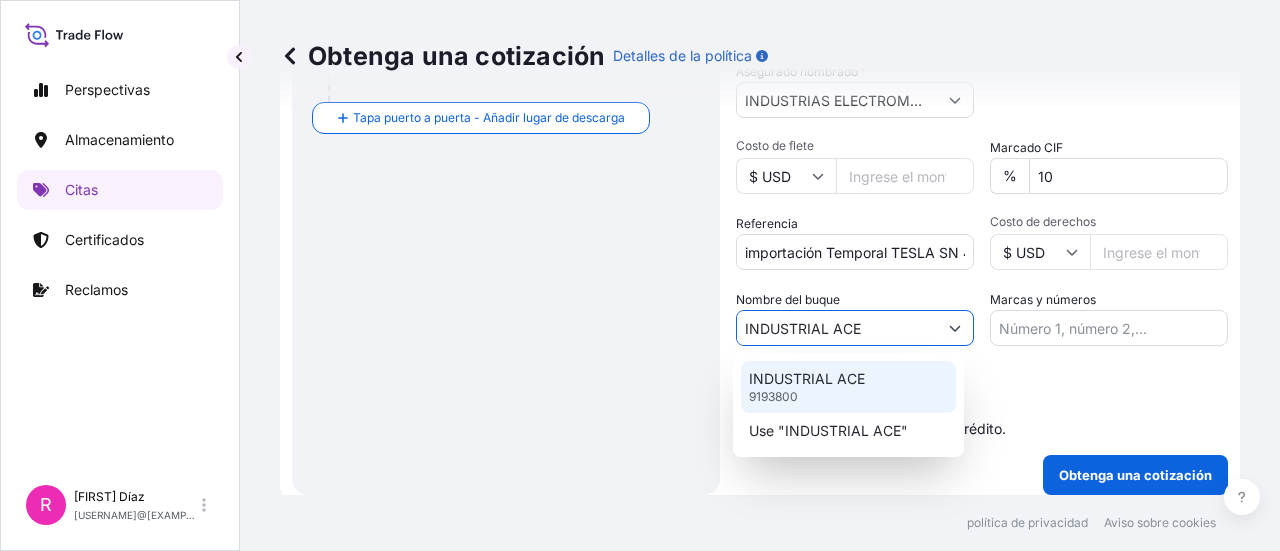 click on "INDUSTRIAL ACE 9193800" at bounding box center (848, 387) 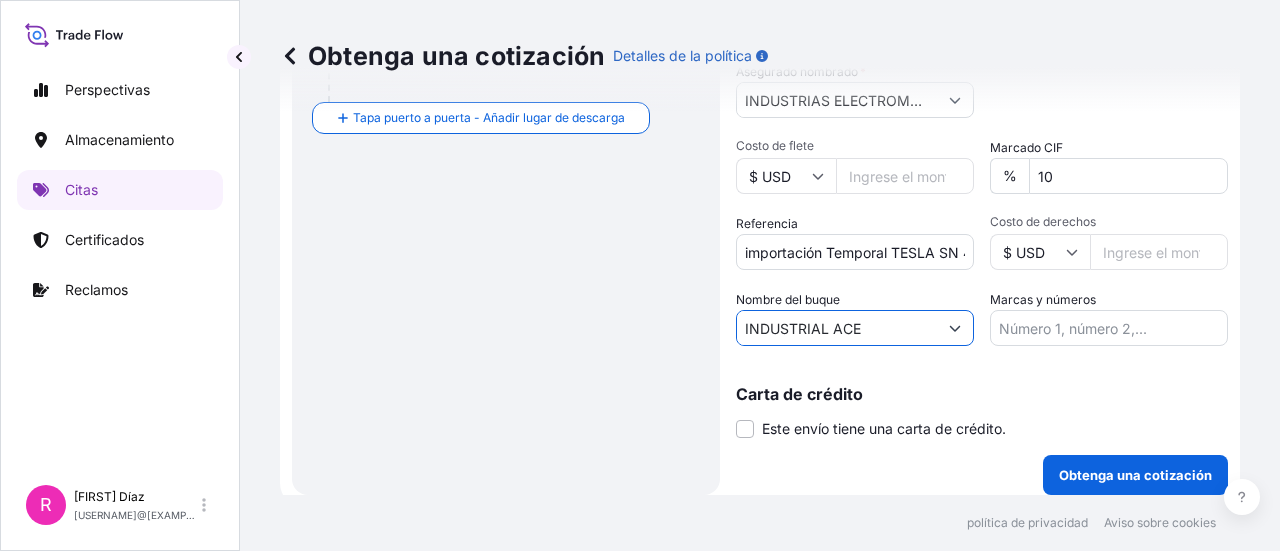type on "INDUSTRIAL ACE" 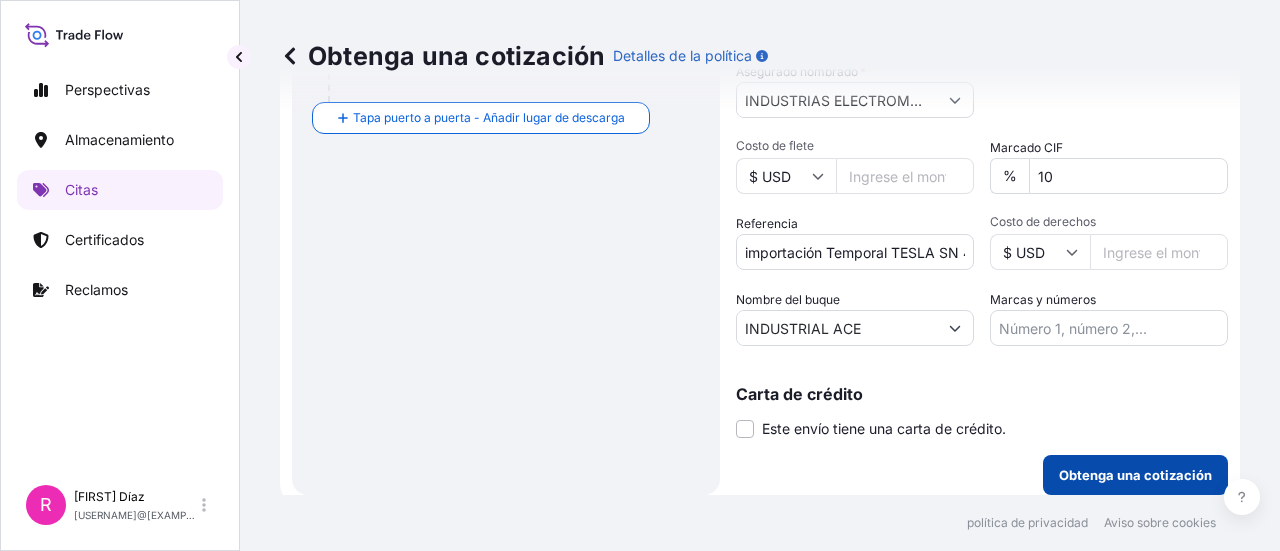 click on "Obtenga una cotización" at bounding box center (1135, 475) 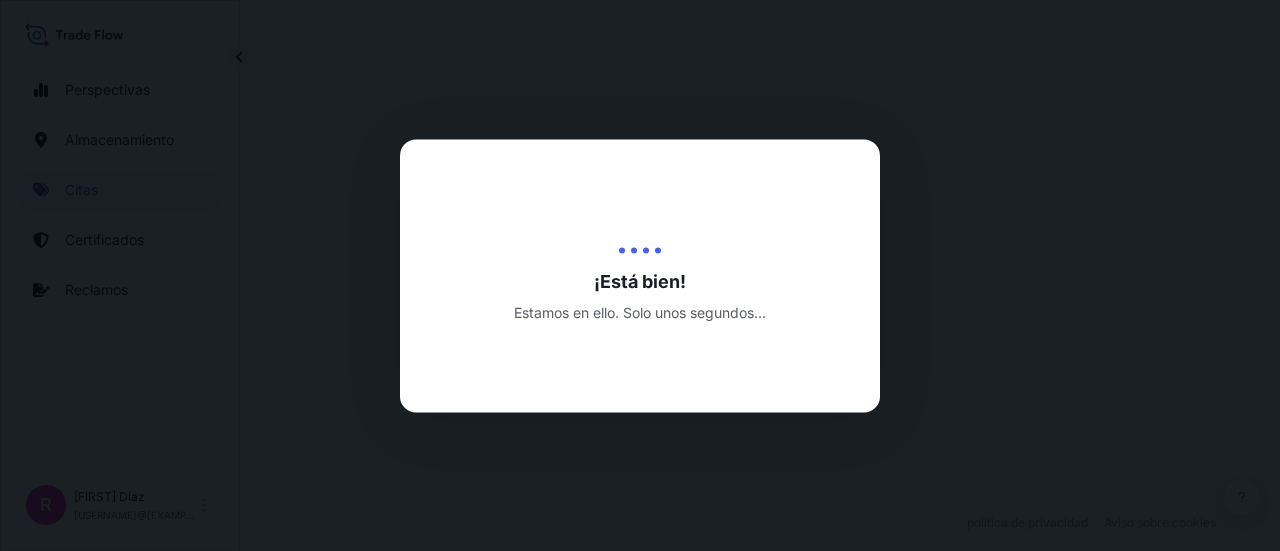 select on "Water" 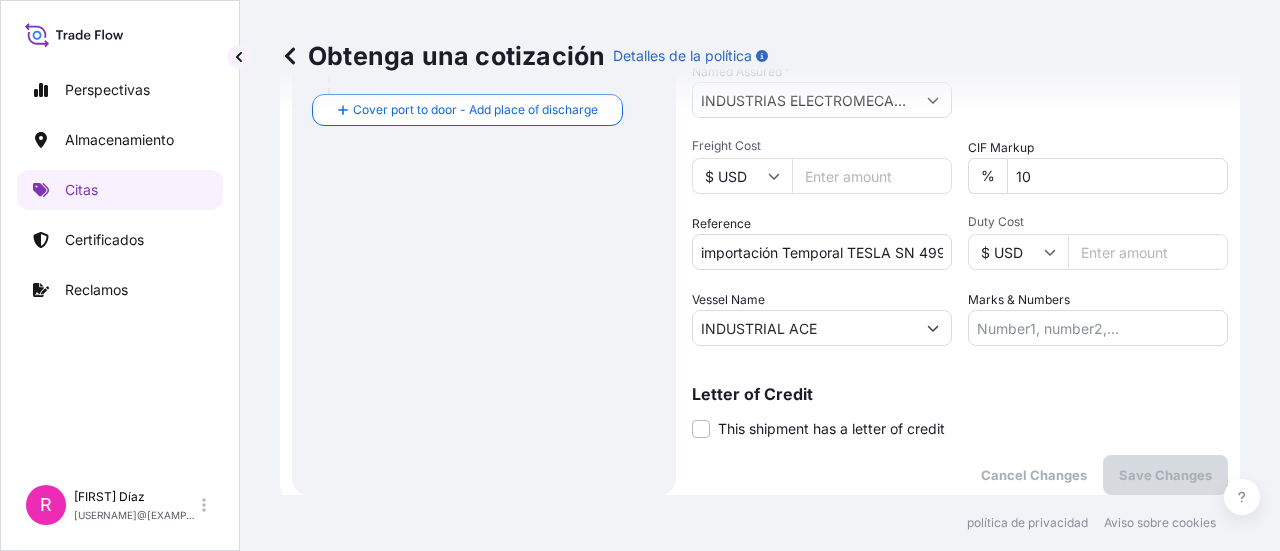 scroll, scrollTop: 992, scrollLeft: 0, axis: vertical 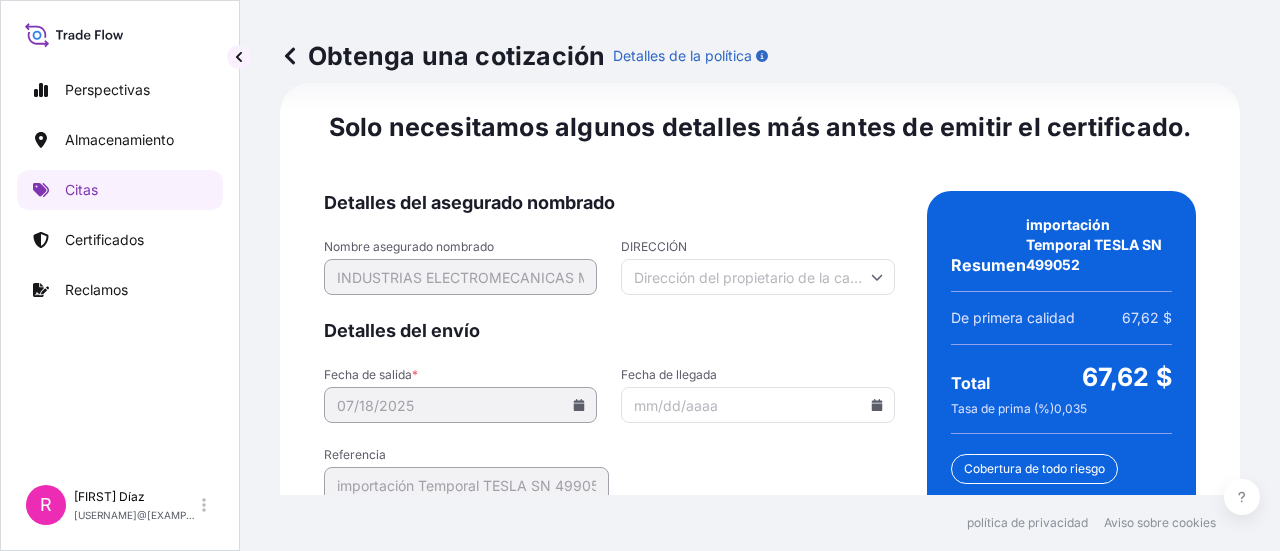 click on "Fecha de llegada" at bounding box center (757, 405) 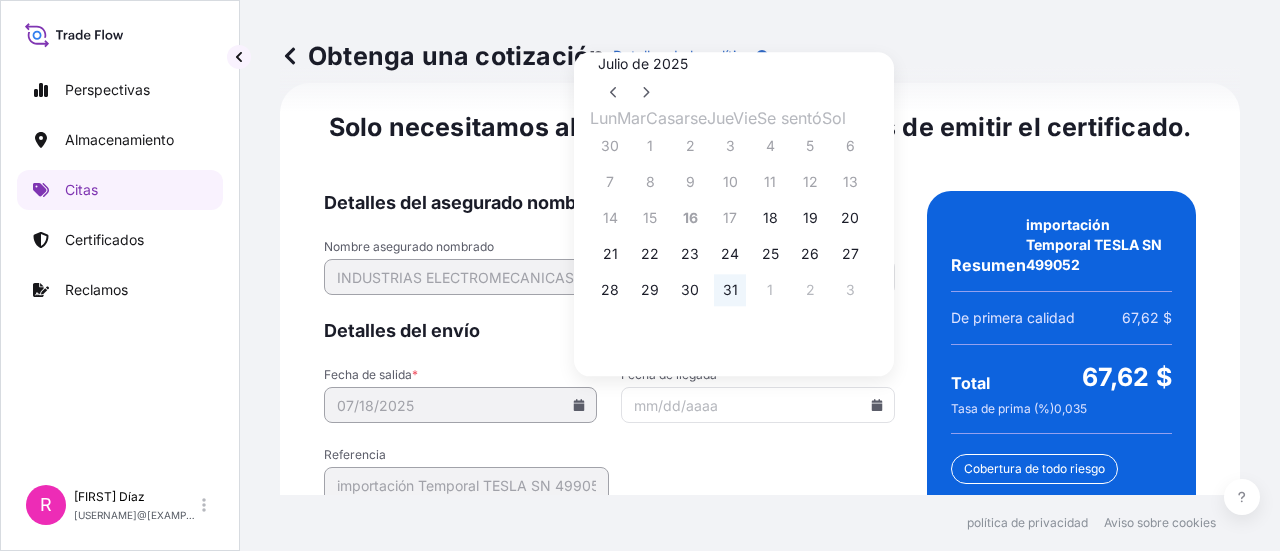 click on "31" at bounding box center [730, 289] 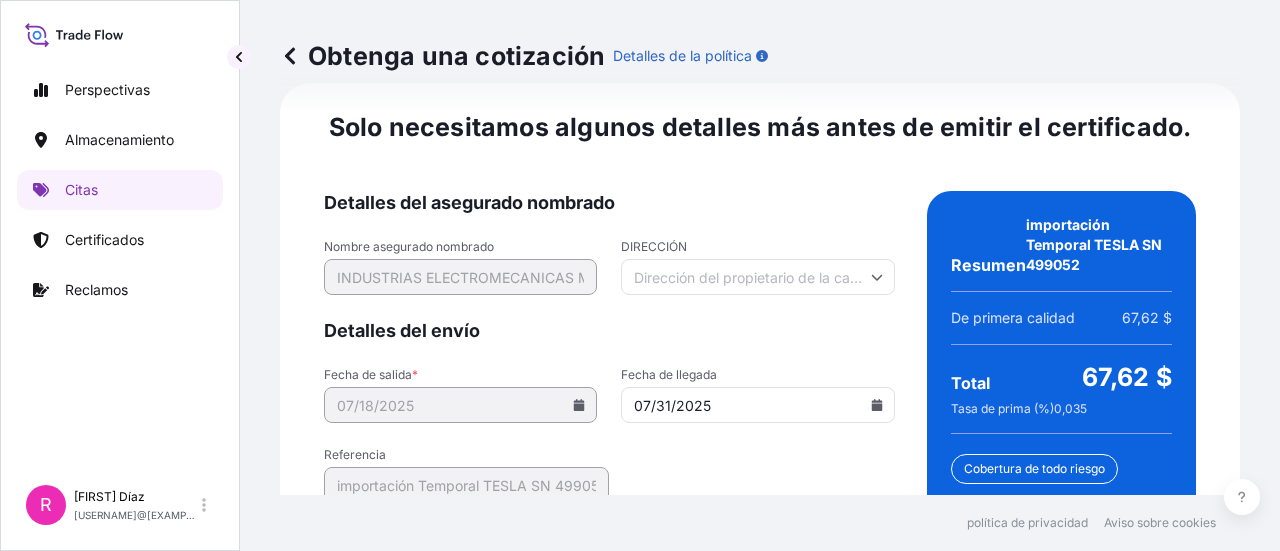 scroll, scrollTop: 3466, scrollLeft: 0, axis: vertical 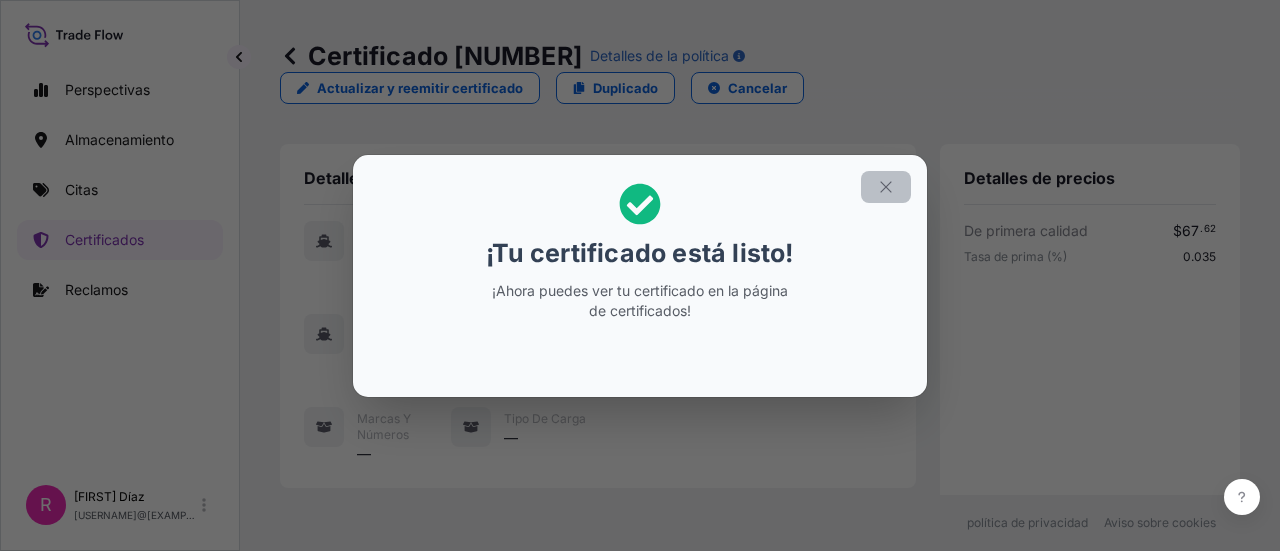 click 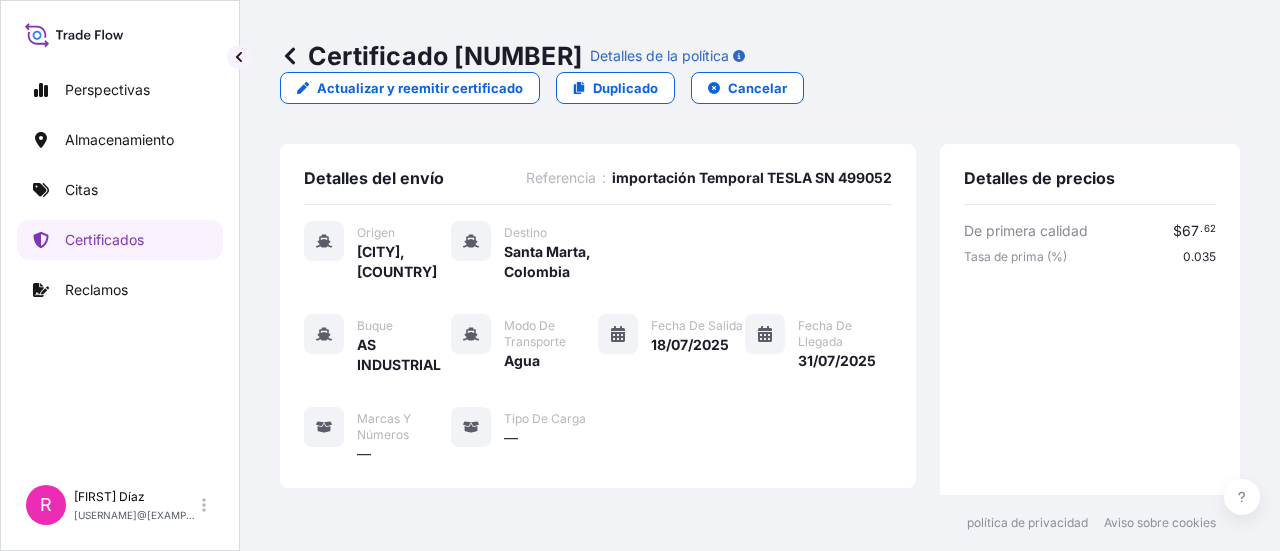drag, startPoint x: 450, startPoint y: 53, endPoint x: 606, endPoint y: 57, distance: 156.05127 